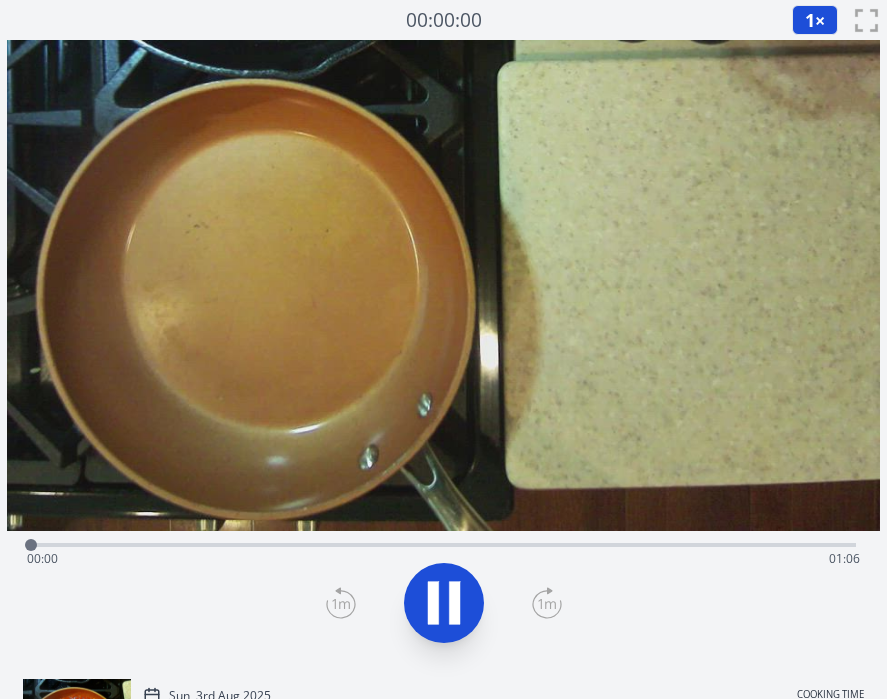 scroll, scrollTop: 0, scrollLeft: 0, axis: both 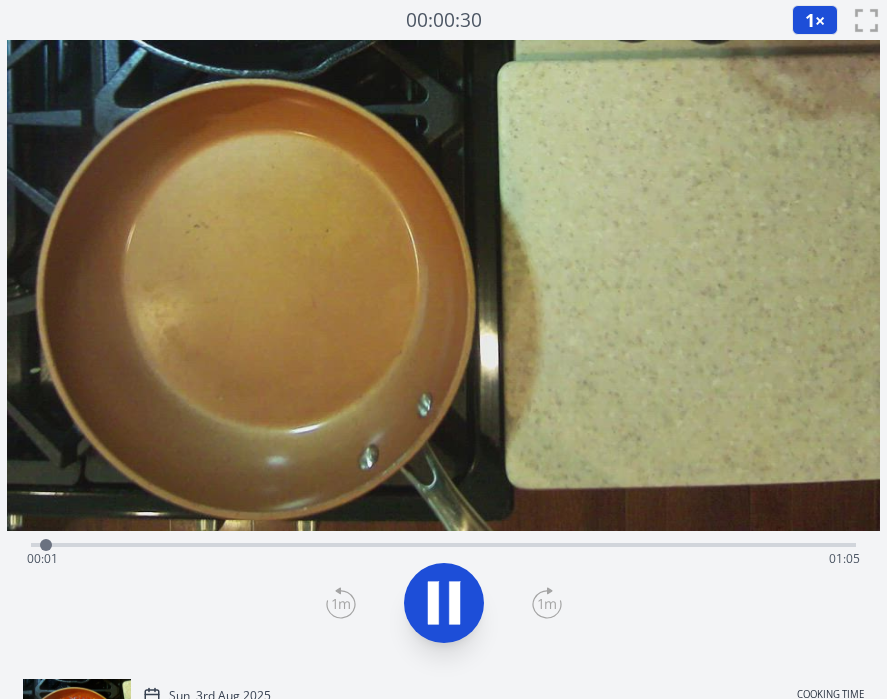 click on "Time elapsed:  00:01
Time remaining:  01:05" at bounding box center [444, 559] 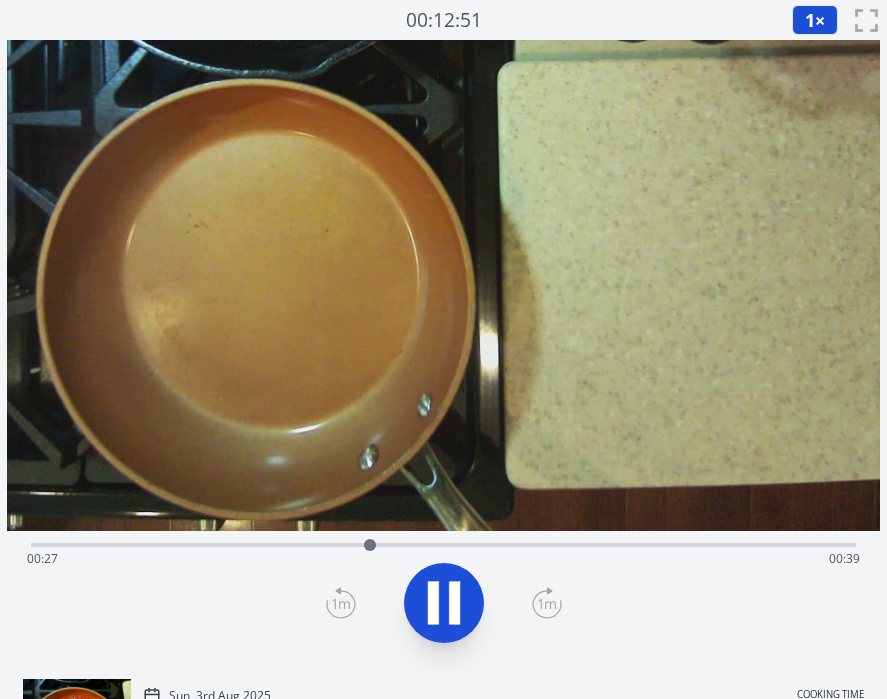 click on "Time elapsed:  00:27
Time remaining:  00:39" at bounding box center [444, 559] 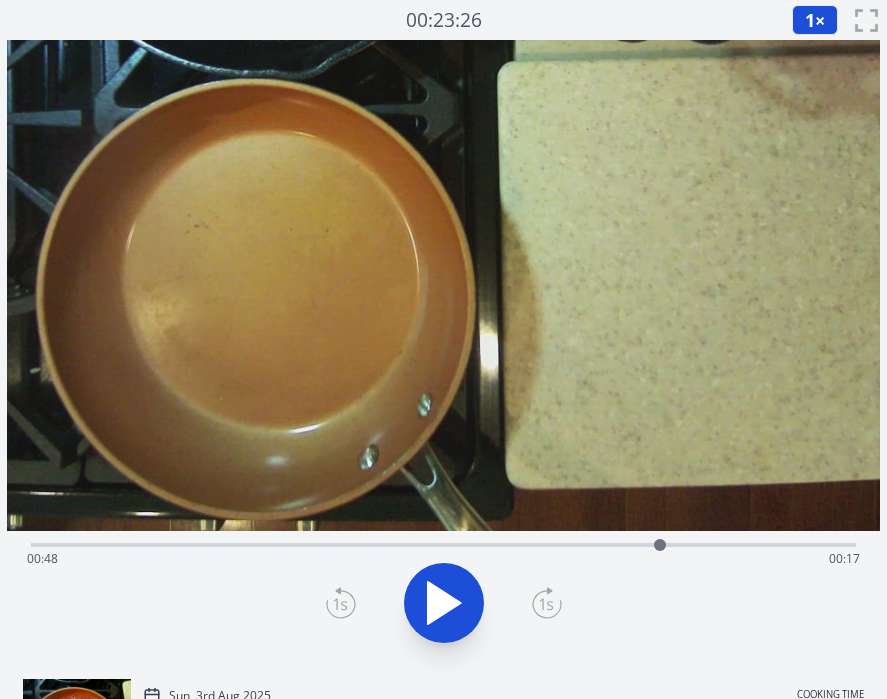 drag, startPoint x: 515, startPoint y: 543, endPoint x: 693, endPoint y: 533, distance: 178.28067 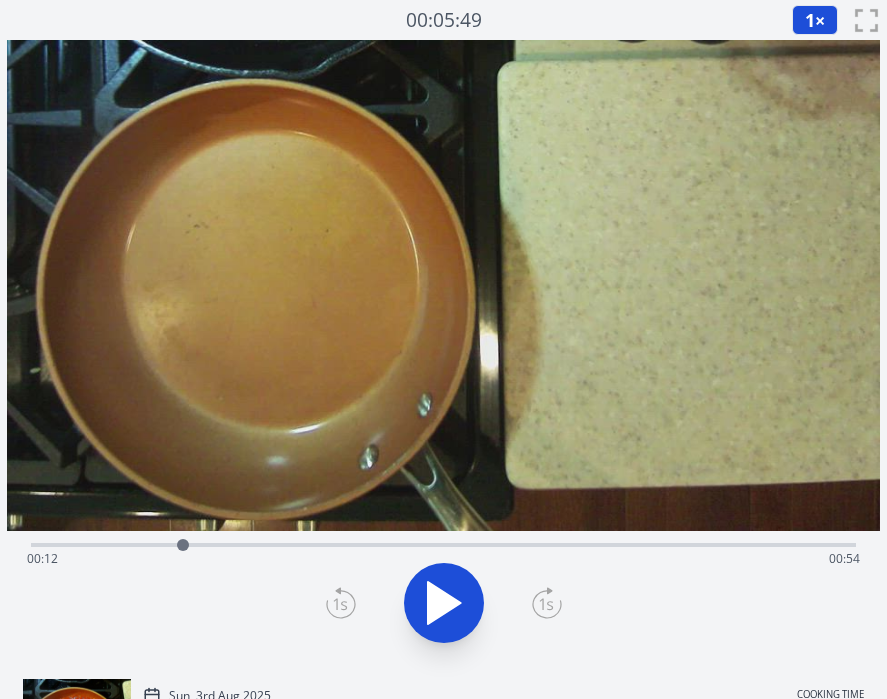 drag, startPoint x: 696, startPoint y: 546, endPoint x: 183, endPoint y: 557, distance: 513.1179 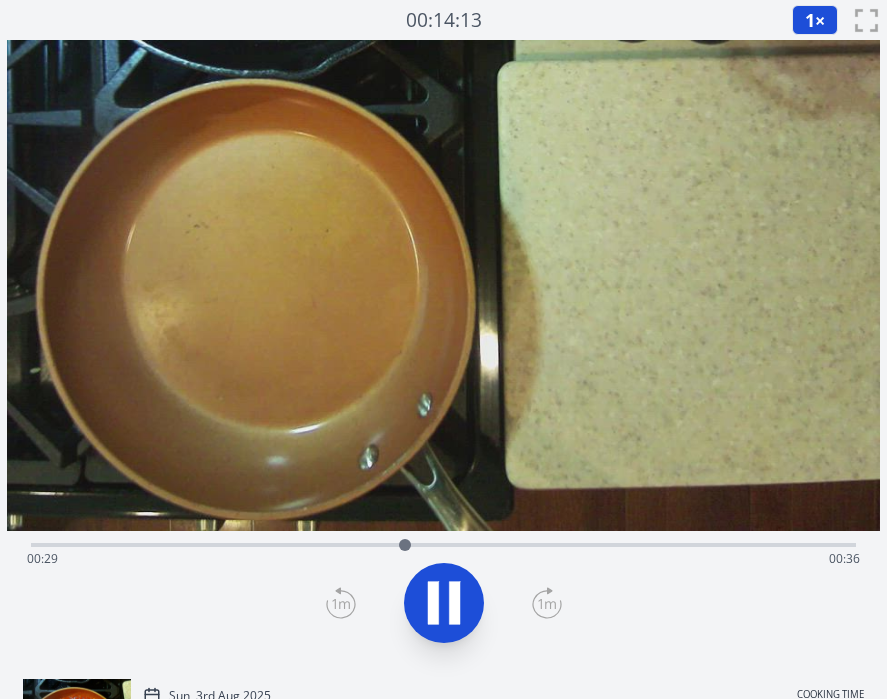 click 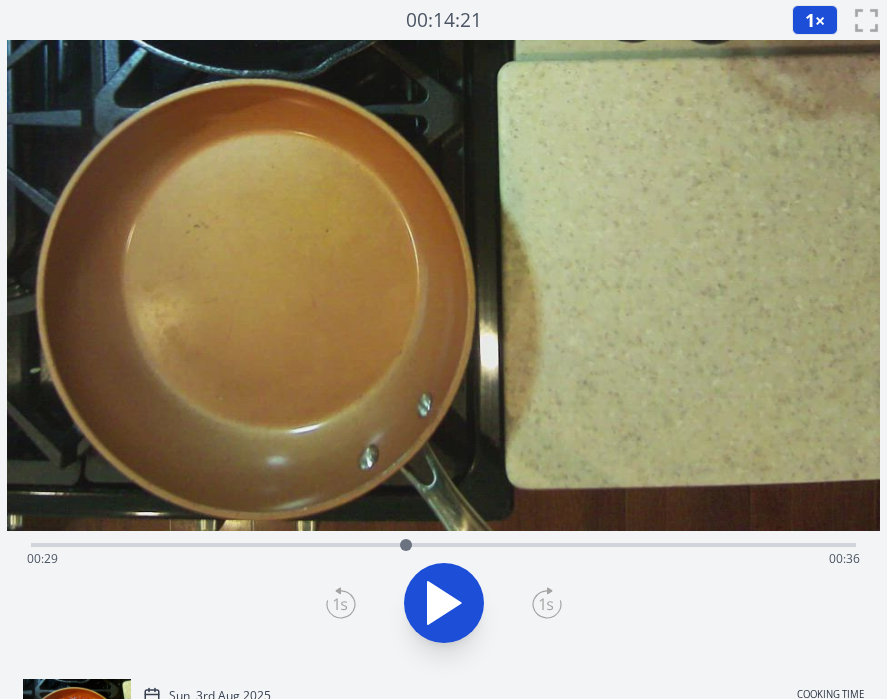 click 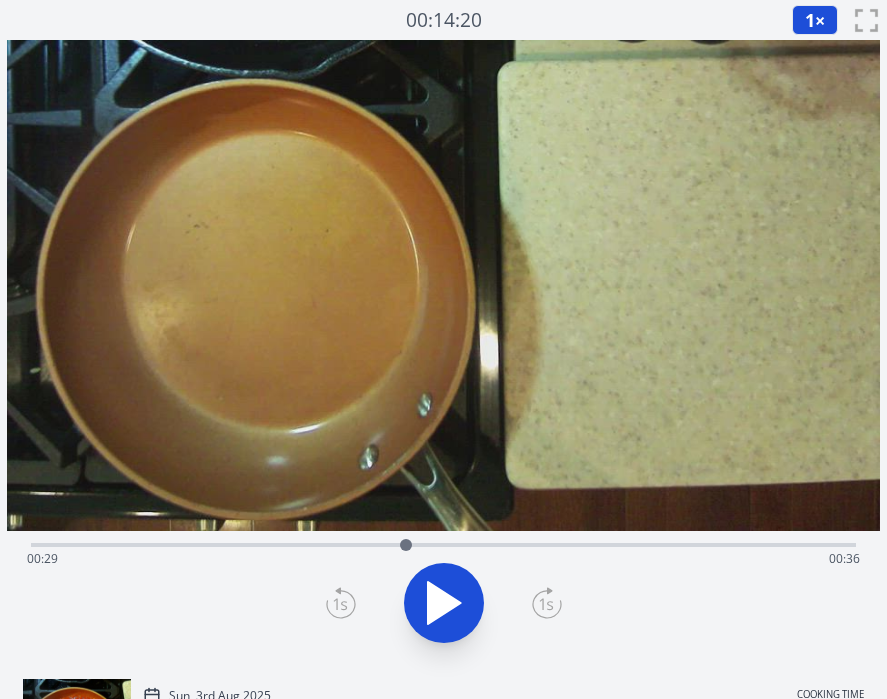 click 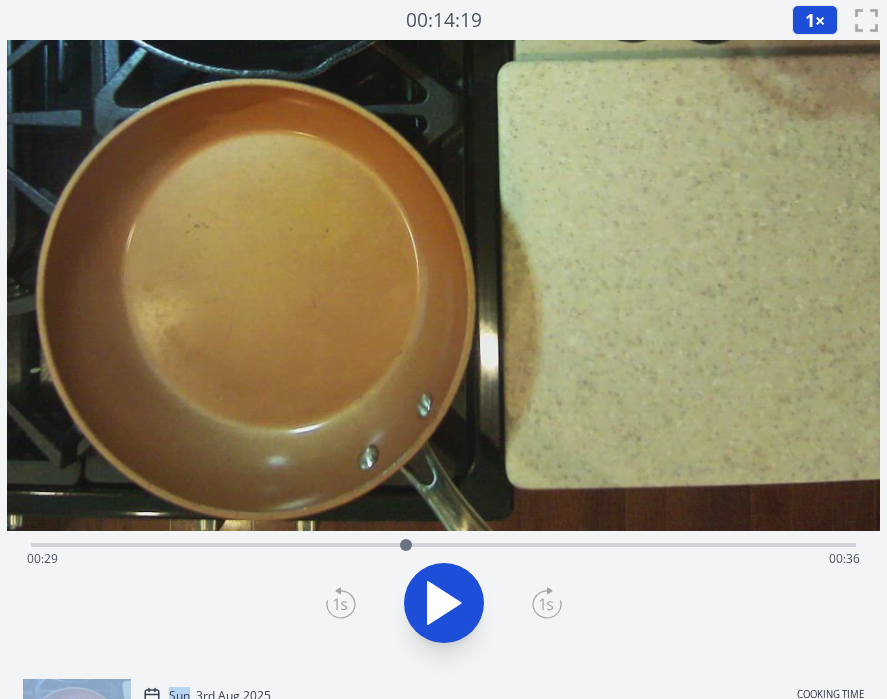 click 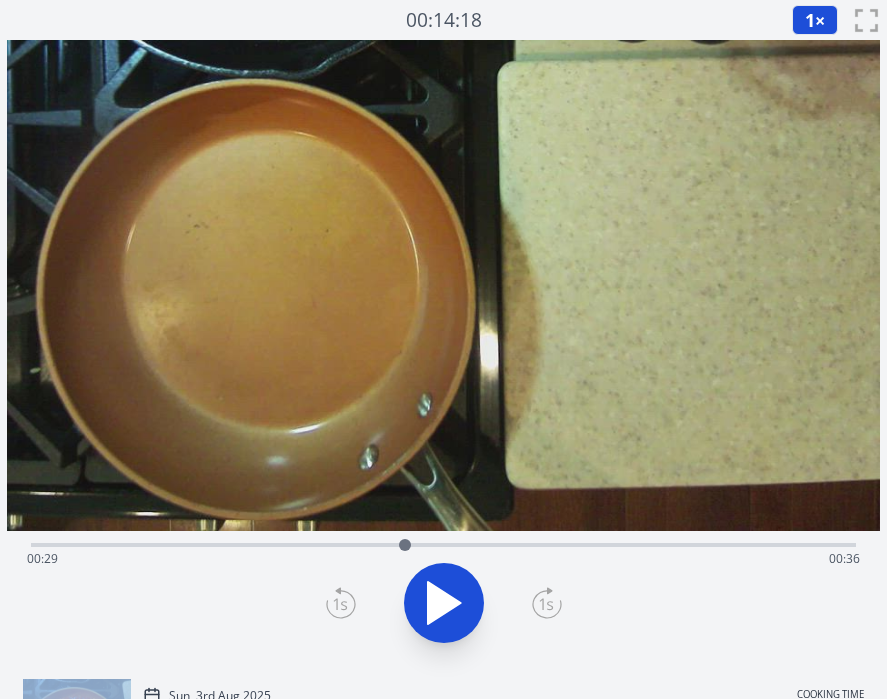 click 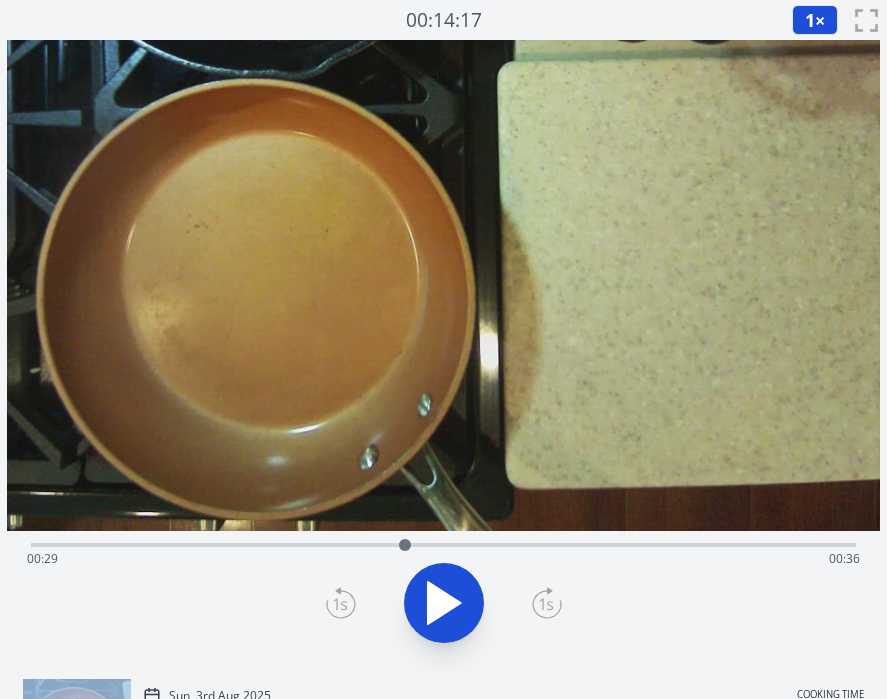 click 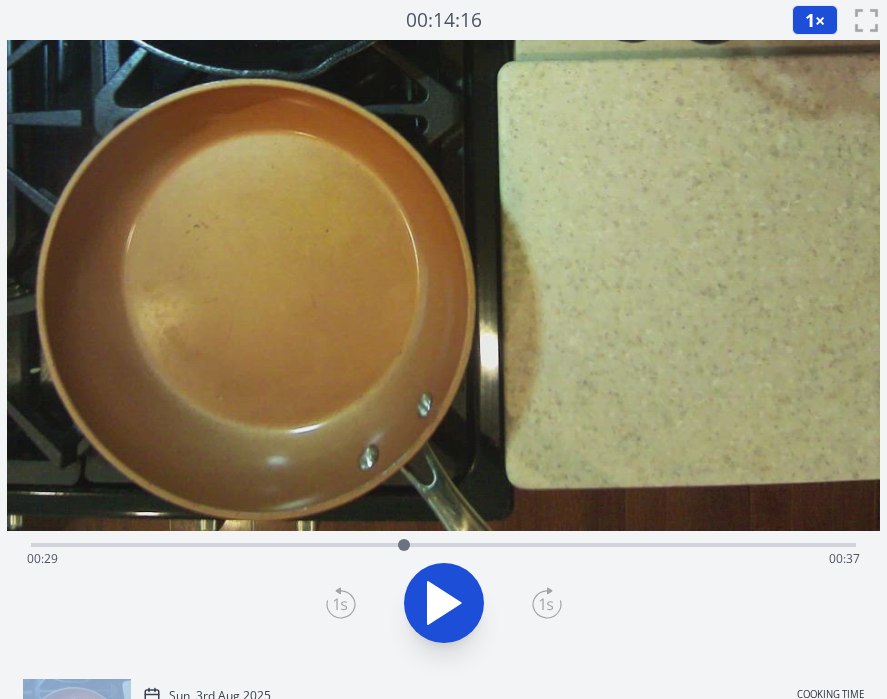 click 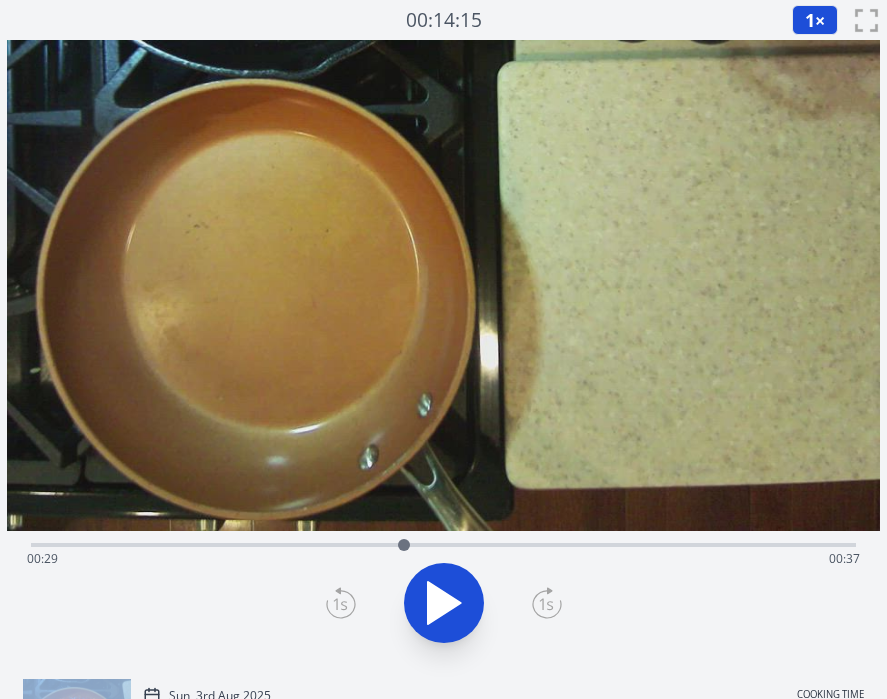 click 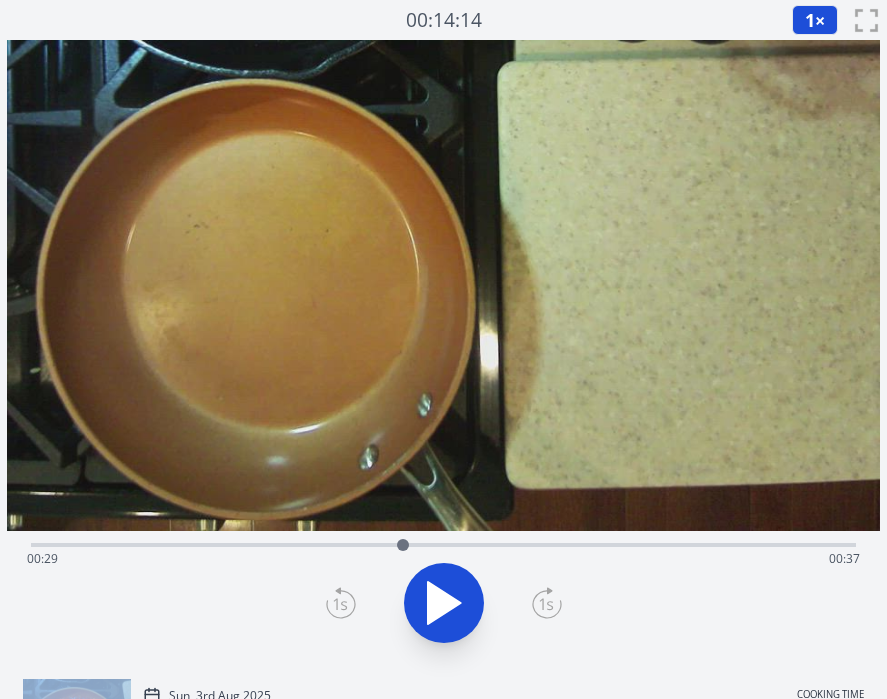 click 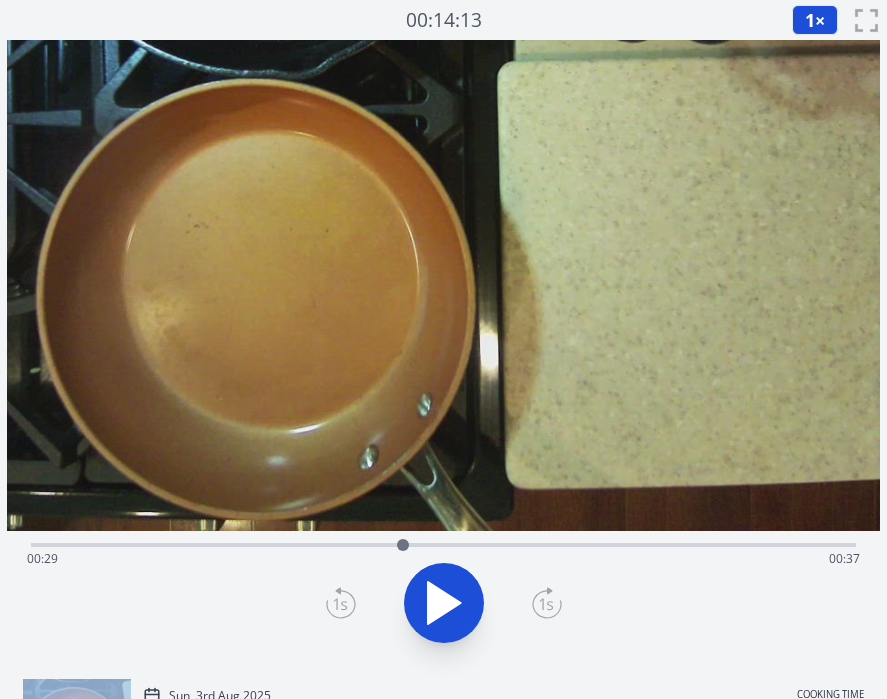 click 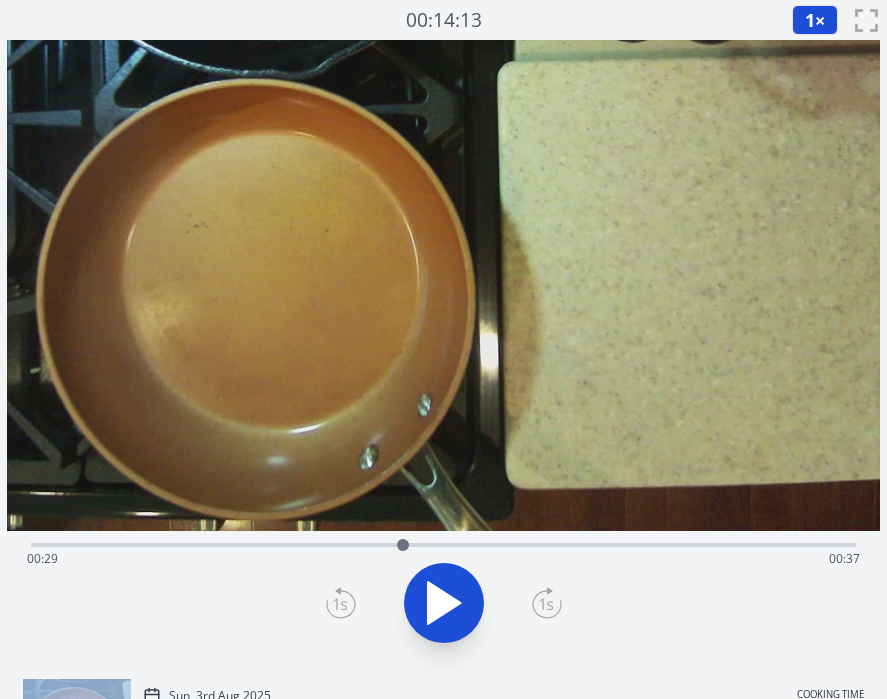 click 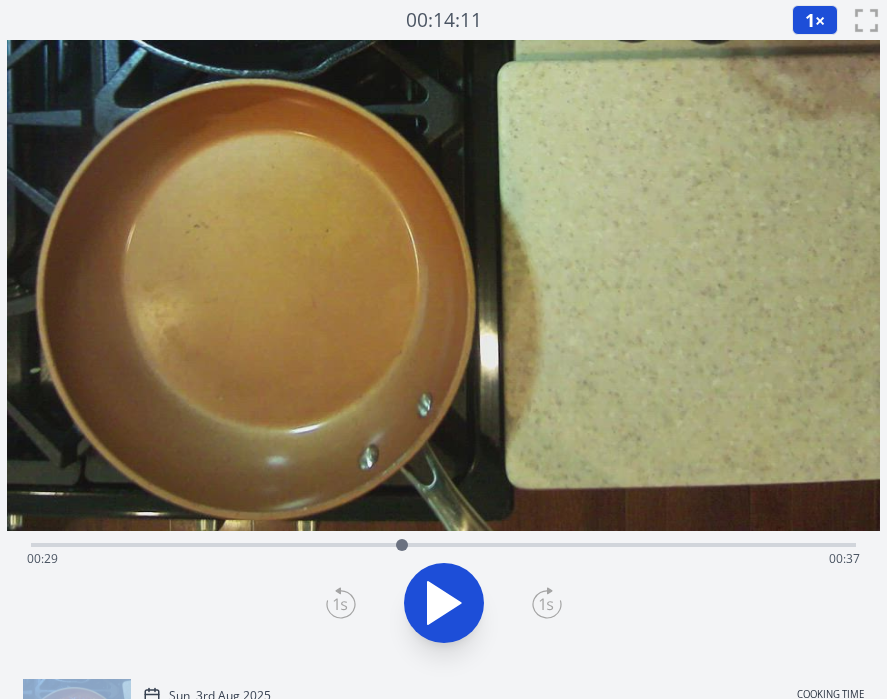click 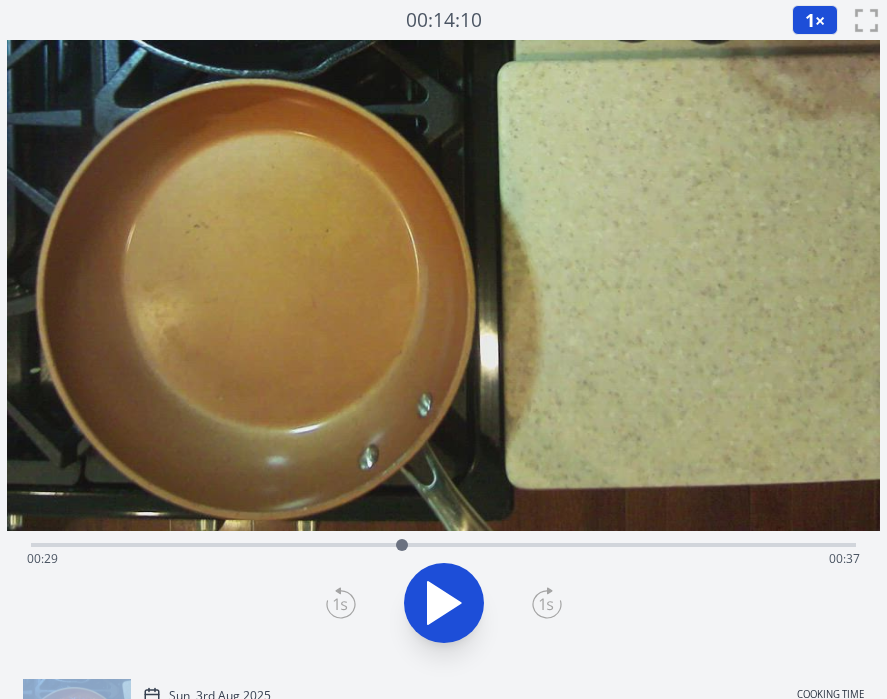 click 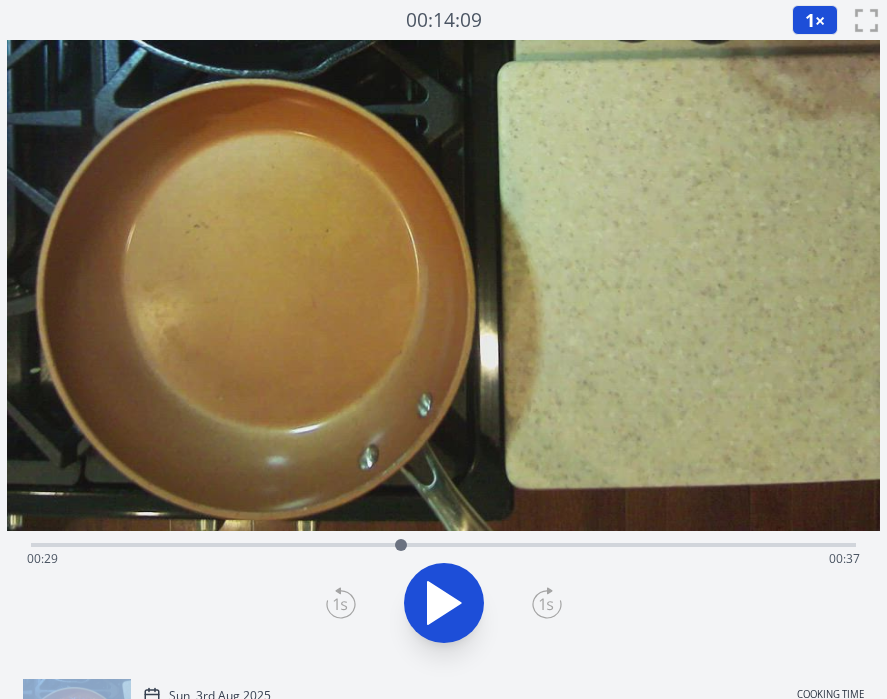 click 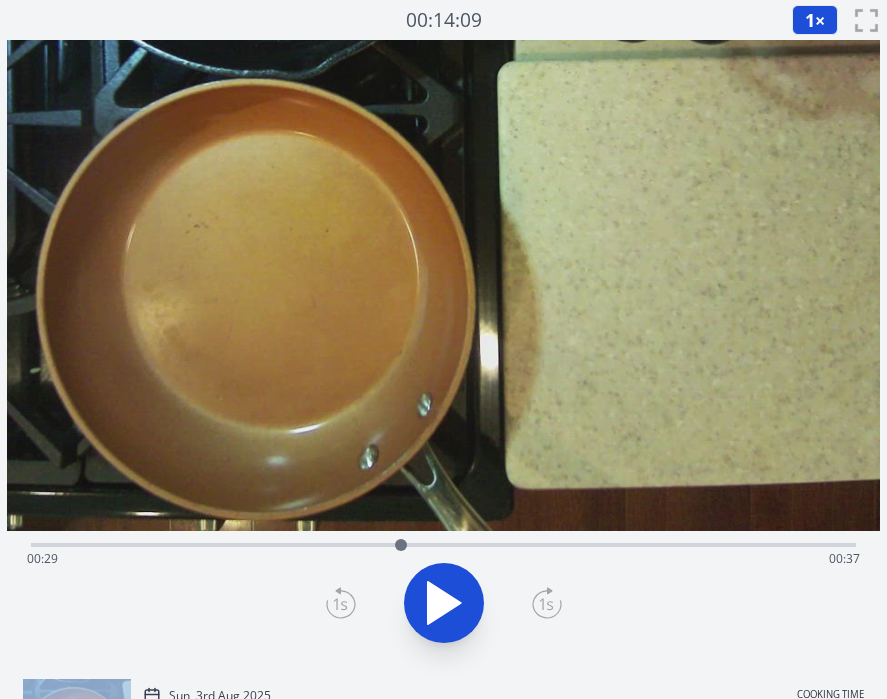 click 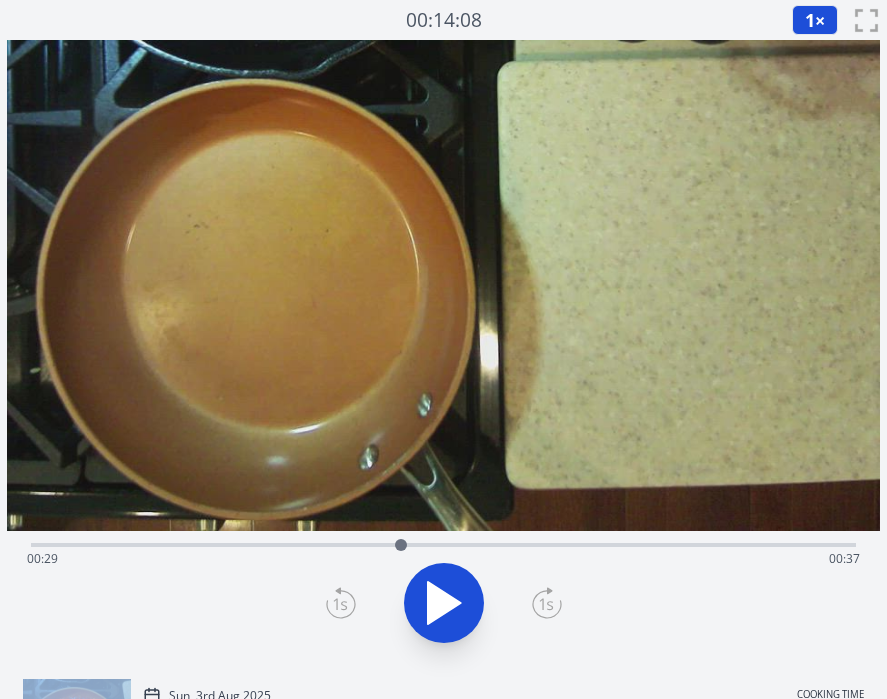 click 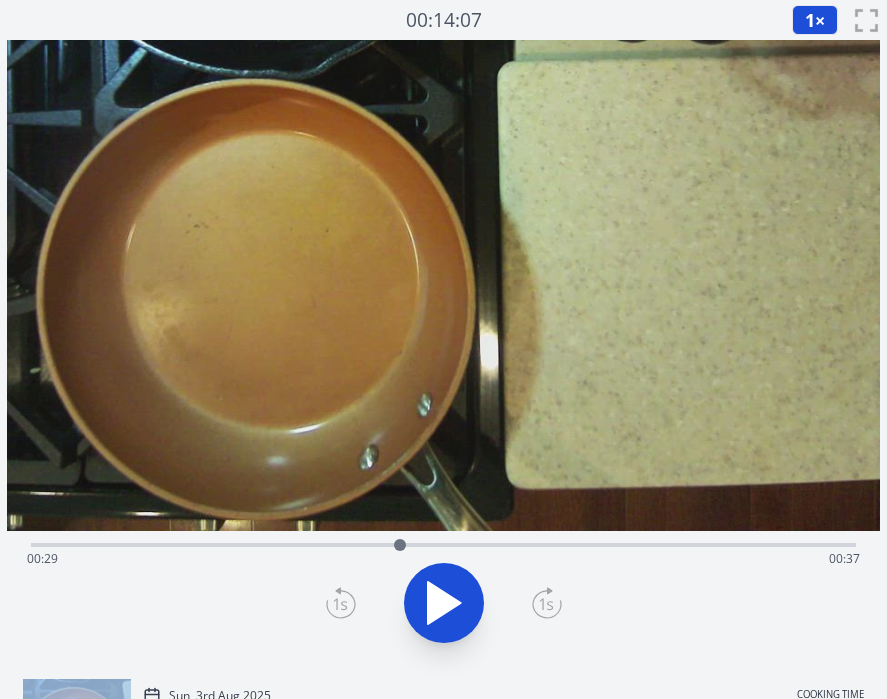 click 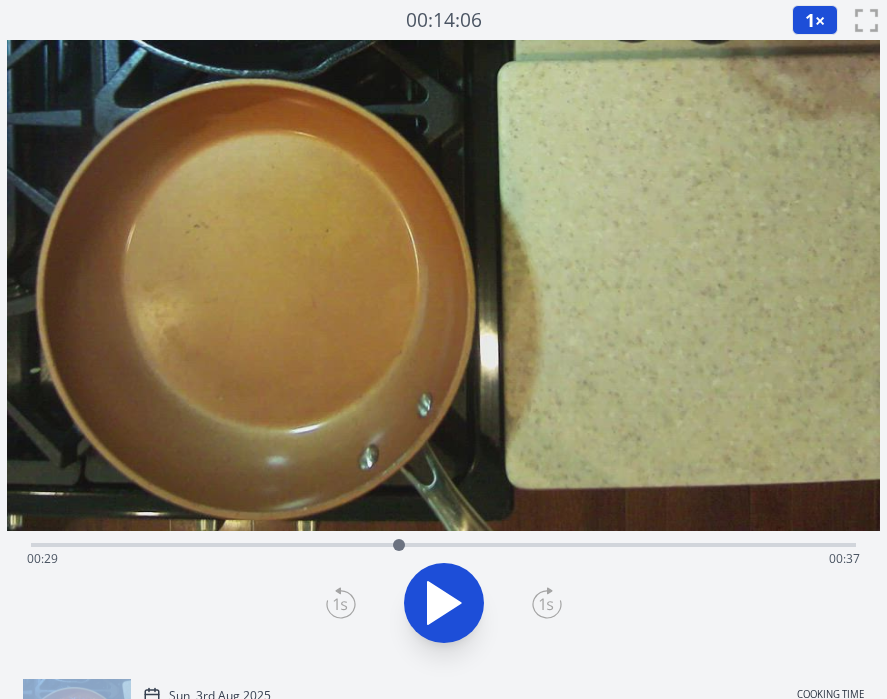 click 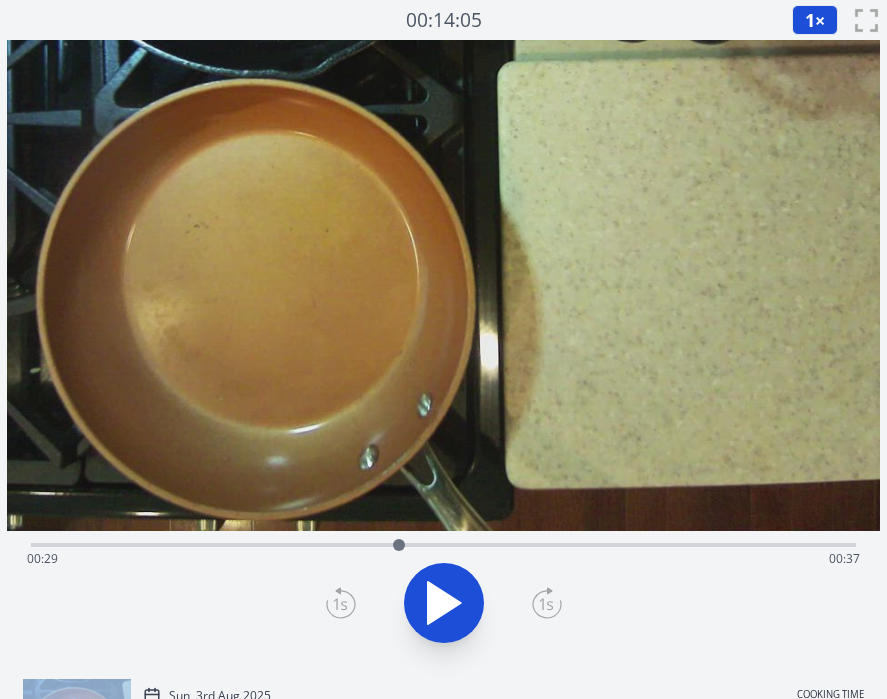 click 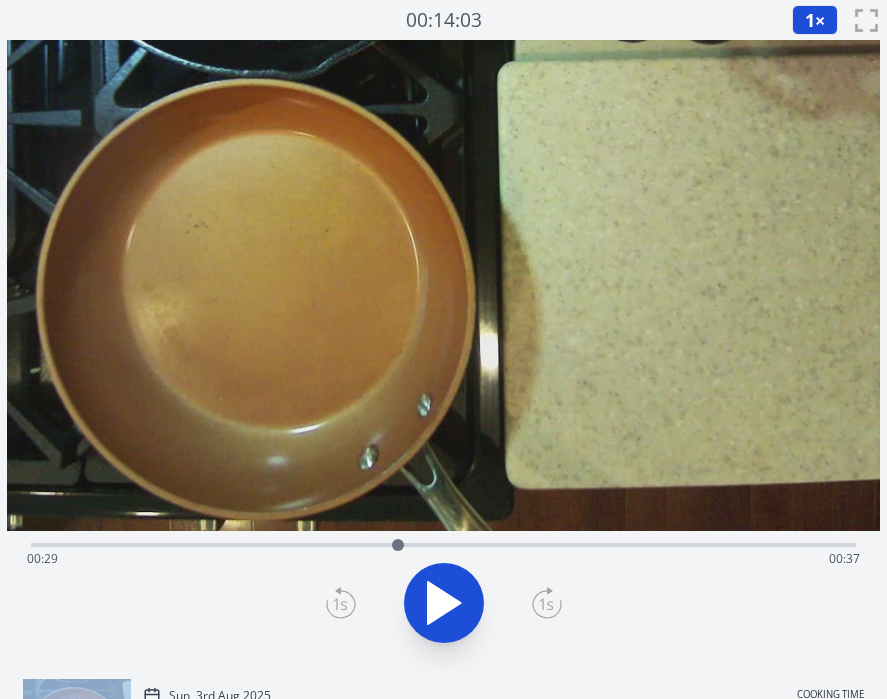 click 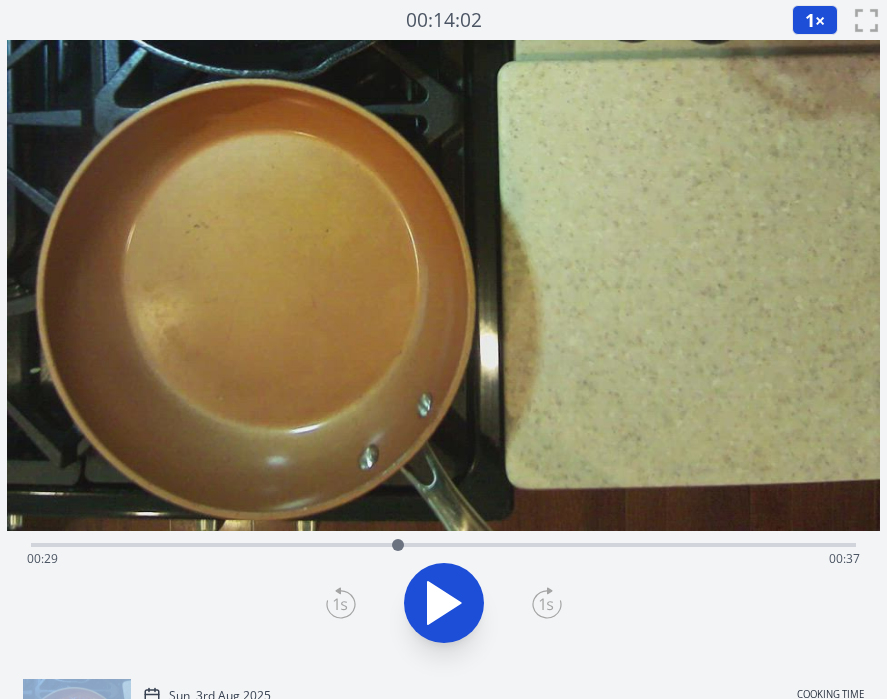 click 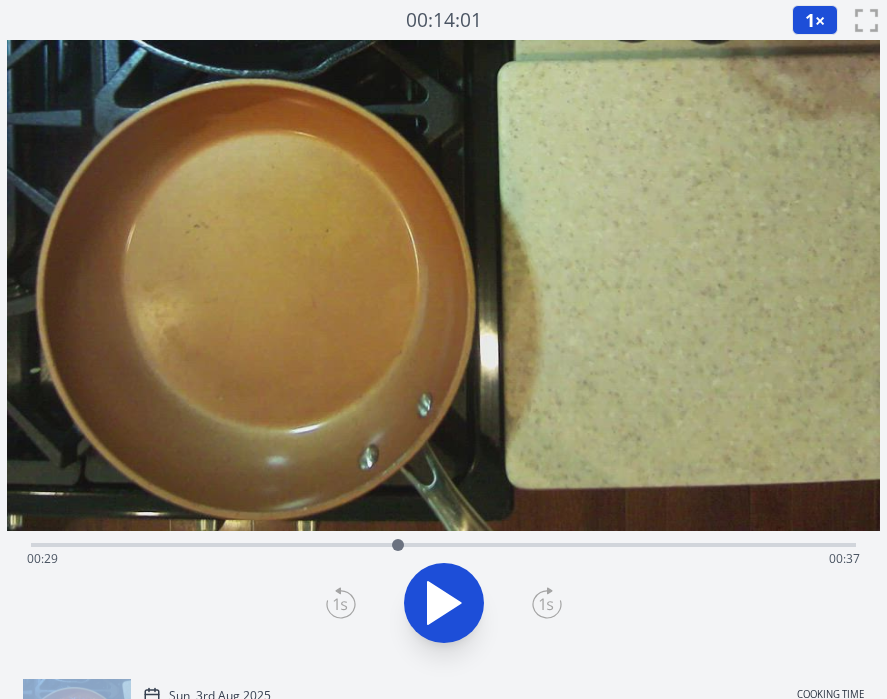 click 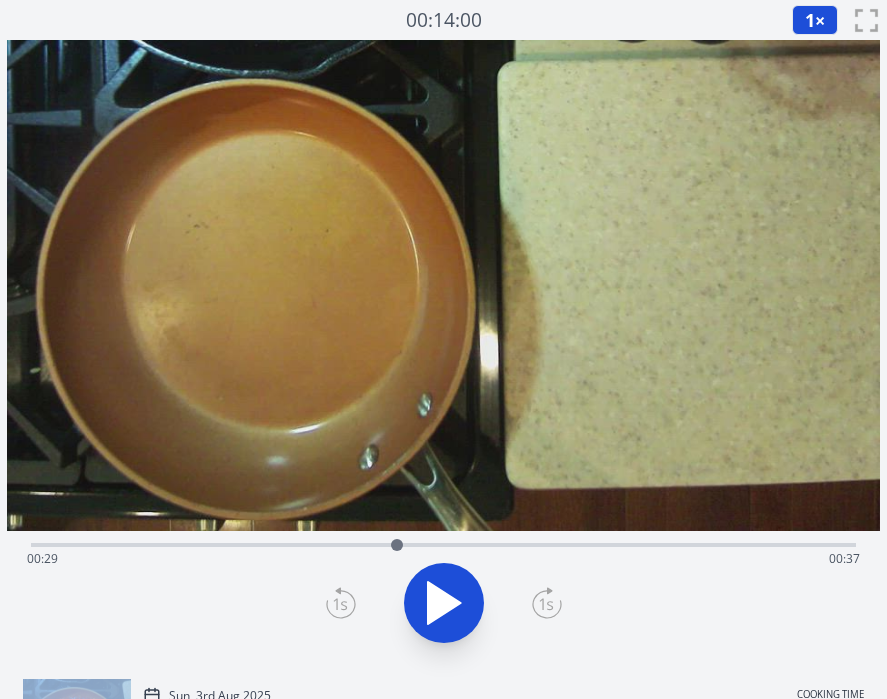 click 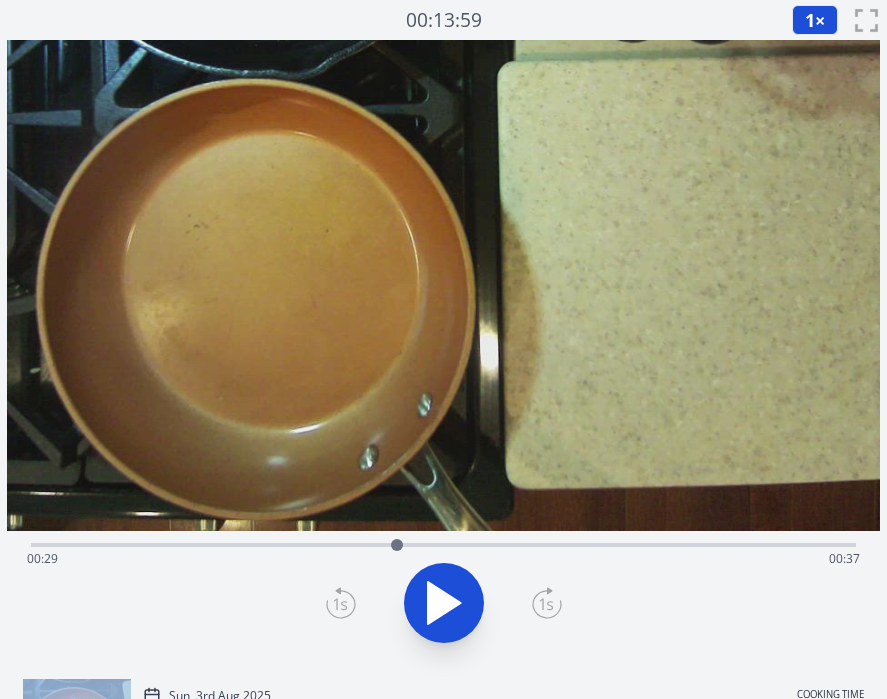 click 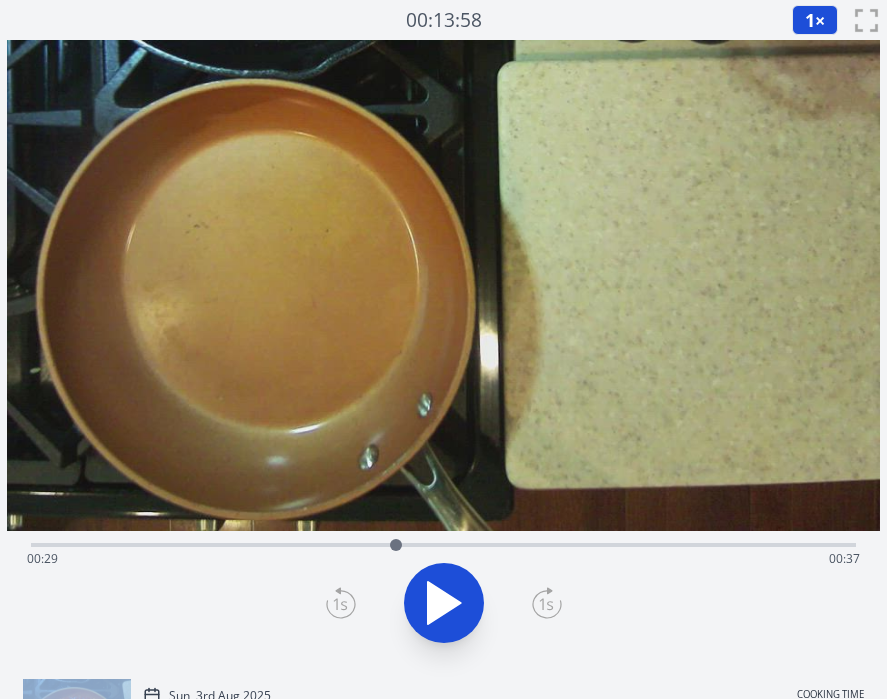 click 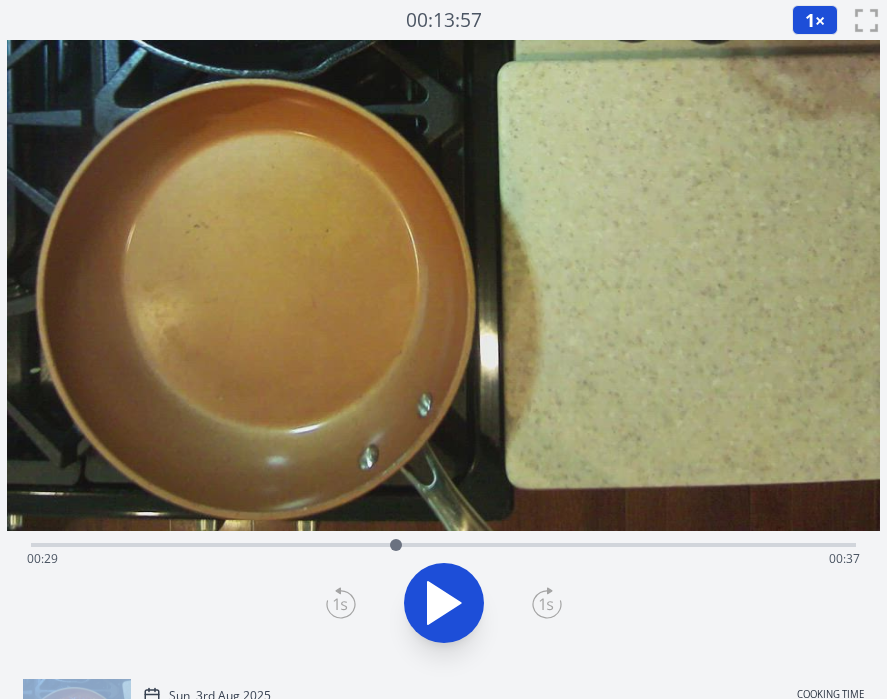 click 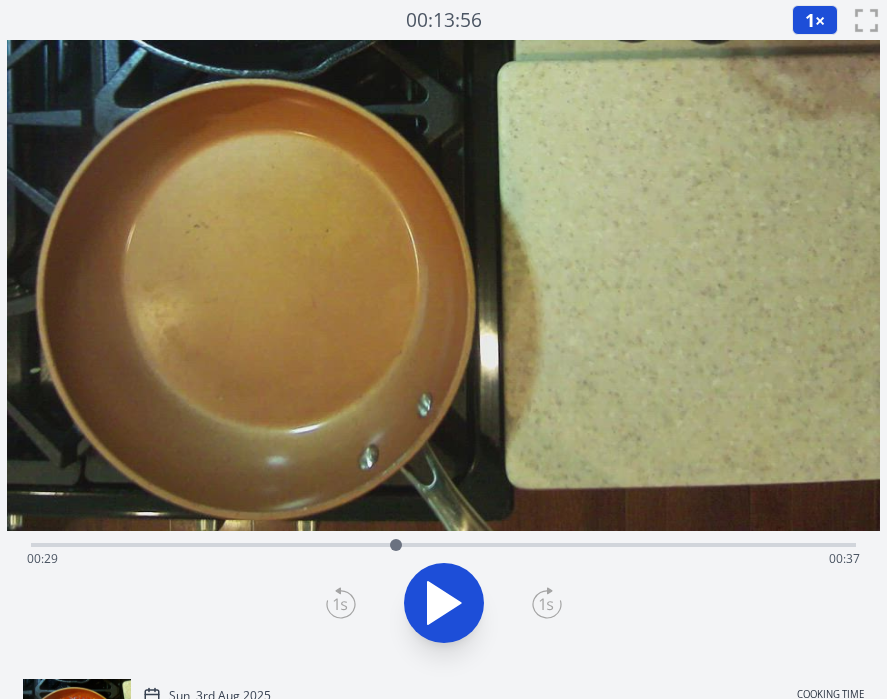 click 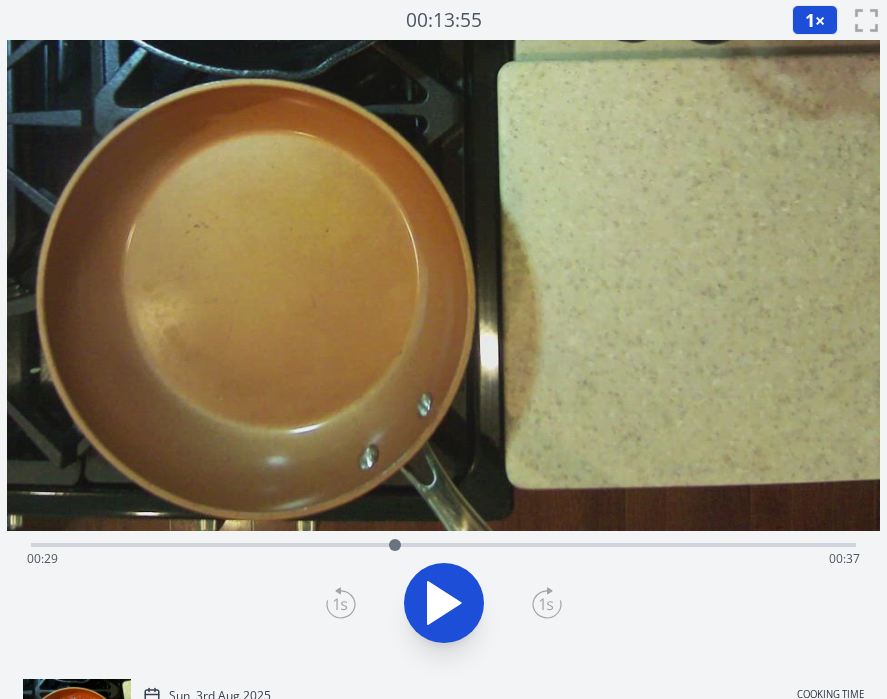 click 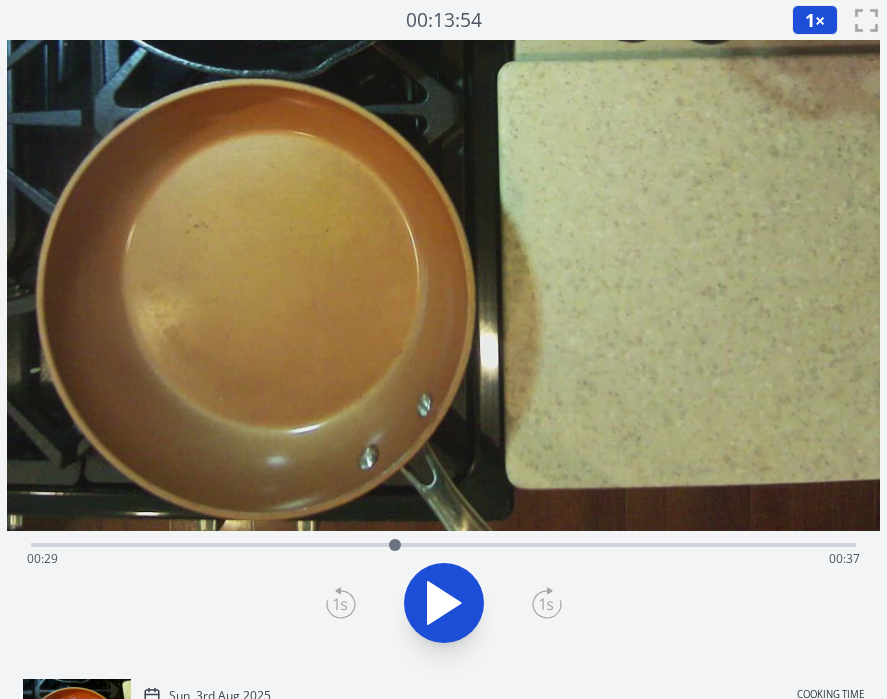 click 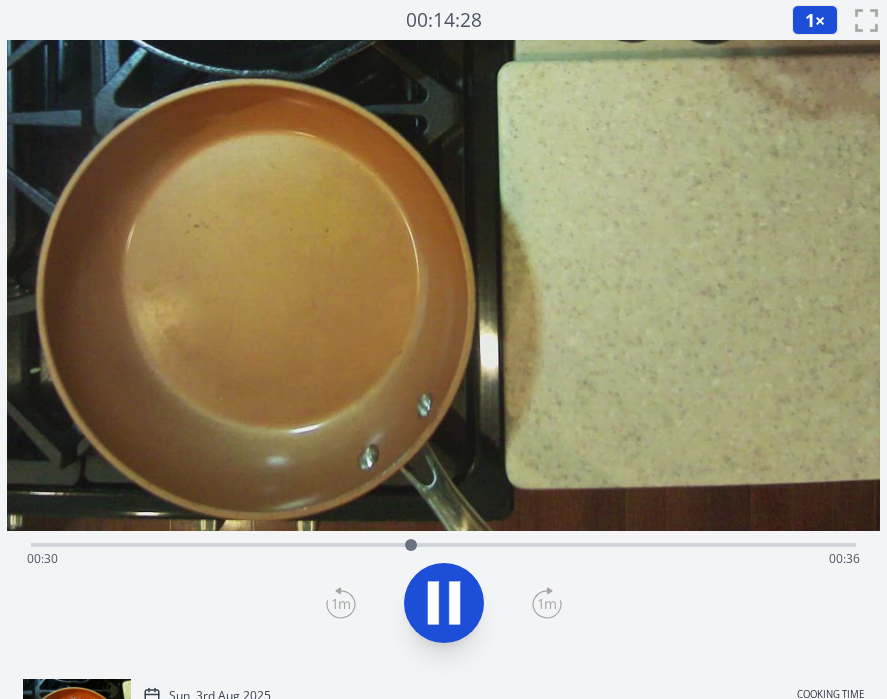 click on "Time elapsed:  00:30
Time remaining:  00:36" at bounding box center (444, 543) 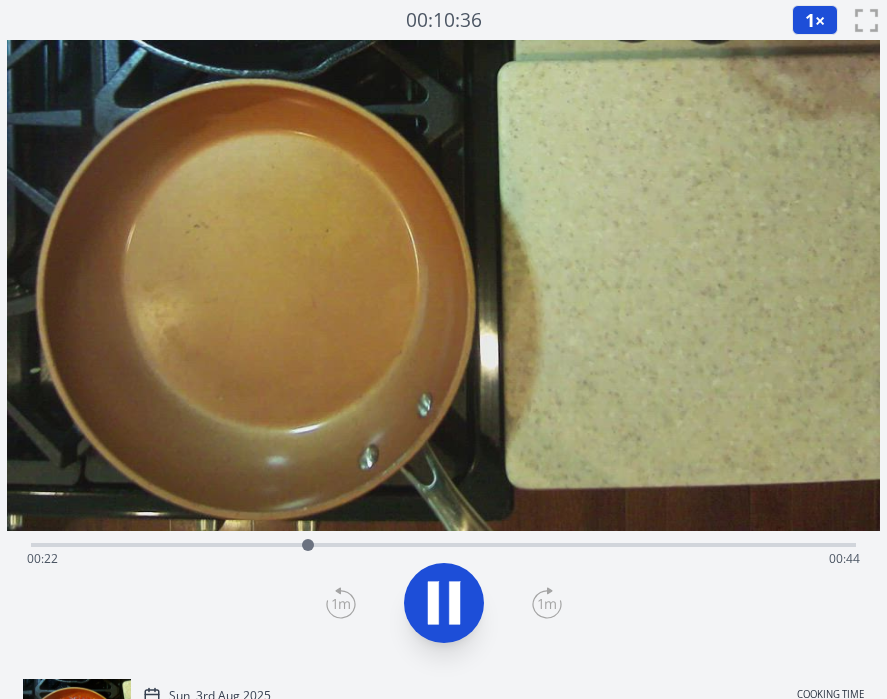 click on "Time elapsed:  00:22
Time remaining:  00:44" at bounding box center (444, 559) 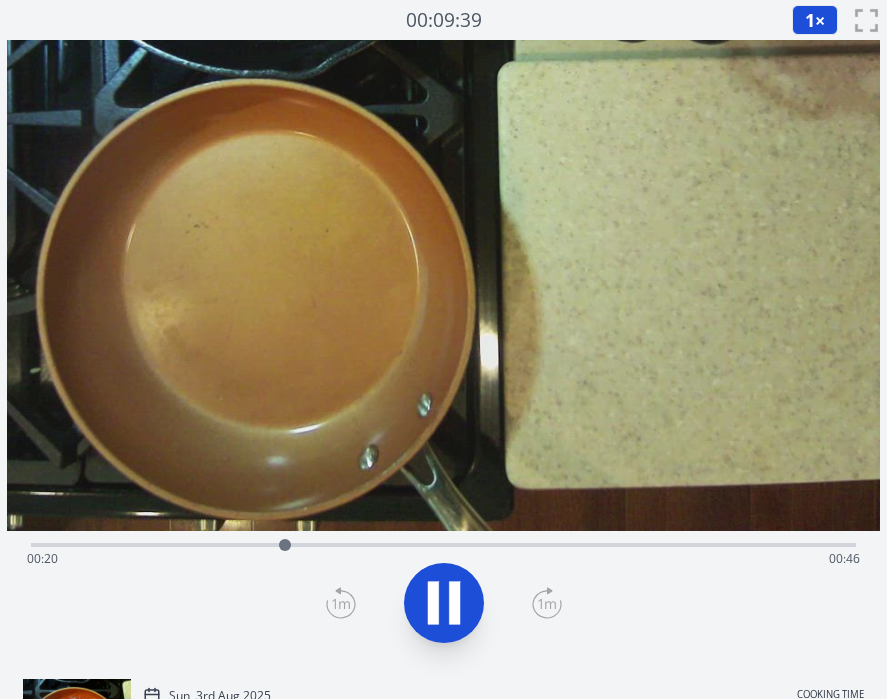 click on "Time elapsed:  00:20
Time remaining:  00:46" at bounding box center (444, 559) 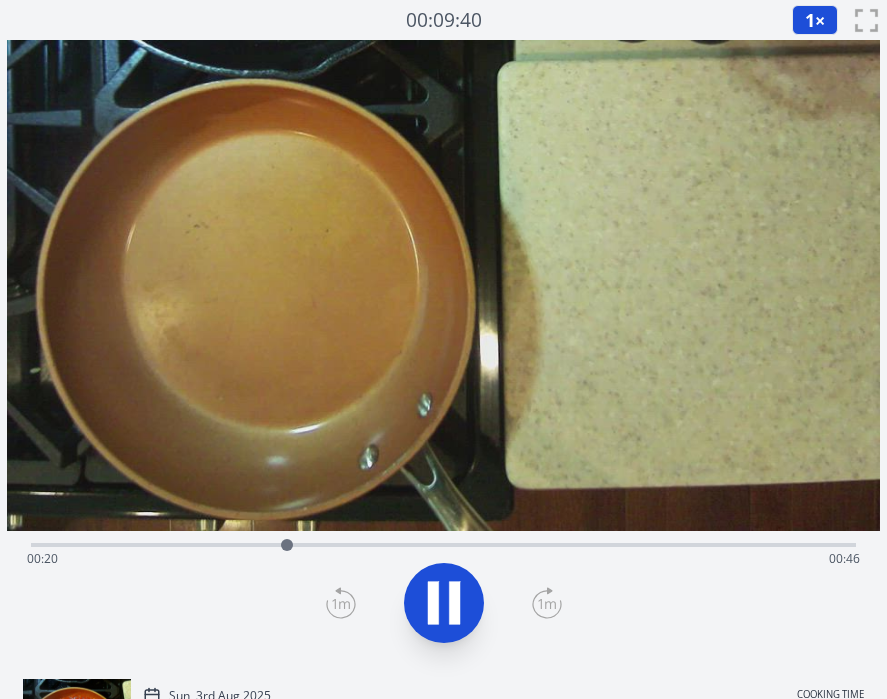 click on "Time elapsed:  00:20
Time remaining:  00:46" at bounding box center (444, 559) 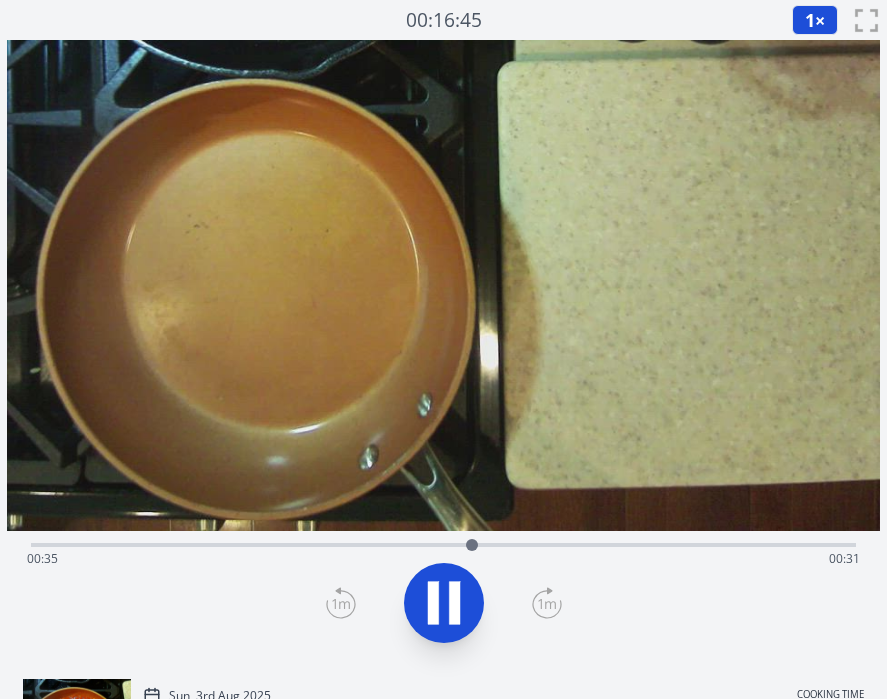click on "Time elapsed:  00:35
Time remaining:  00:31" at bounding box center [444, 559] 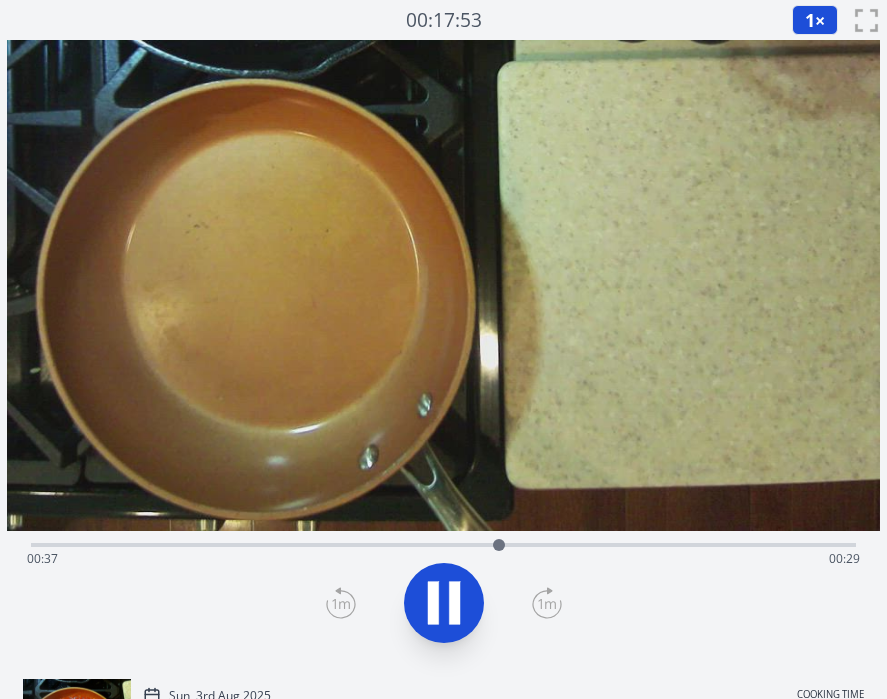 click on "Time elapsed:  00:37
Time remaining:  00:29" at bounding box center [444, 559] 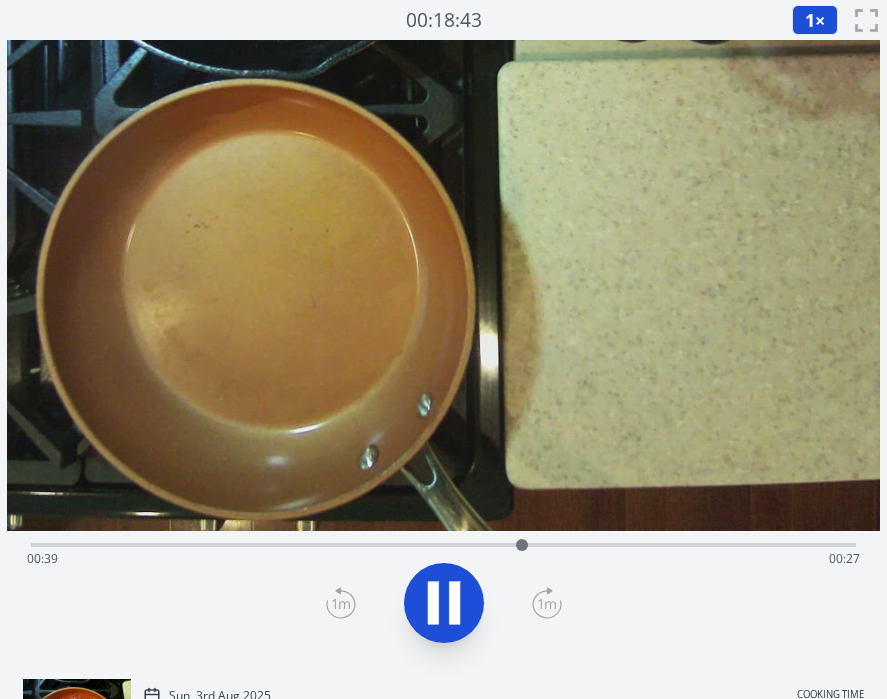 click 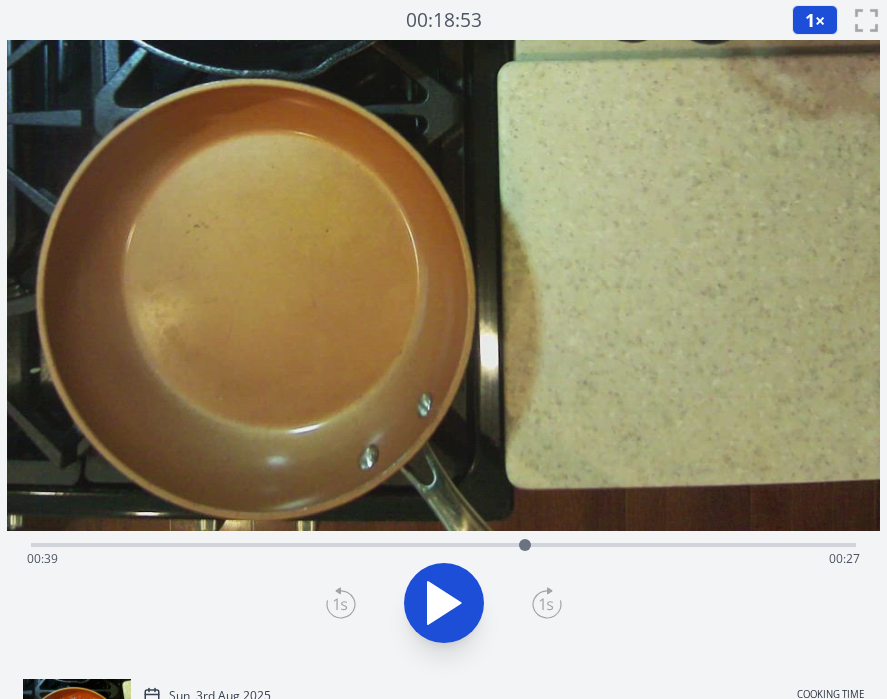 click on "Time elapsed:  00:39
Time remaining:  00:27" at bounding box center [444, 543] 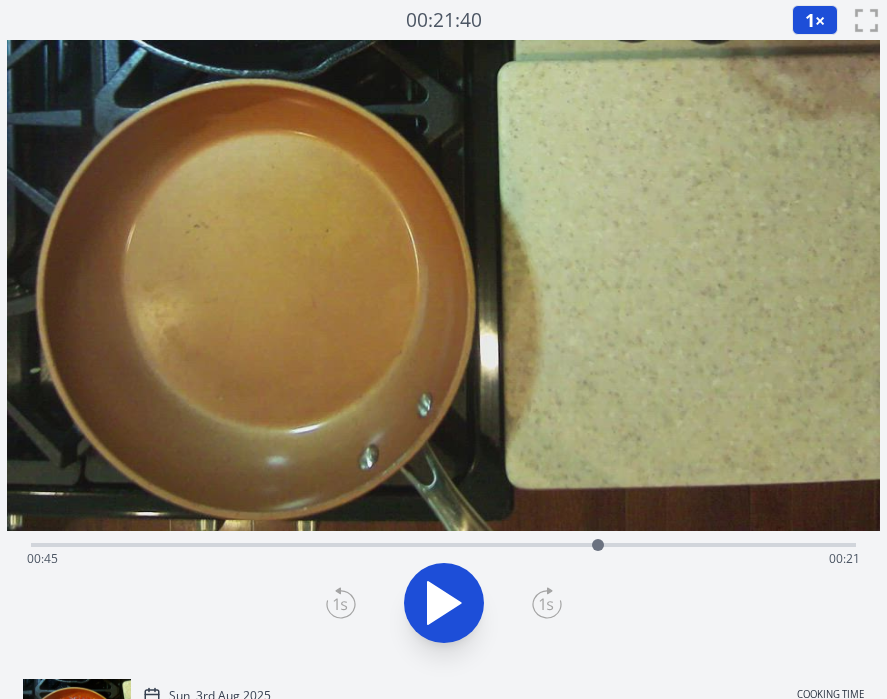 click on "Time elapsed:  00:45
Time remaining:  00:21" at bounding box center (444, 559) 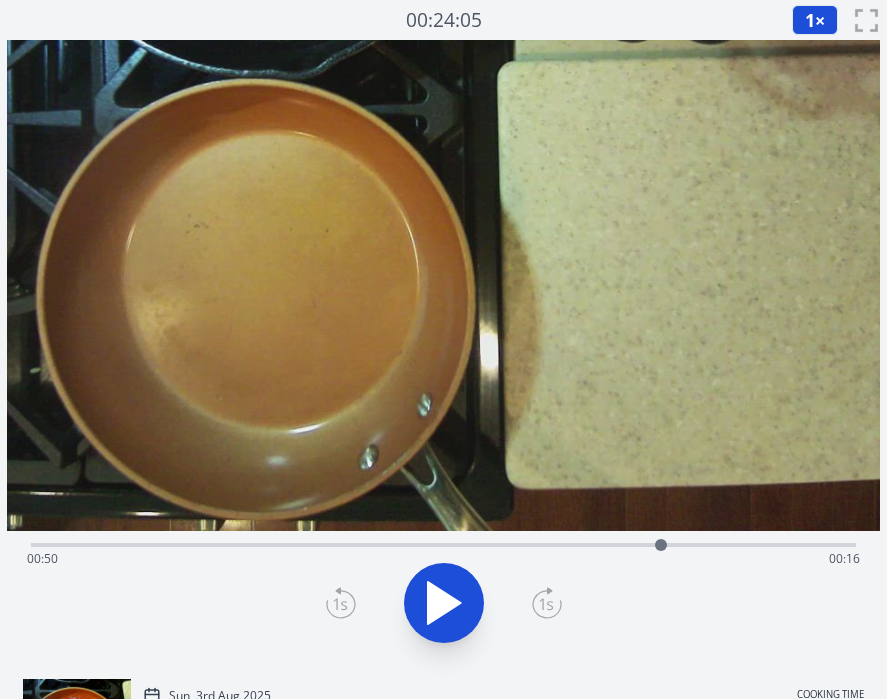 click on "Time elapsed:  00:50
Time remaining:  00:16" at bounding box center (444, 559) 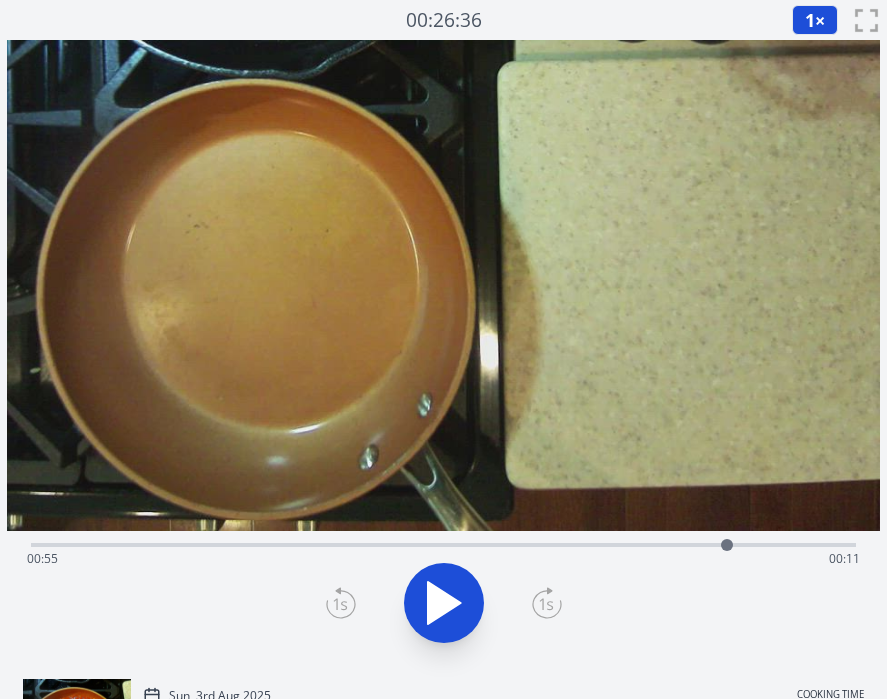 click on "Time elapsed:  00:55
Time remaining:  00:11" at bounding box center [444, 559] 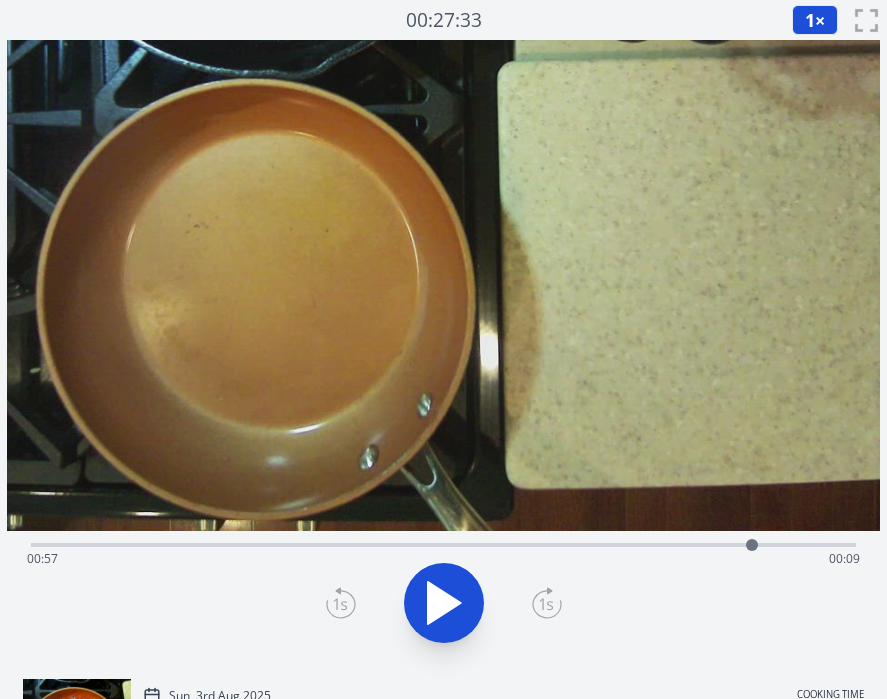 click on "Time elapsed:  00:57
Time remaining:  00:09" at bounding box center (444, 559) 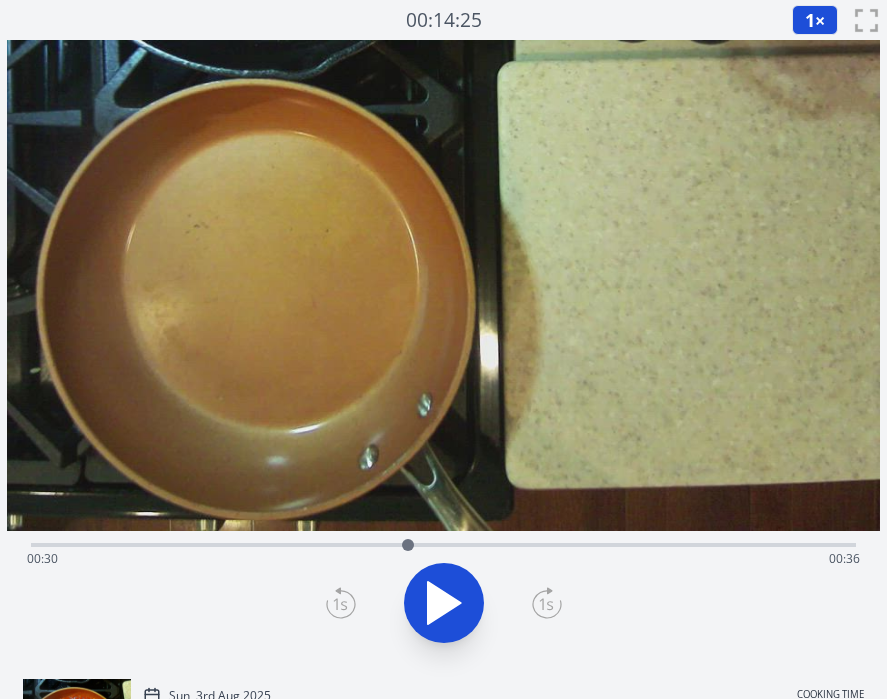 click on "Time elapsed:  00:30
Time remaining:  00:36" at bounding box center [444, 559] 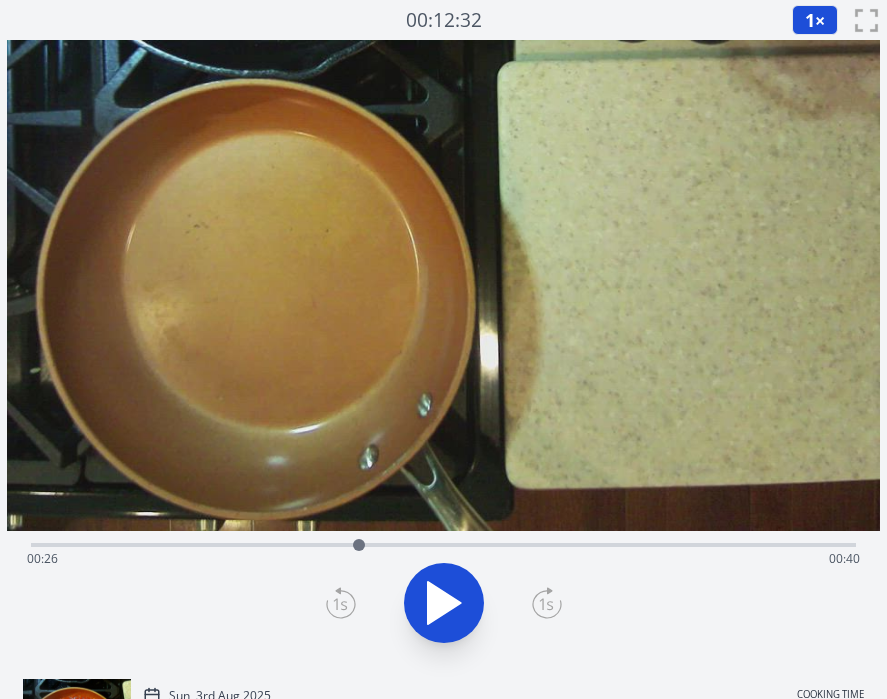 click 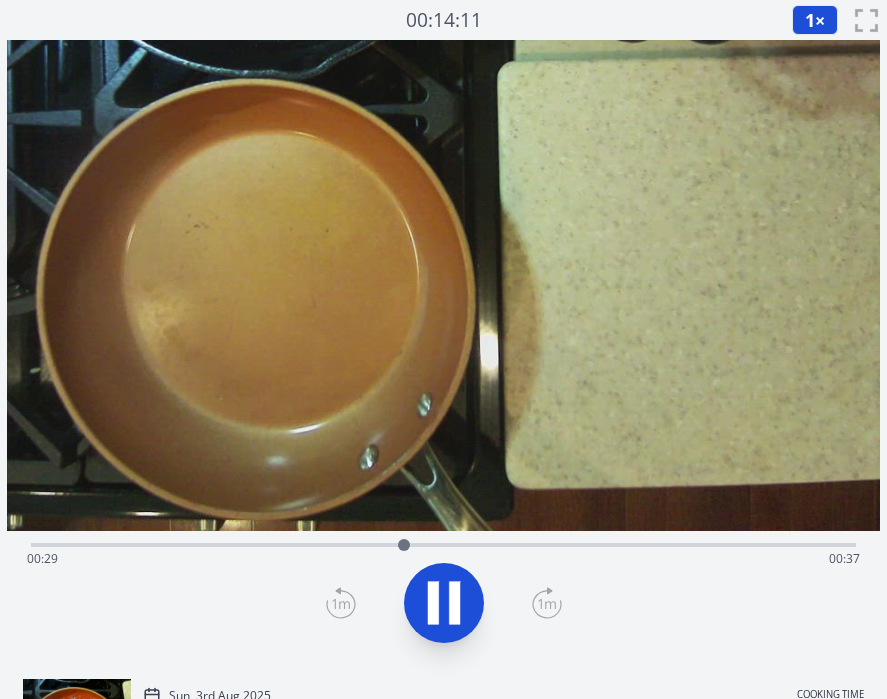 click 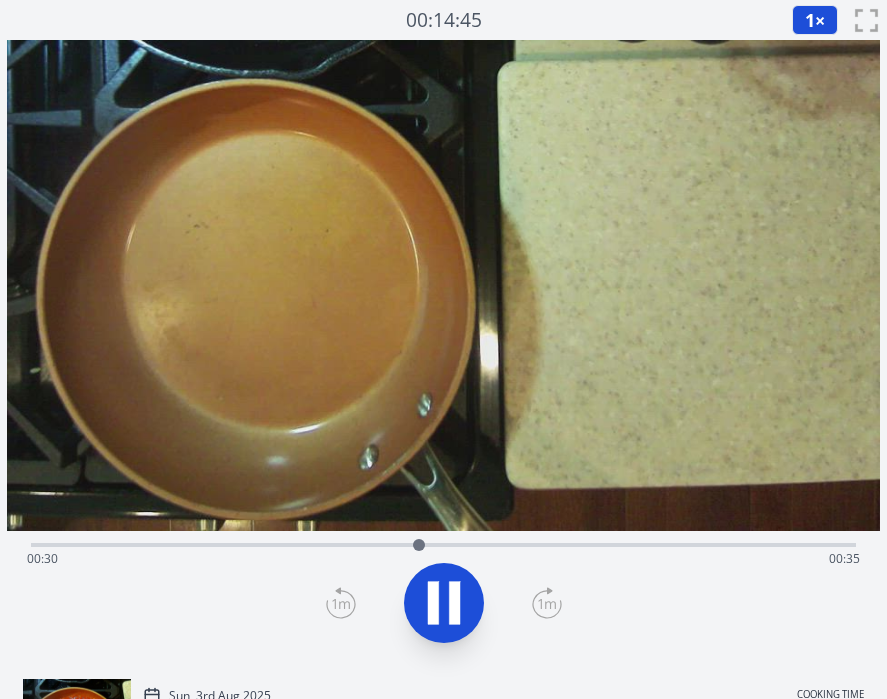 click 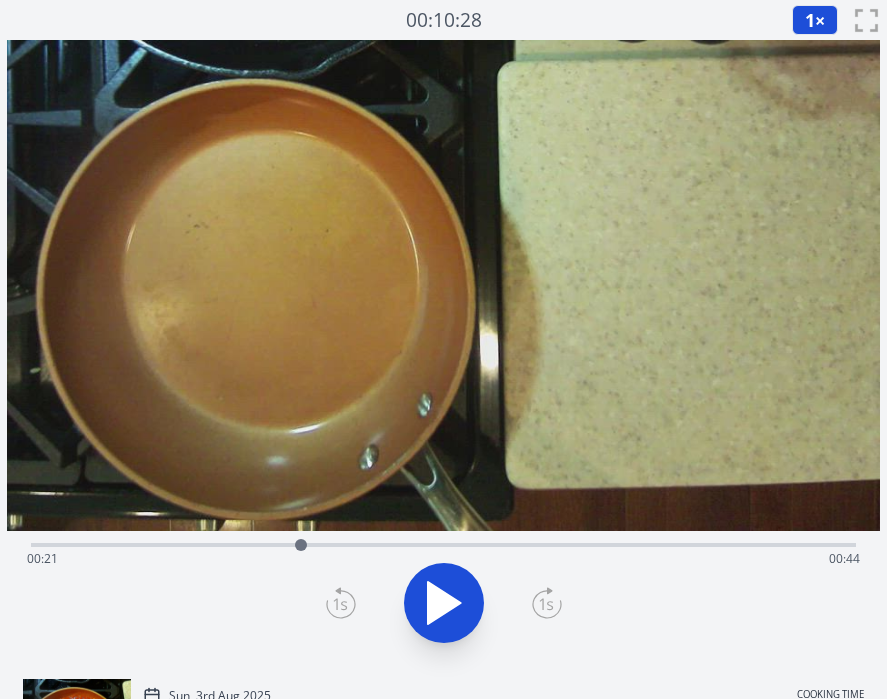 drag, startPoint x: 419, startPoint y: 543, endPoint x: 250, endPoint y: 530, distance: 169.49927 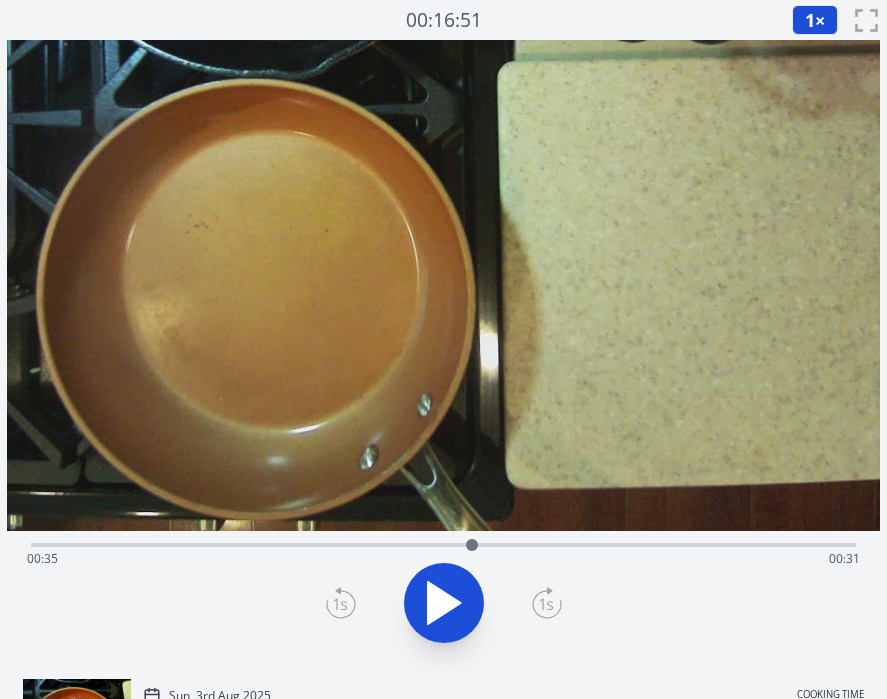 drag, startPoint x: 267, startPoint y: 542, endPoint x: 472, endPoint y: 546, distance: 205.03902 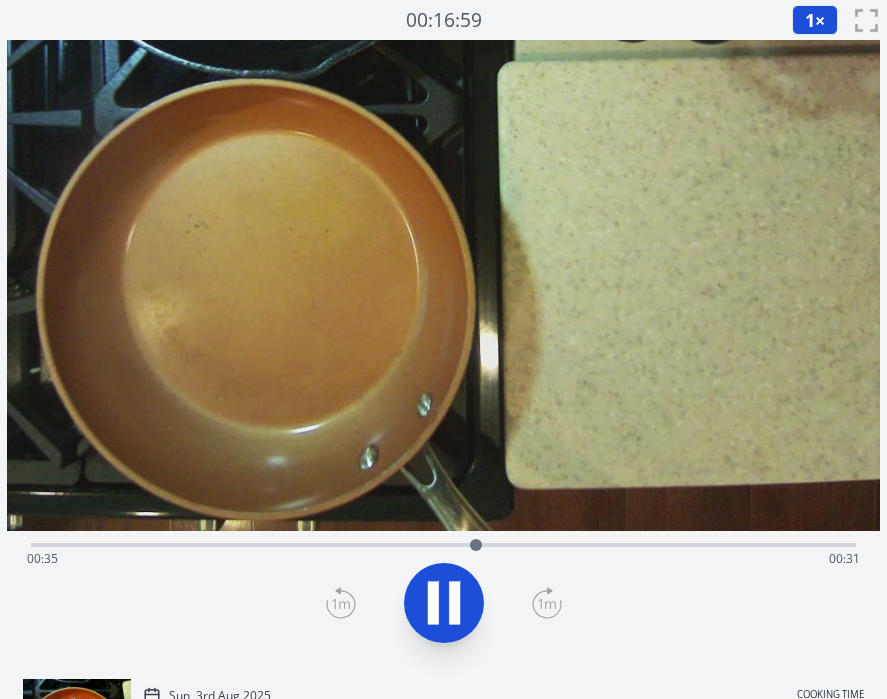 click 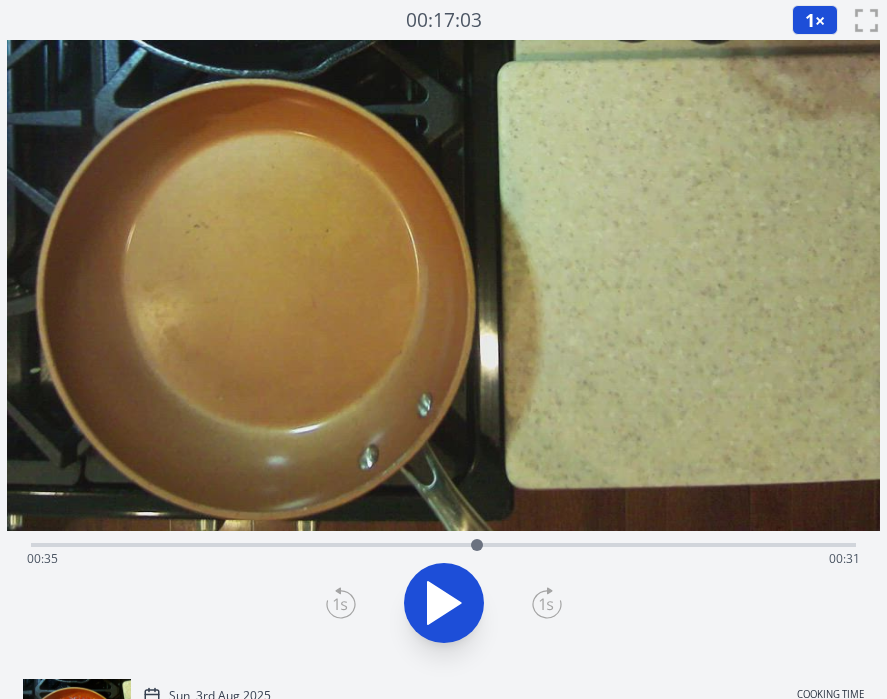 click at bounding box center [477, 545] 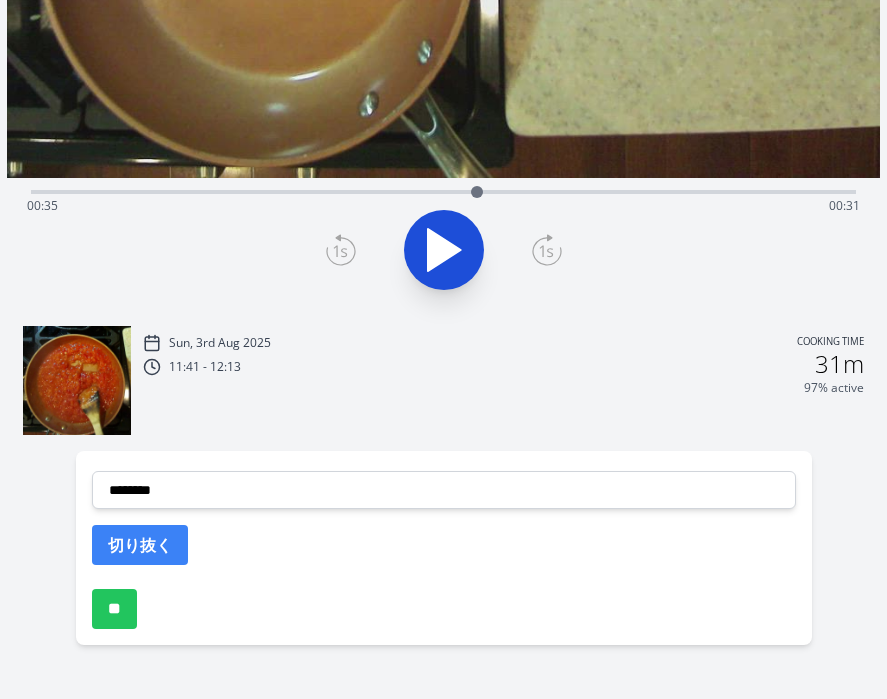scroll, scrollTop: 375, scrollLeft: 0, axis: vertical 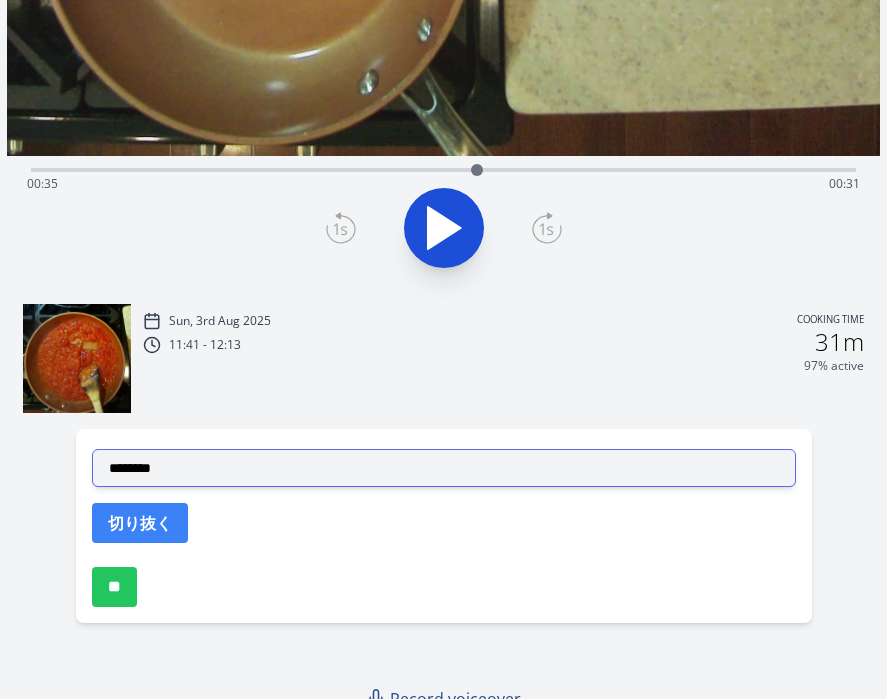 click on "**********" at bounding box center (444, 468) 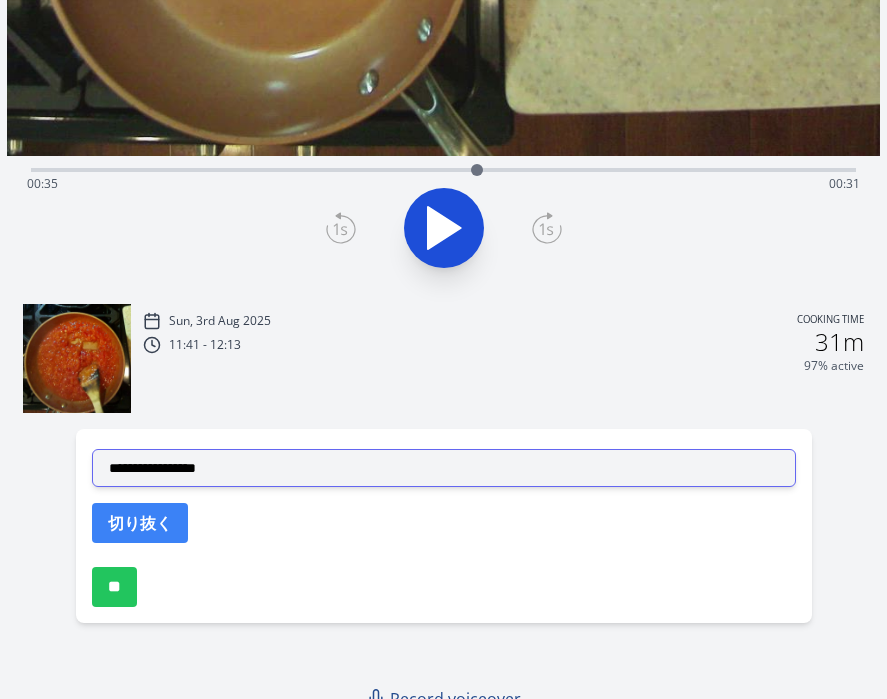 click on "**********" at bounding box center [444, 468] 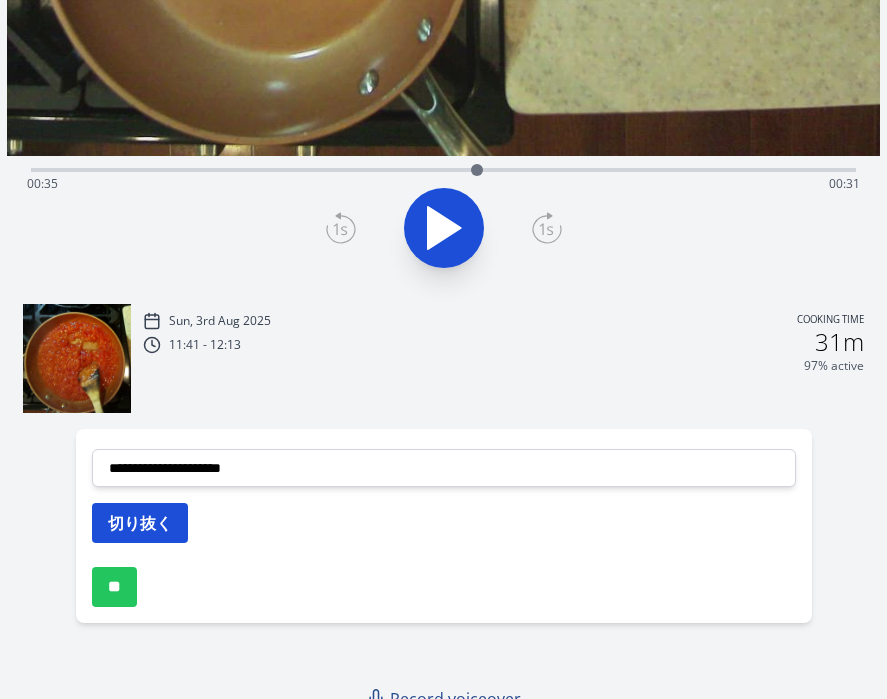 click on "切り抜く" at bounding box center [140, 523] 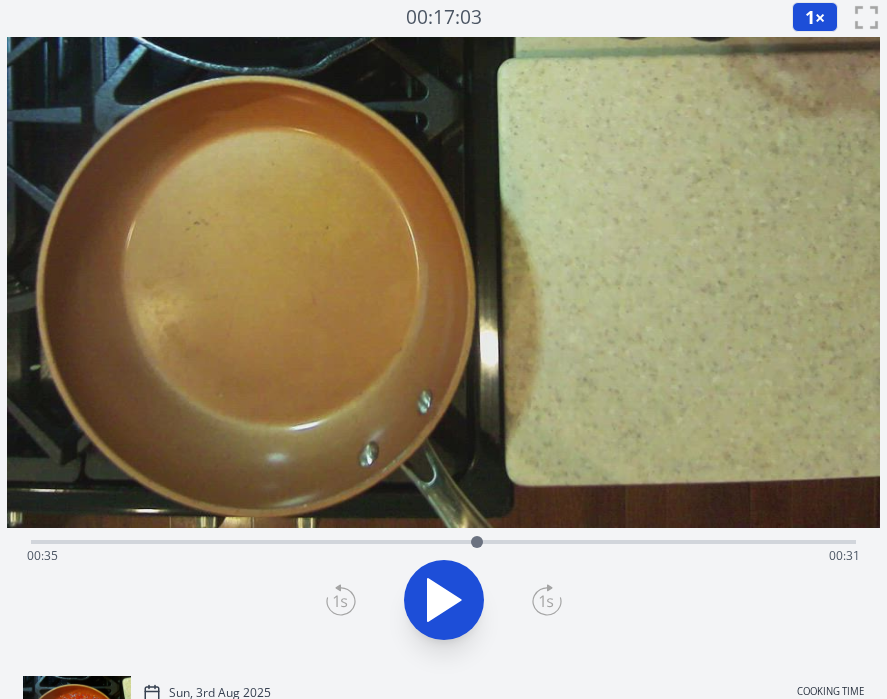 scroll, scrollTop: 1, scrollLeft: 0, axis: vertical 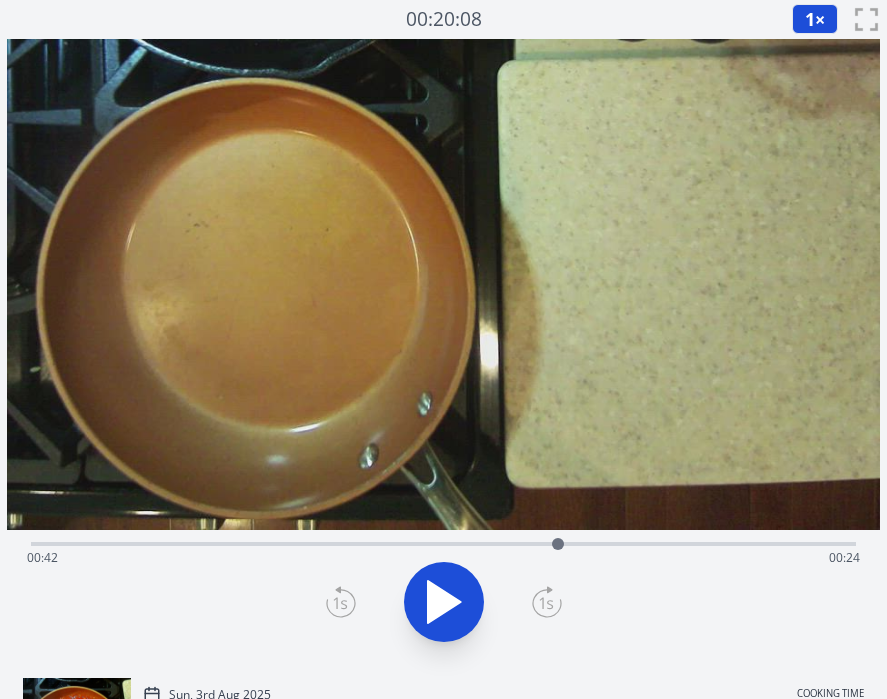 drag, startPoint x: 478, startPoint y: 545, endPoint x: 558, endPoint y: 553, distance: 80.399 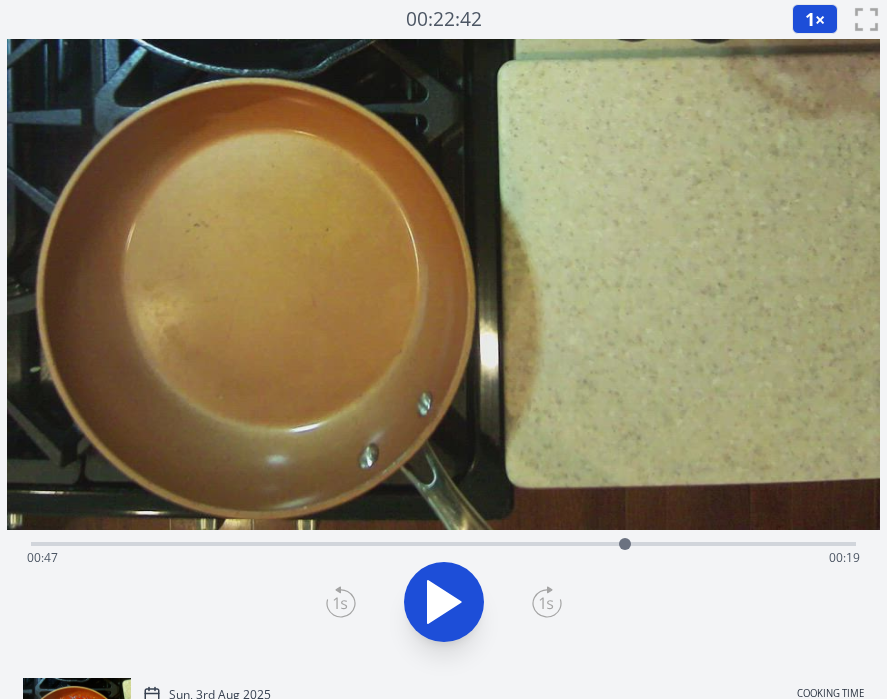 drag, startPoint x: 558, startPoint y: 545, endPoint x: 624, endPoint y: 548, distance: 66.068146 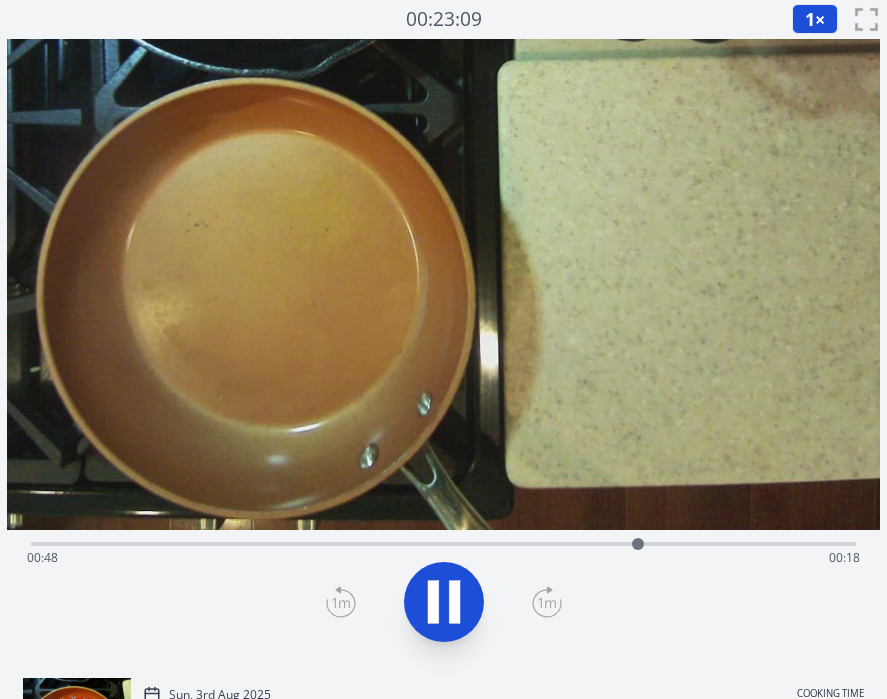 click 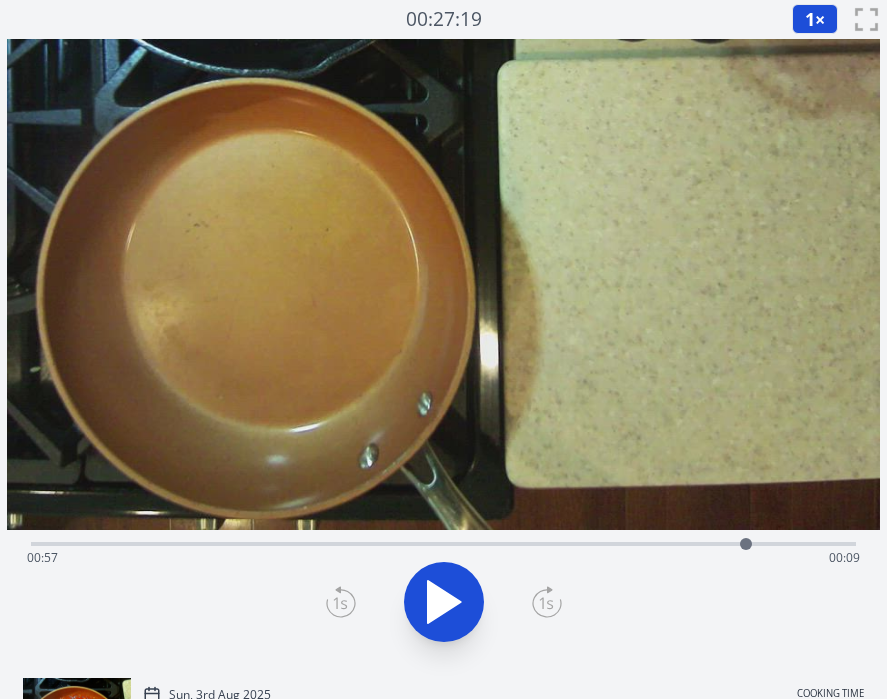 drag, startPoint x: 643, startPoint y: 545, endPoint x: 746, endPoint y: 556, distance: 103.58572 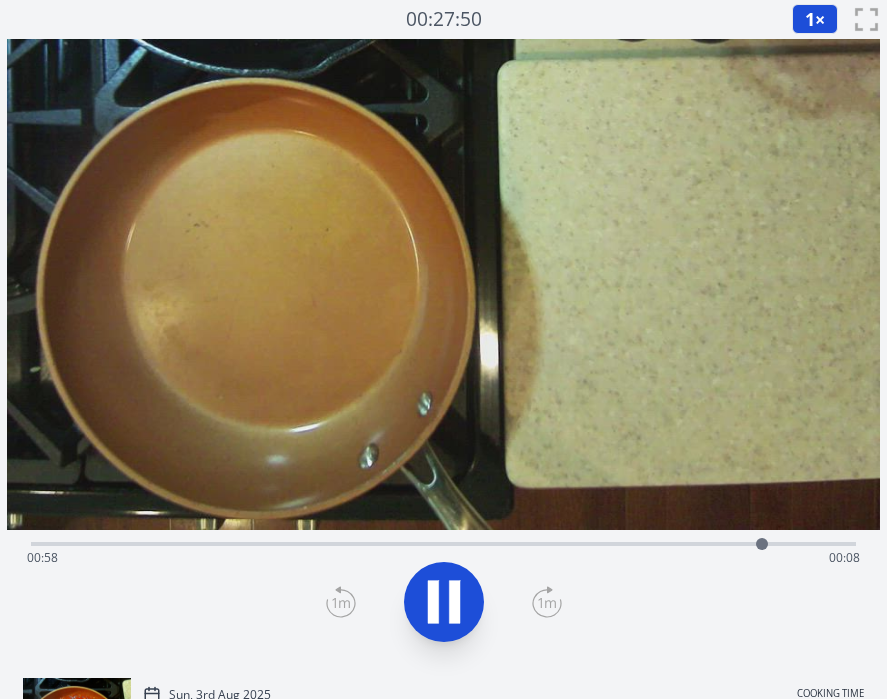 click 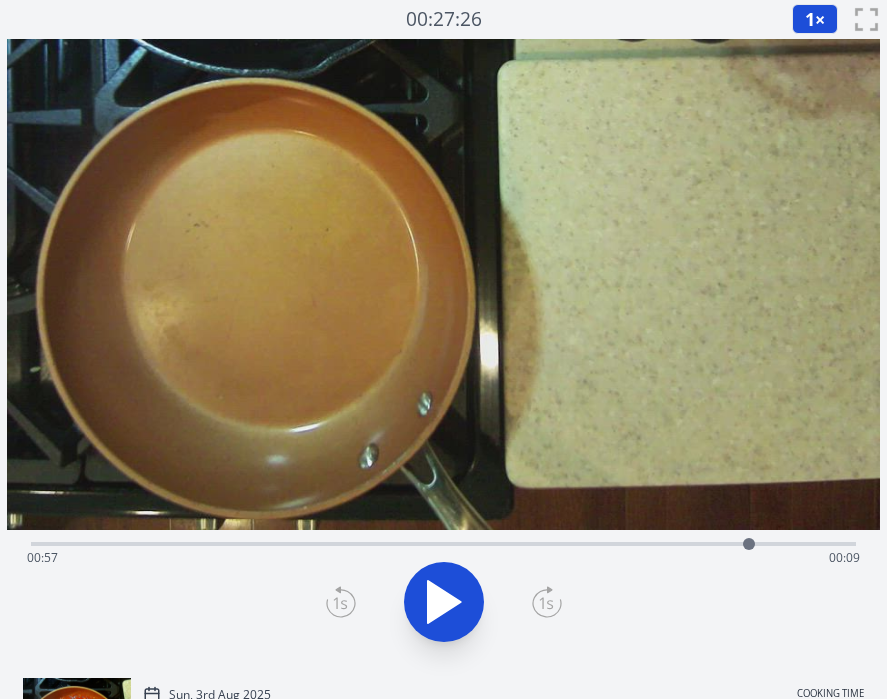 drag, startPoint x: 765, startPoint y: 545, endPoint x: 749, endPoint y: 544, distance: 16.03122 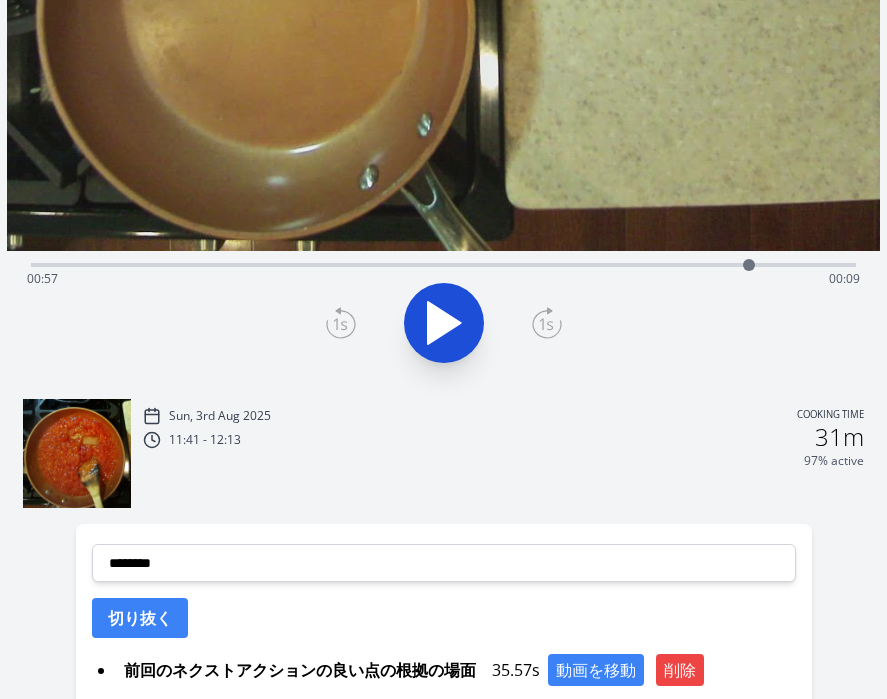 scroll, scrollTop: 403, scrollLeft: 0, axis: vertical 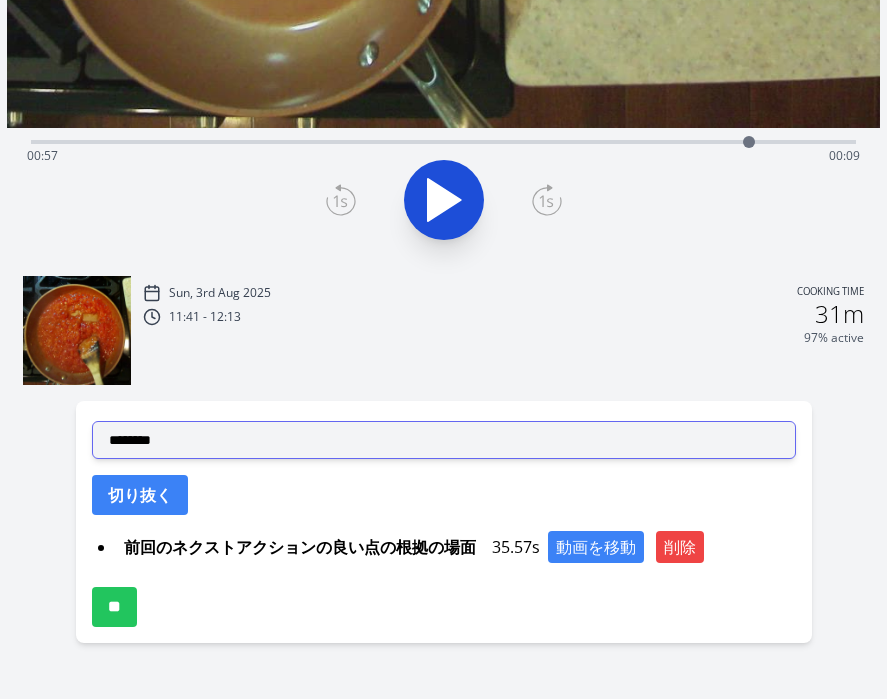 click on "**********" at bounding box center [444, 440] 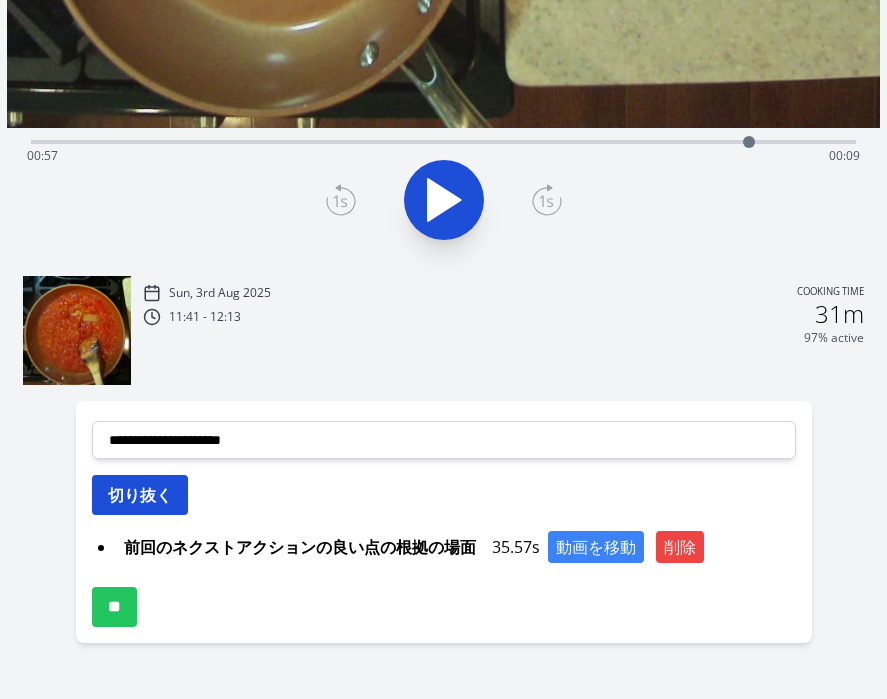 click on "切り抜く" at bounding box center [140, 495] 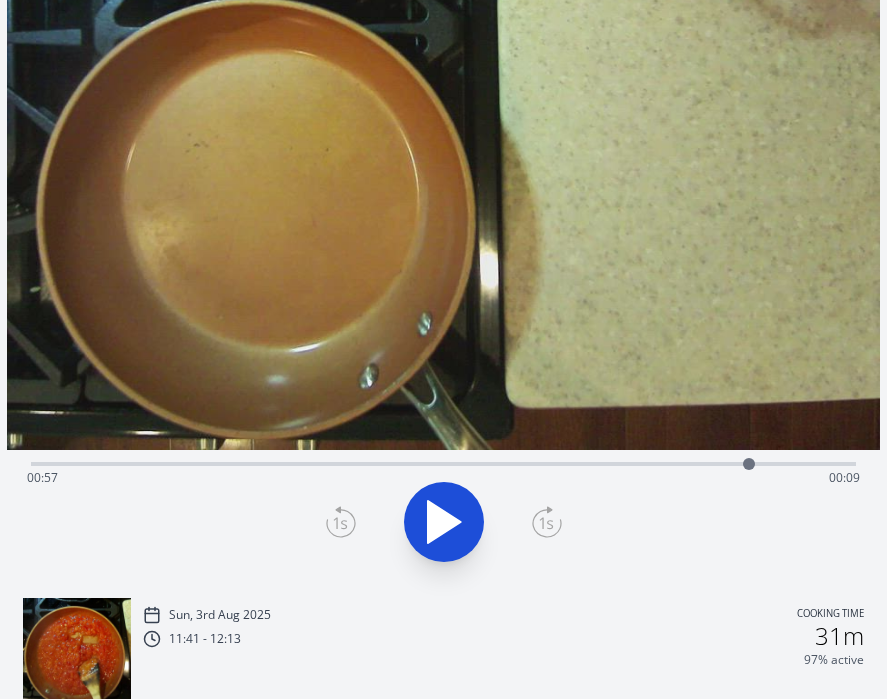 scroll, scrollTop: 0, scrollLeft: 0, axis: both 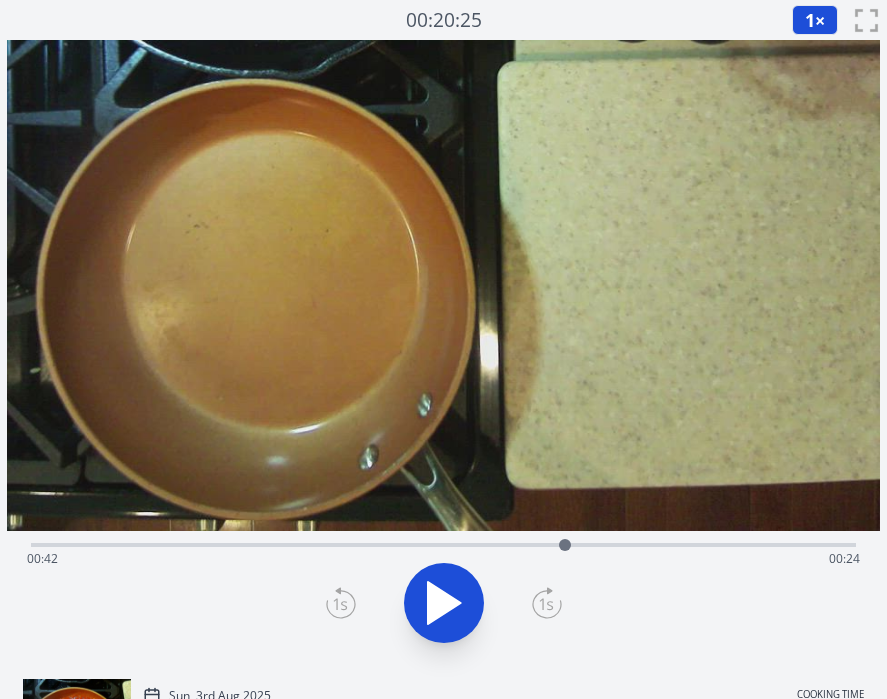 drag, startPoint x: 748, startPoint y: 545, endPoint x: 563, endPoint y: 538, distance: 185.13239 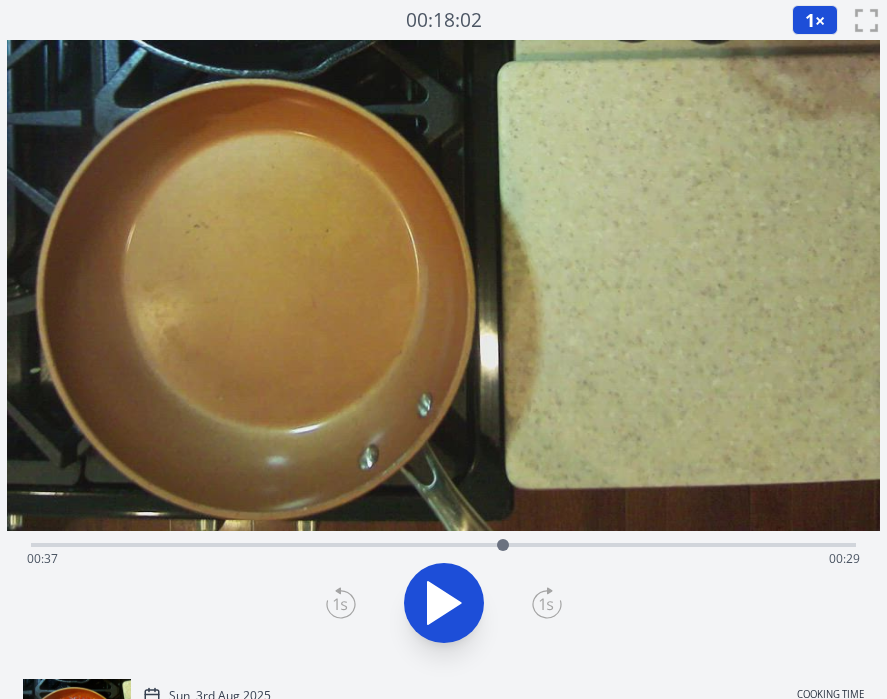 drag, startPoint x: 563, startPoint y: 538, endPoint x: 503, endPoint y: 542, distance: 60.133186 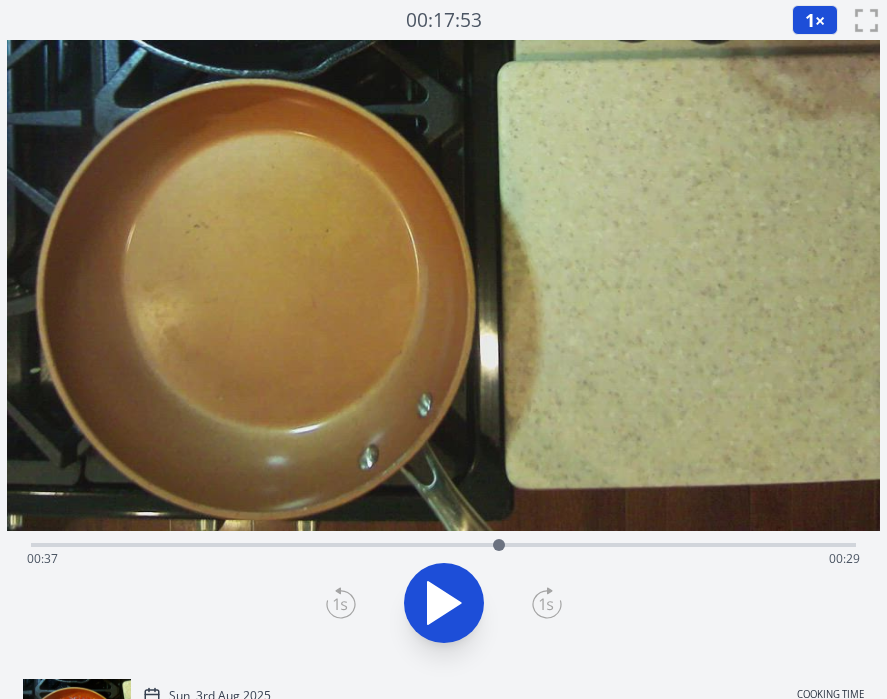 click at bounding box center (499, 545) 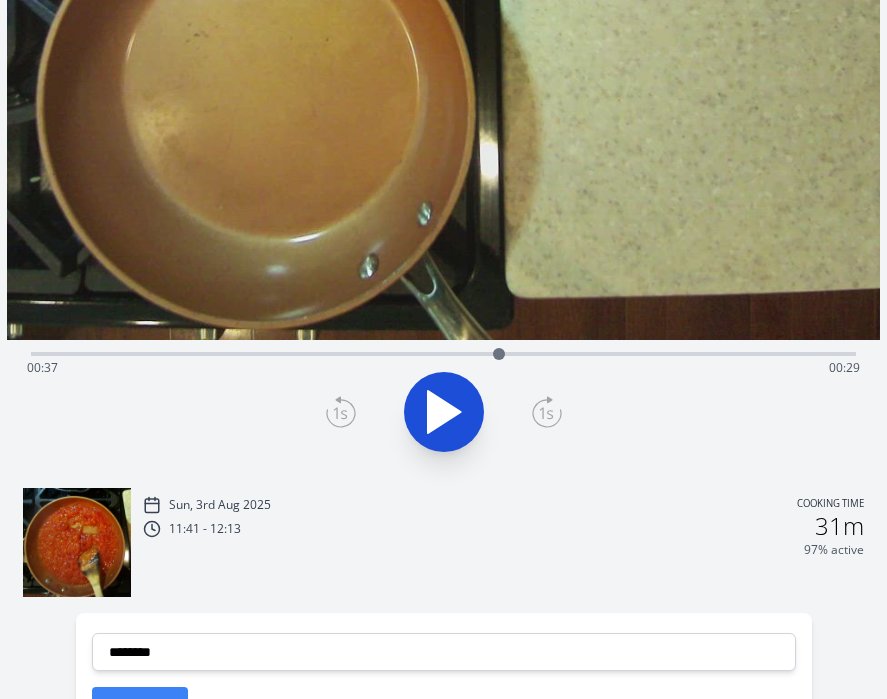 scroll, scrollTop: 265, scrollLeft: 0, axis: vertical 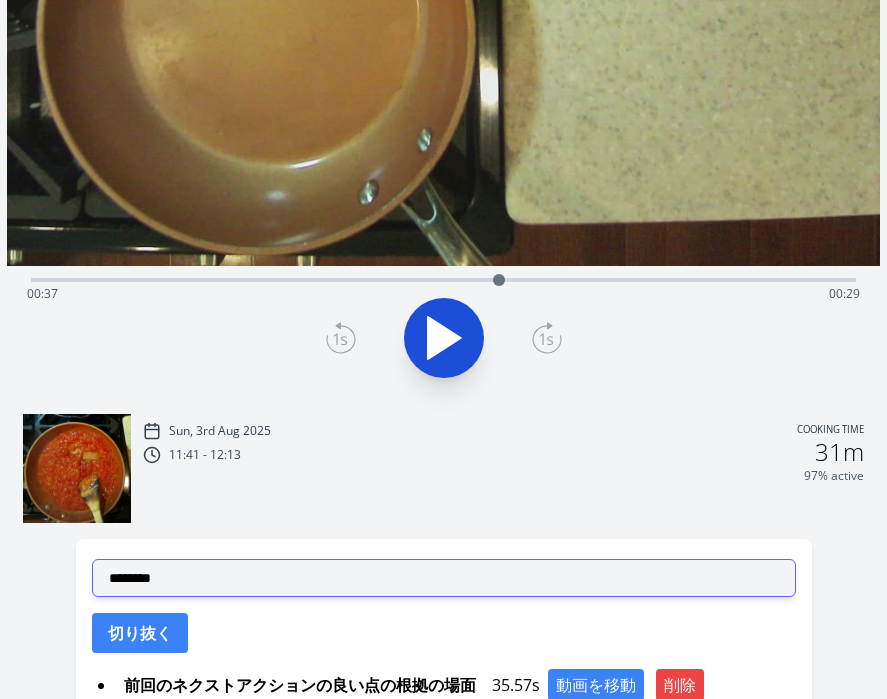 click on "**********" at bounding box center (444, 578) 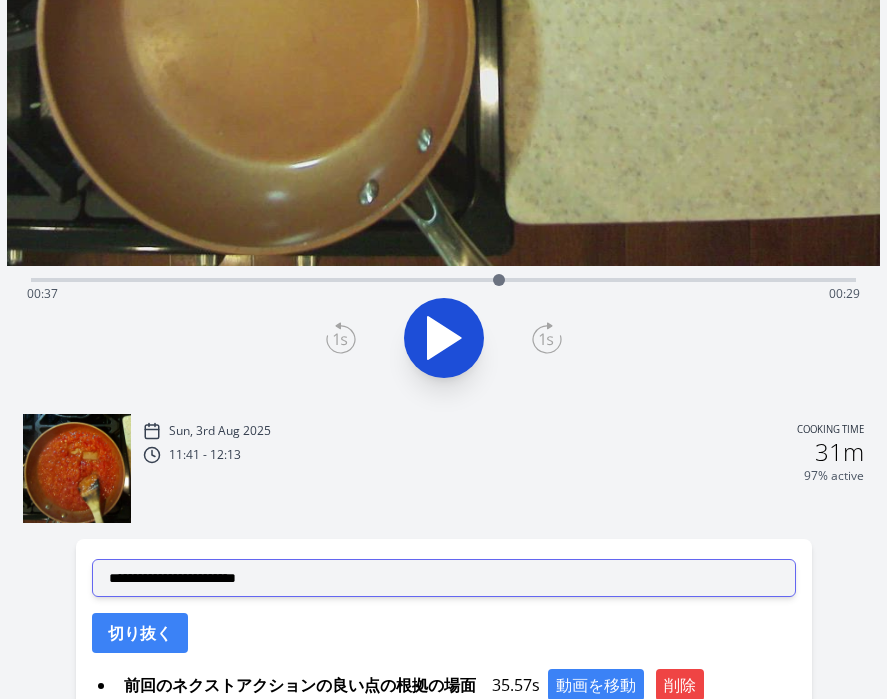 scroll, scrollTop: 466, scrollLeft: 0, axis: vertical 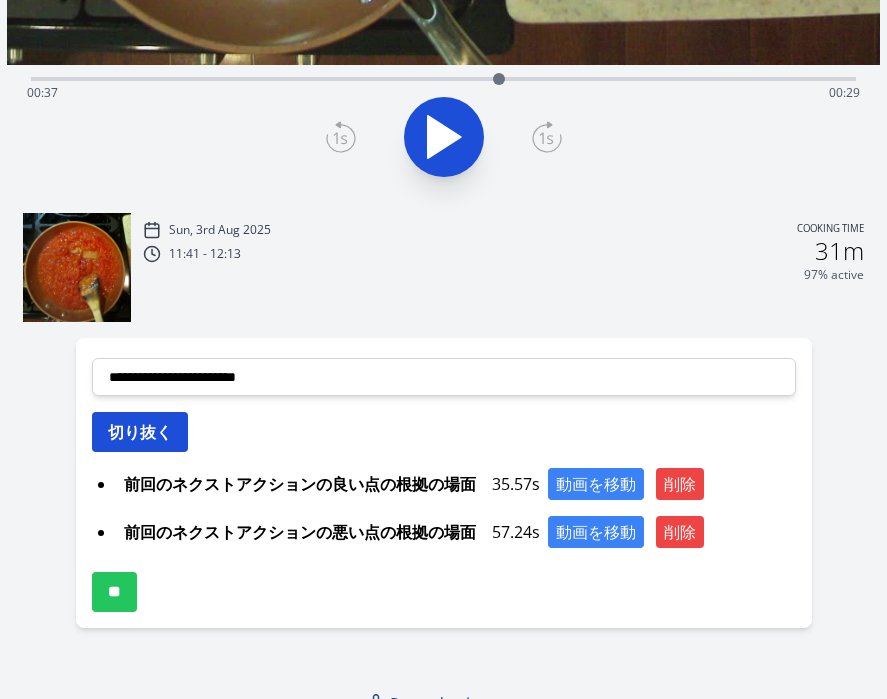 click on "切り抜く" at bounding box center [140, 432] 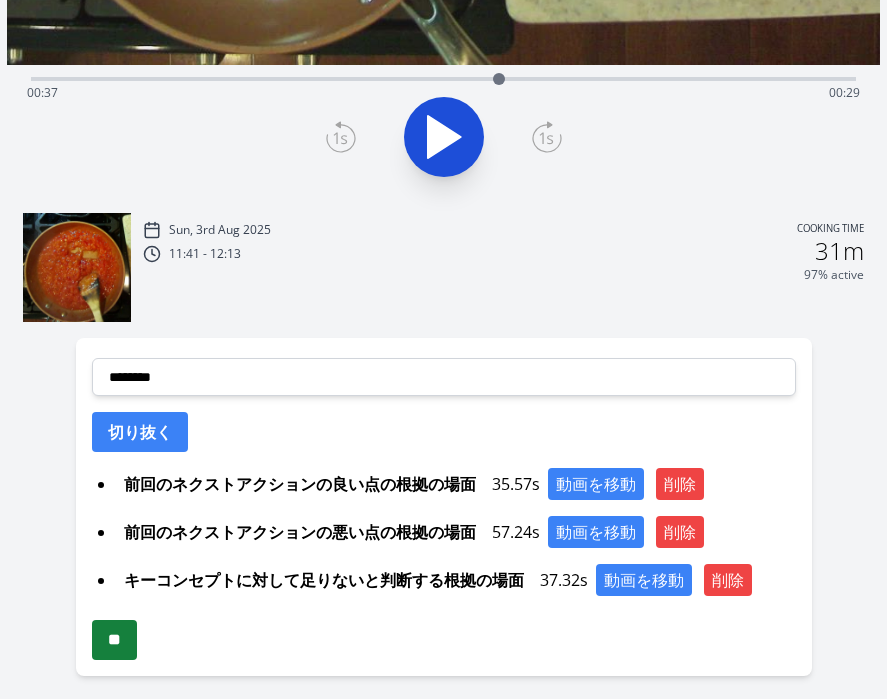 click on "**" at bounding box center [114, 640] 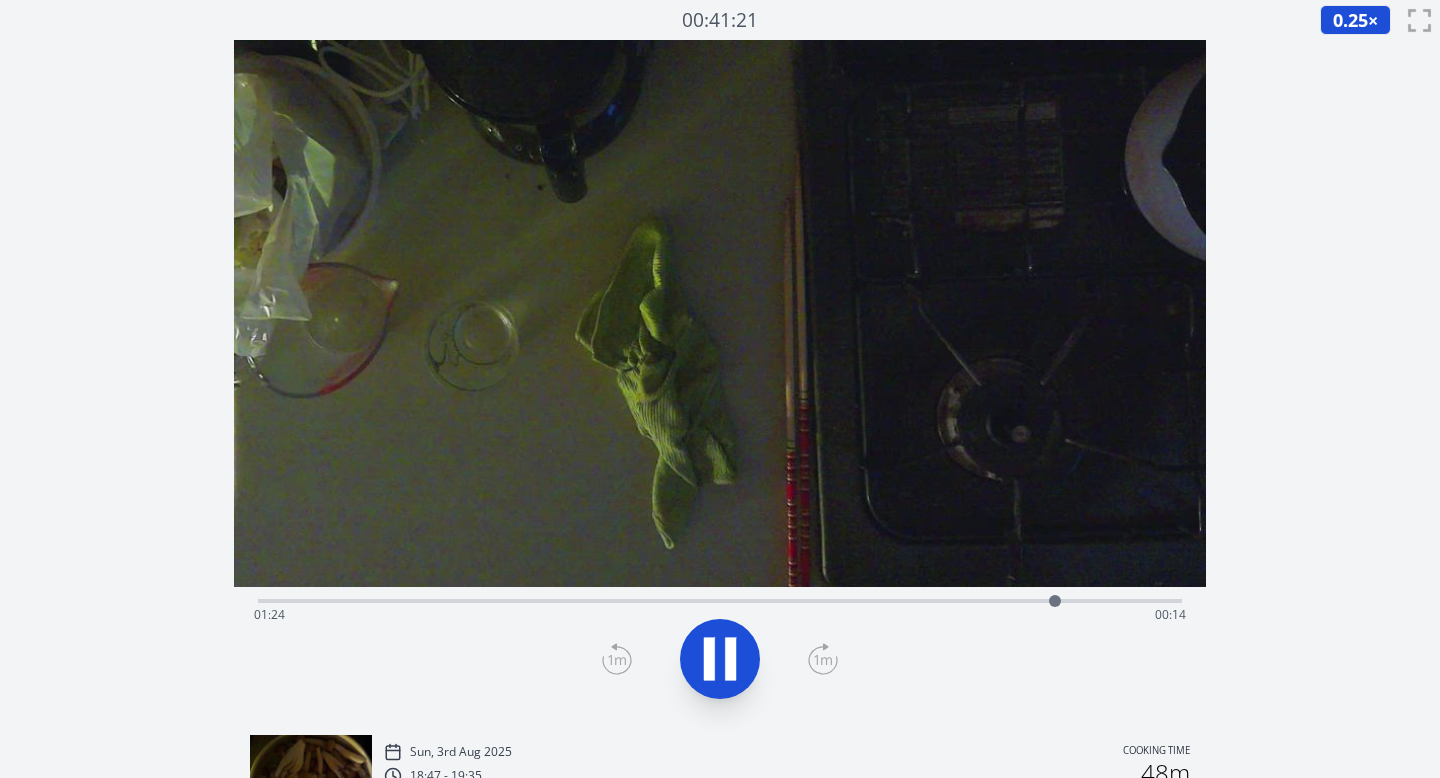 scroll, scrollTop: 0, scrollLeft: 0, axis: both 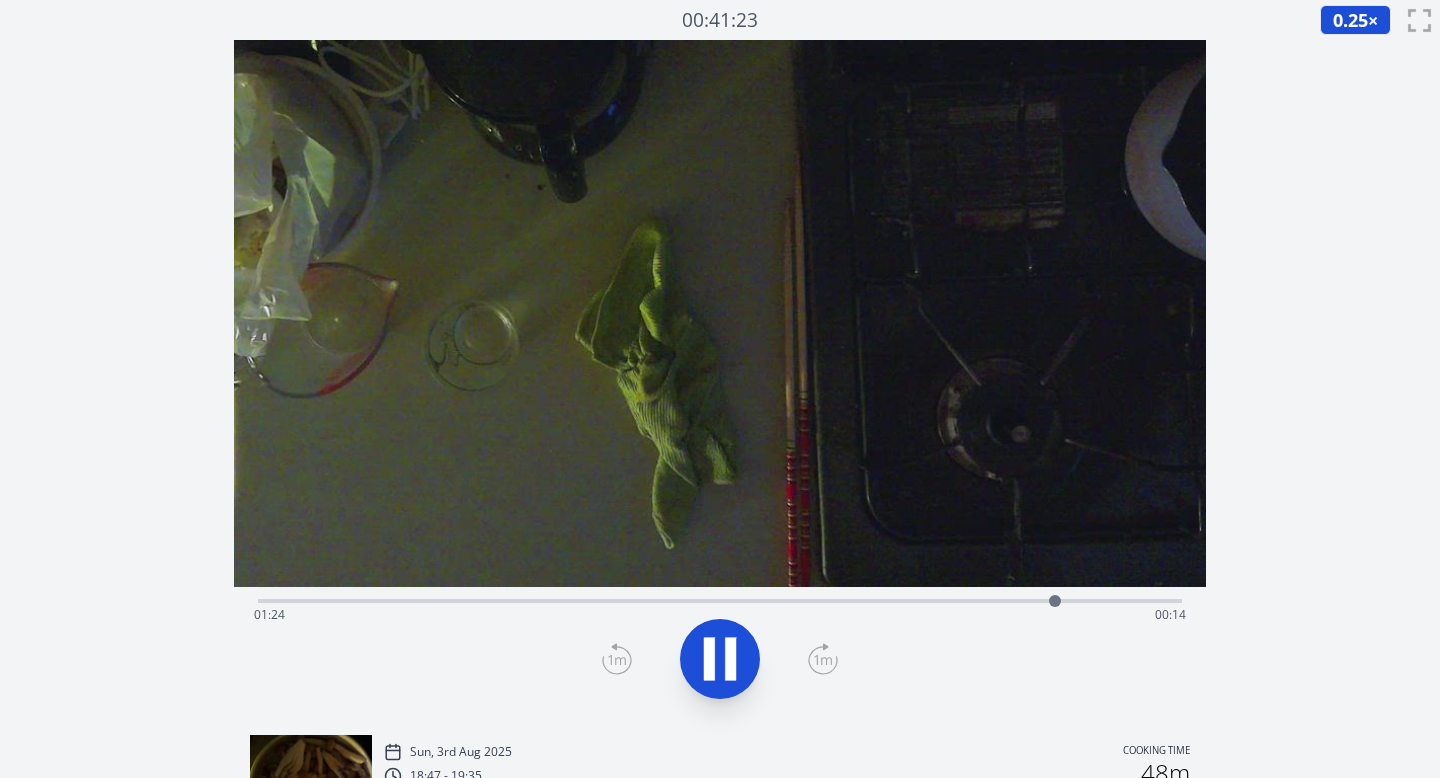 click 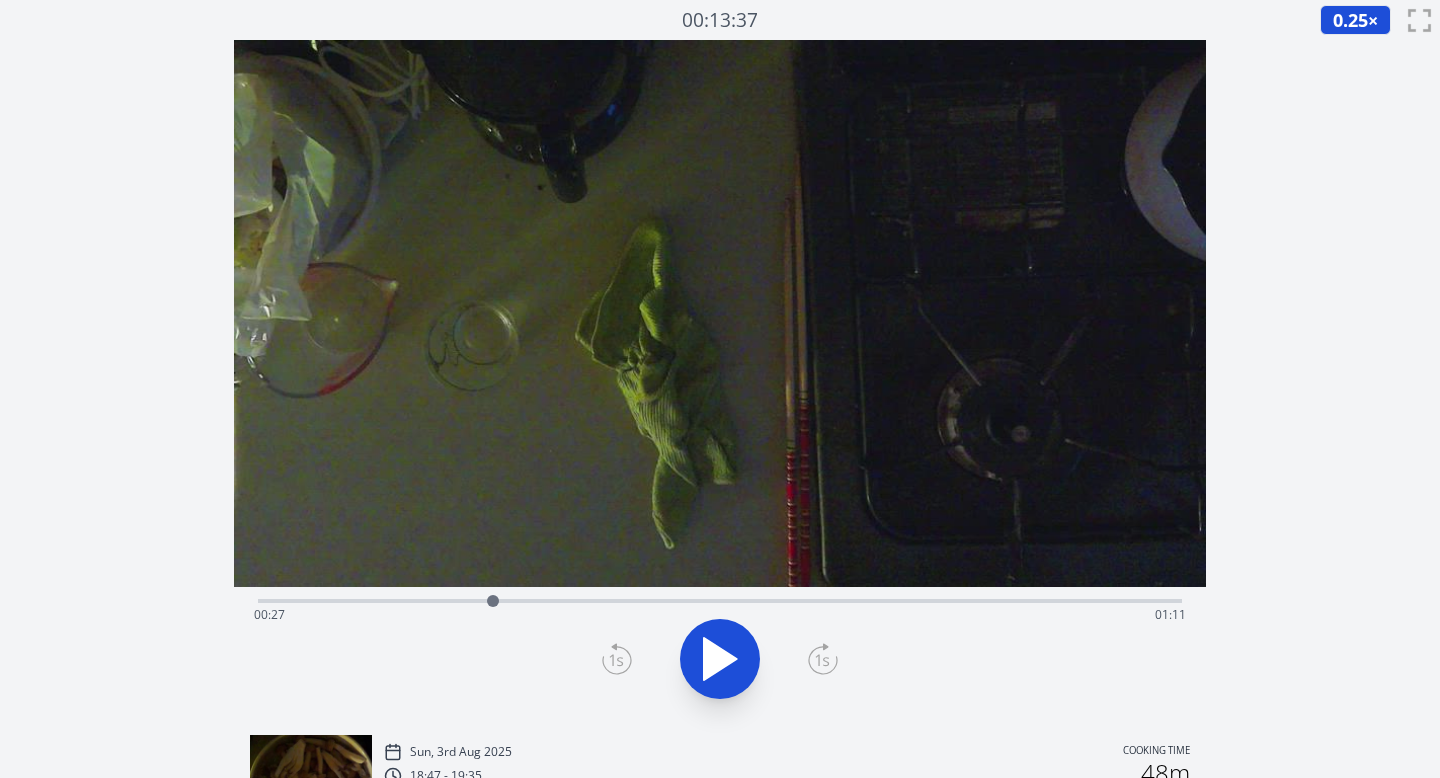 drag, startPoint x: 1052, startPoint y: 599, endPoint x: 490, endPoint y: 609, distance: 562.089 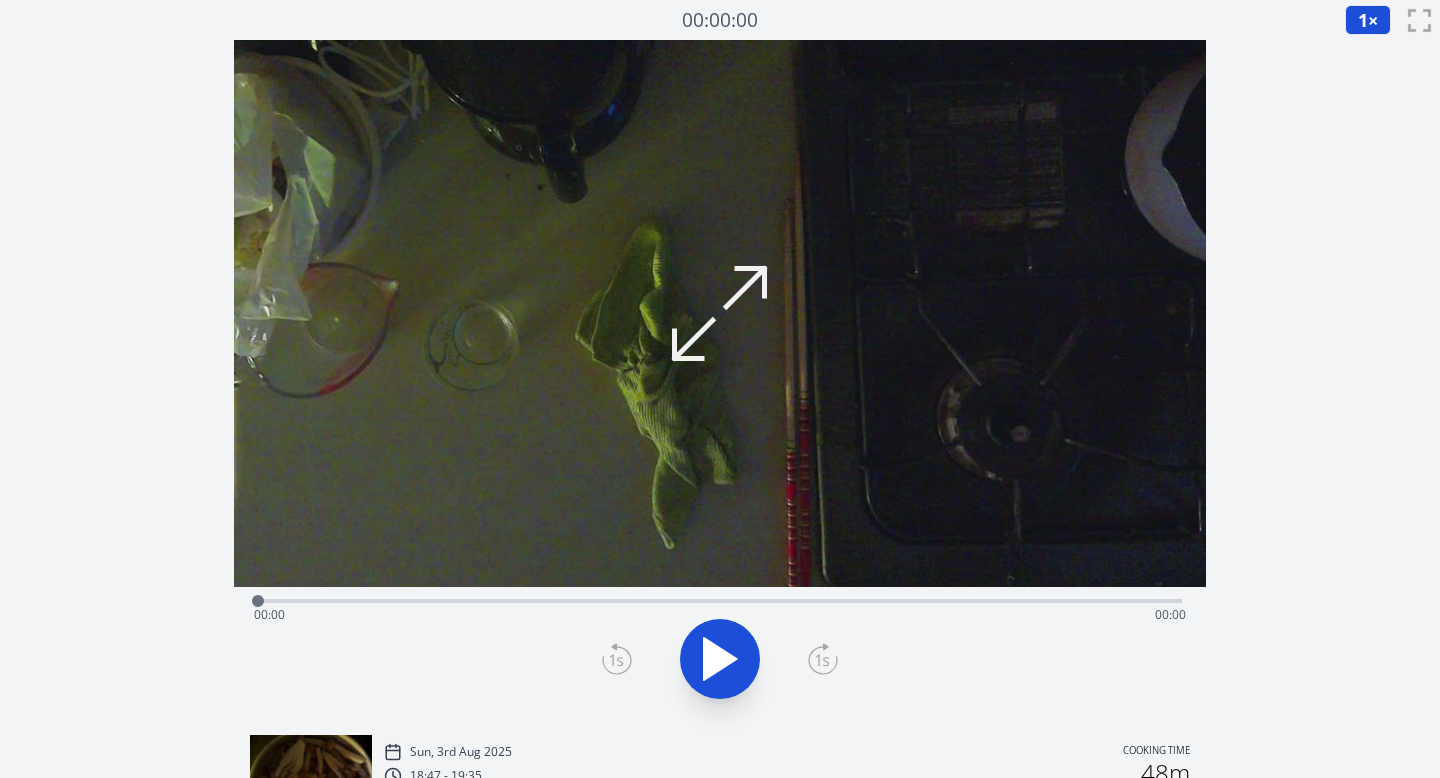 scroll, scrollTop: 0, scrollLeft: 0, axis: both 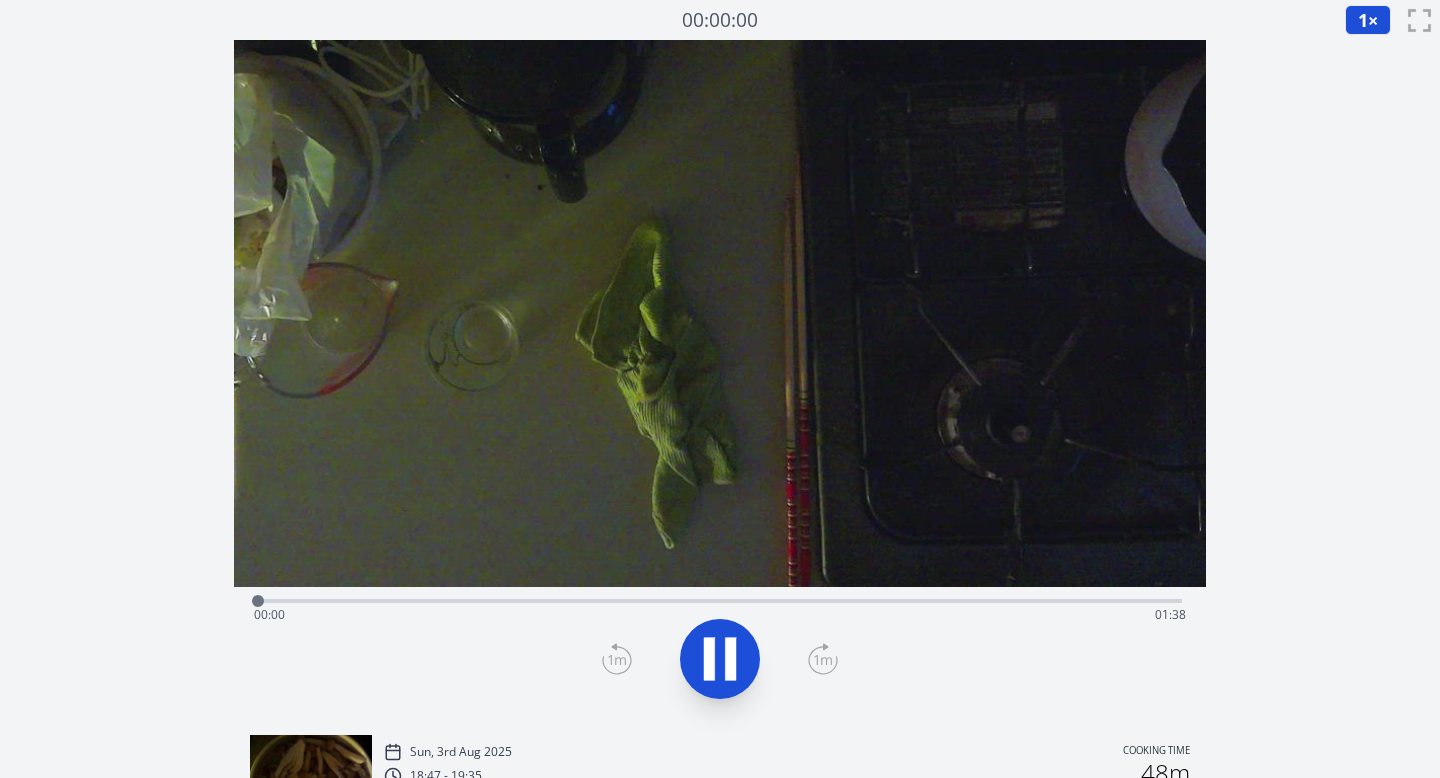click on "Time elapsed:  00:00
Time remaining:  01:38" at bounding box center [720, 615] 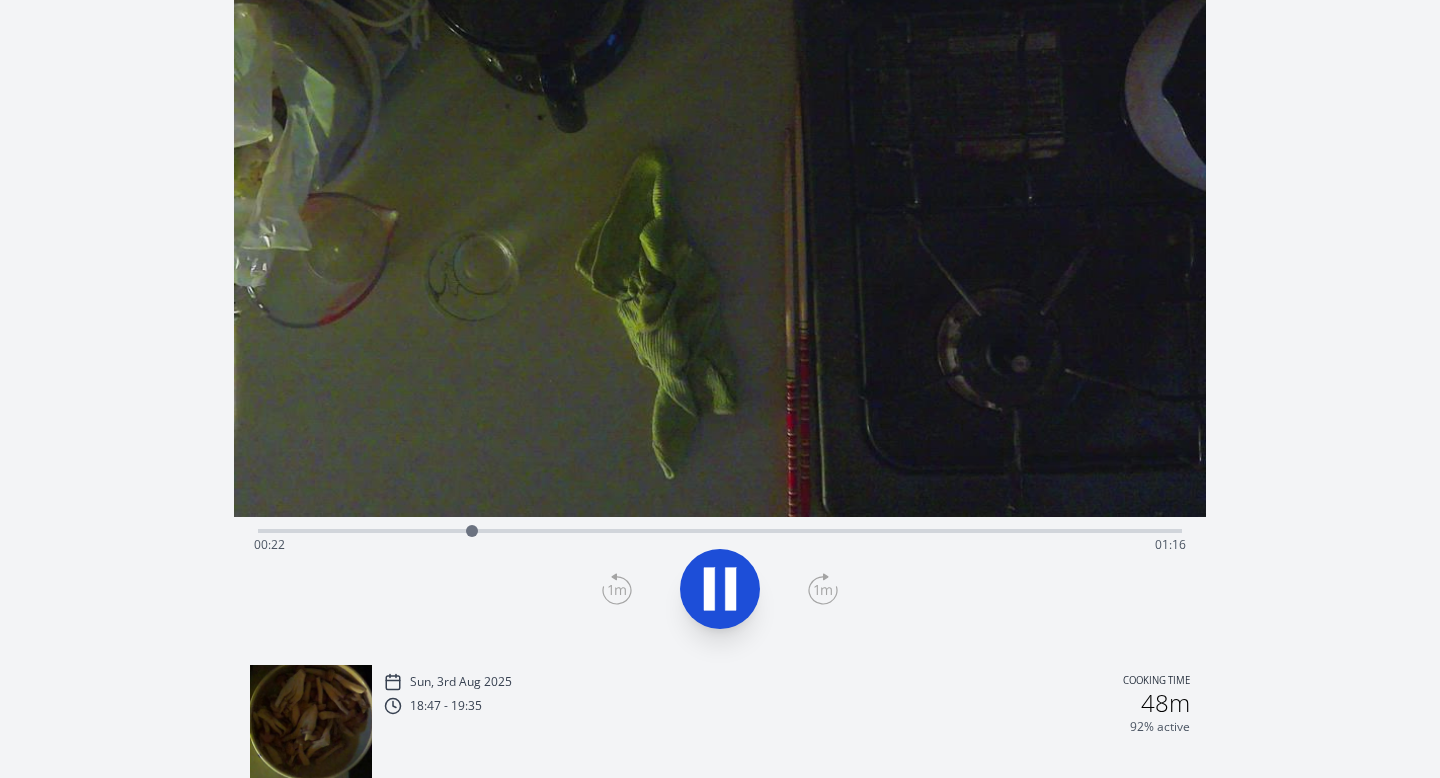 scroll, scrollTop: 58, scrollLeft: 0, axis: vertical 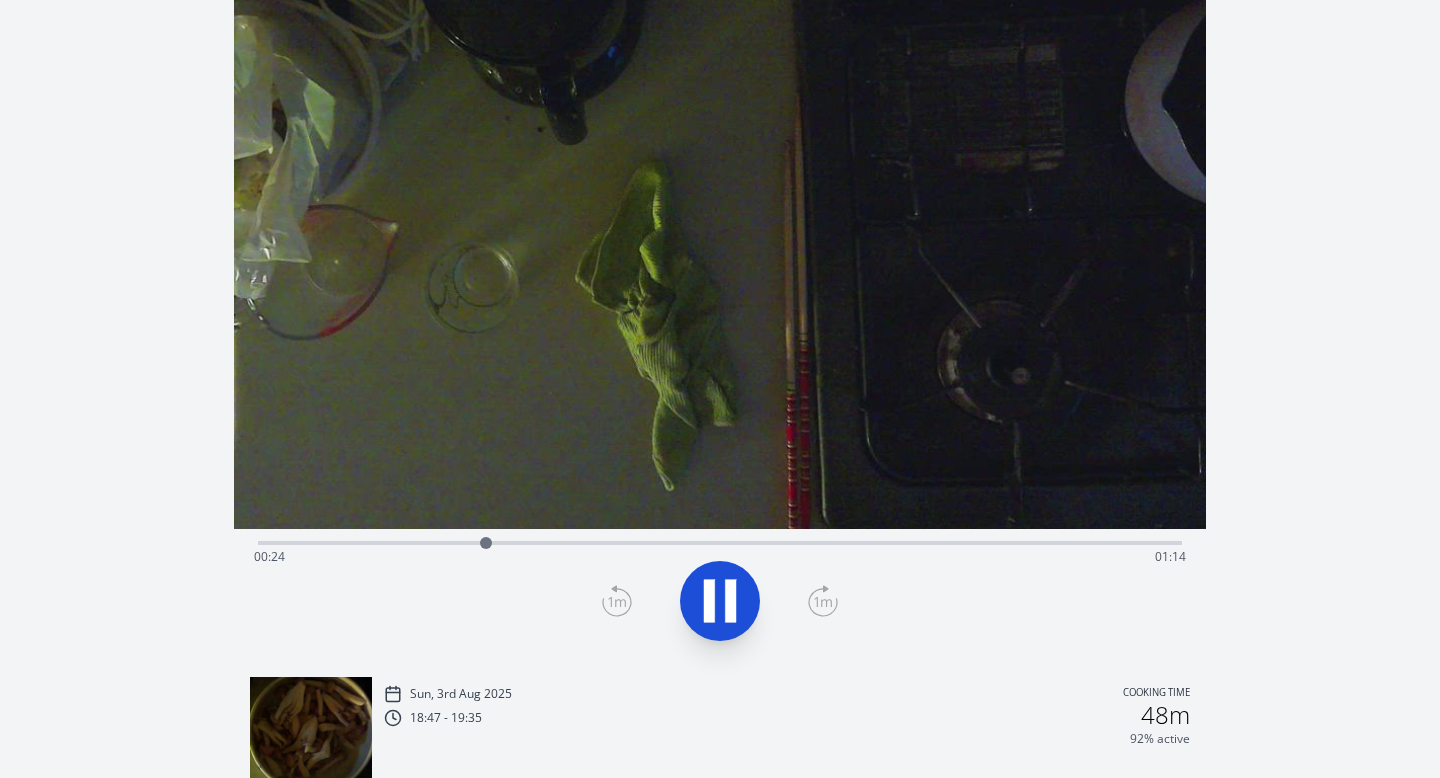 click 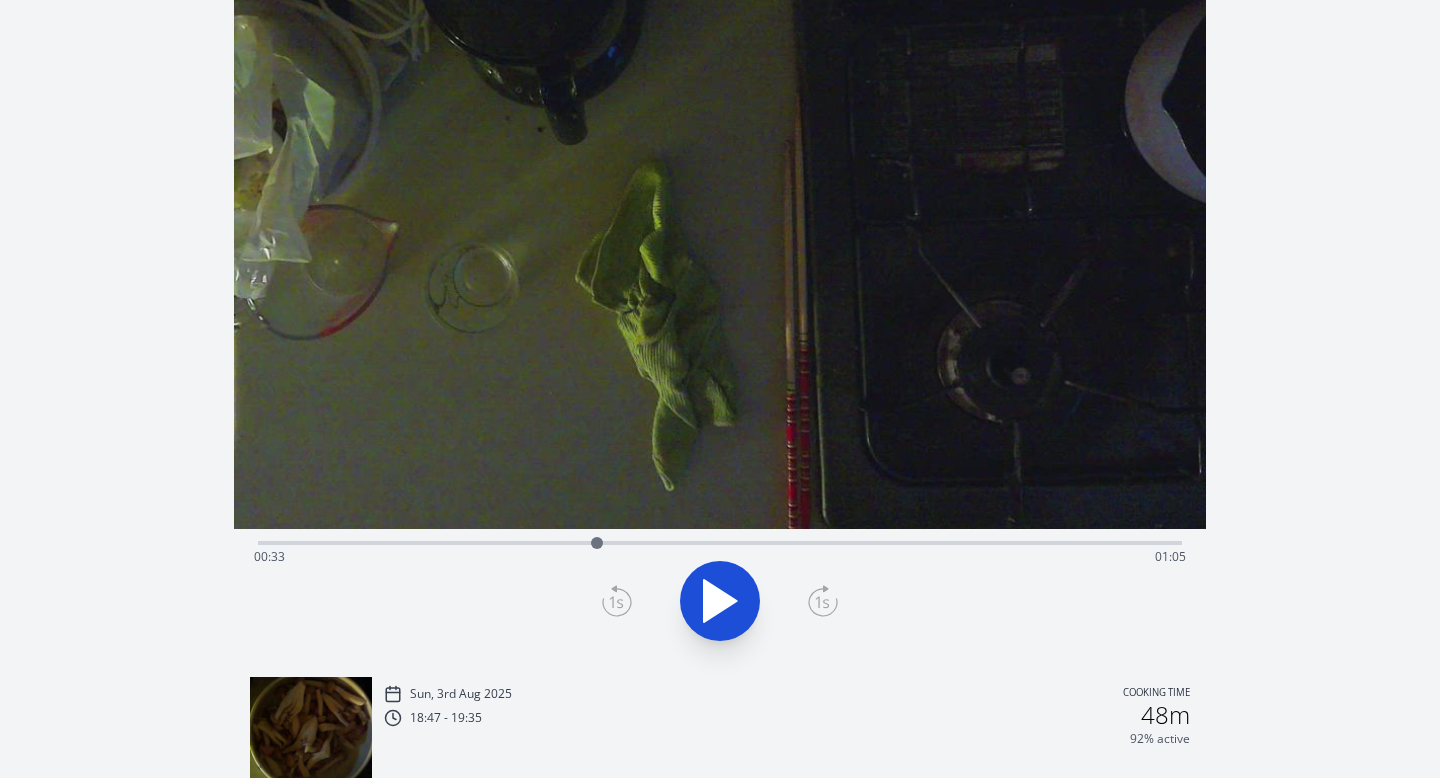 drag, startPoint x: 482, startPoint y: 541, endPoint x: 625, endPoint y: 553, distance: 143.50261 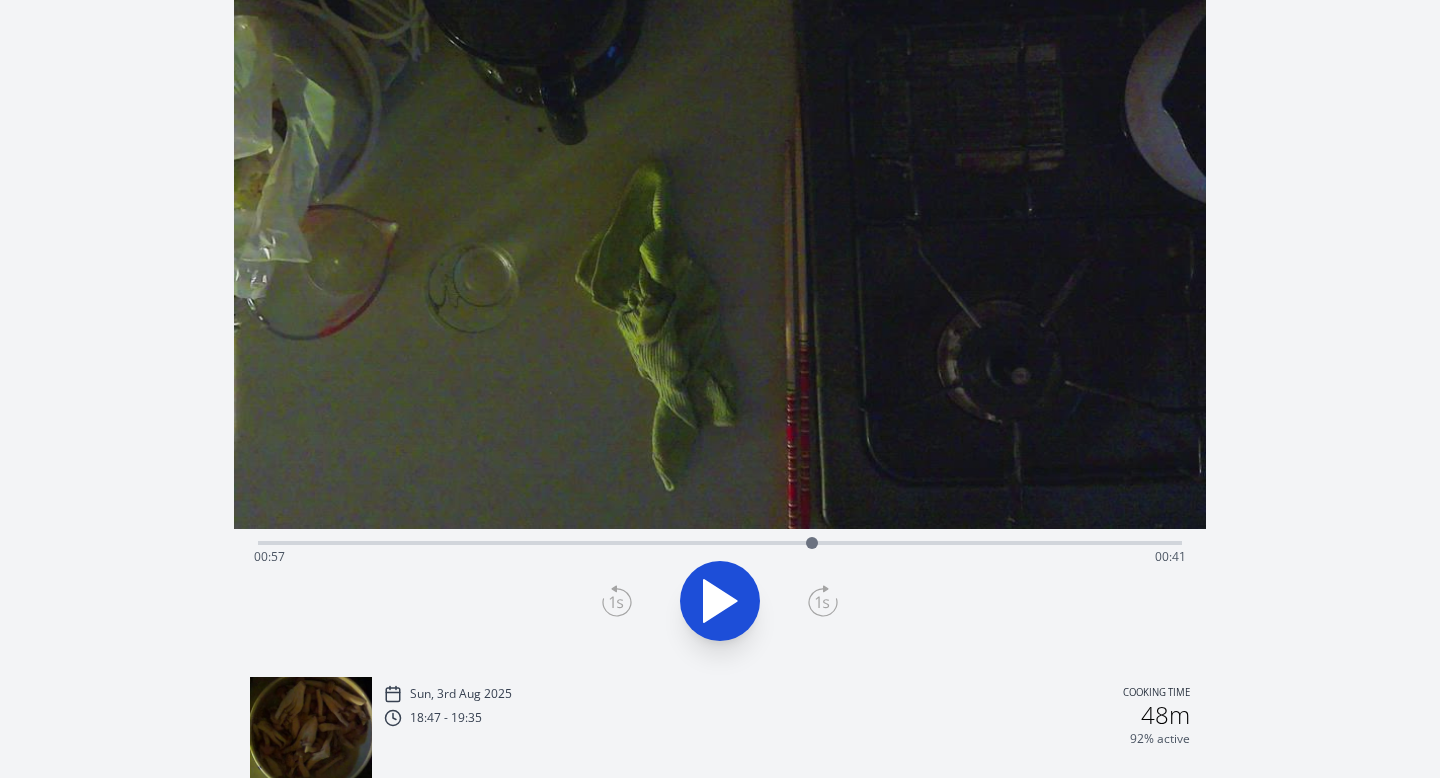 drag, startPoint x: 627, startPoint y: 539, endPoint x: 818, endPoint y: 538, distance: 191.00262 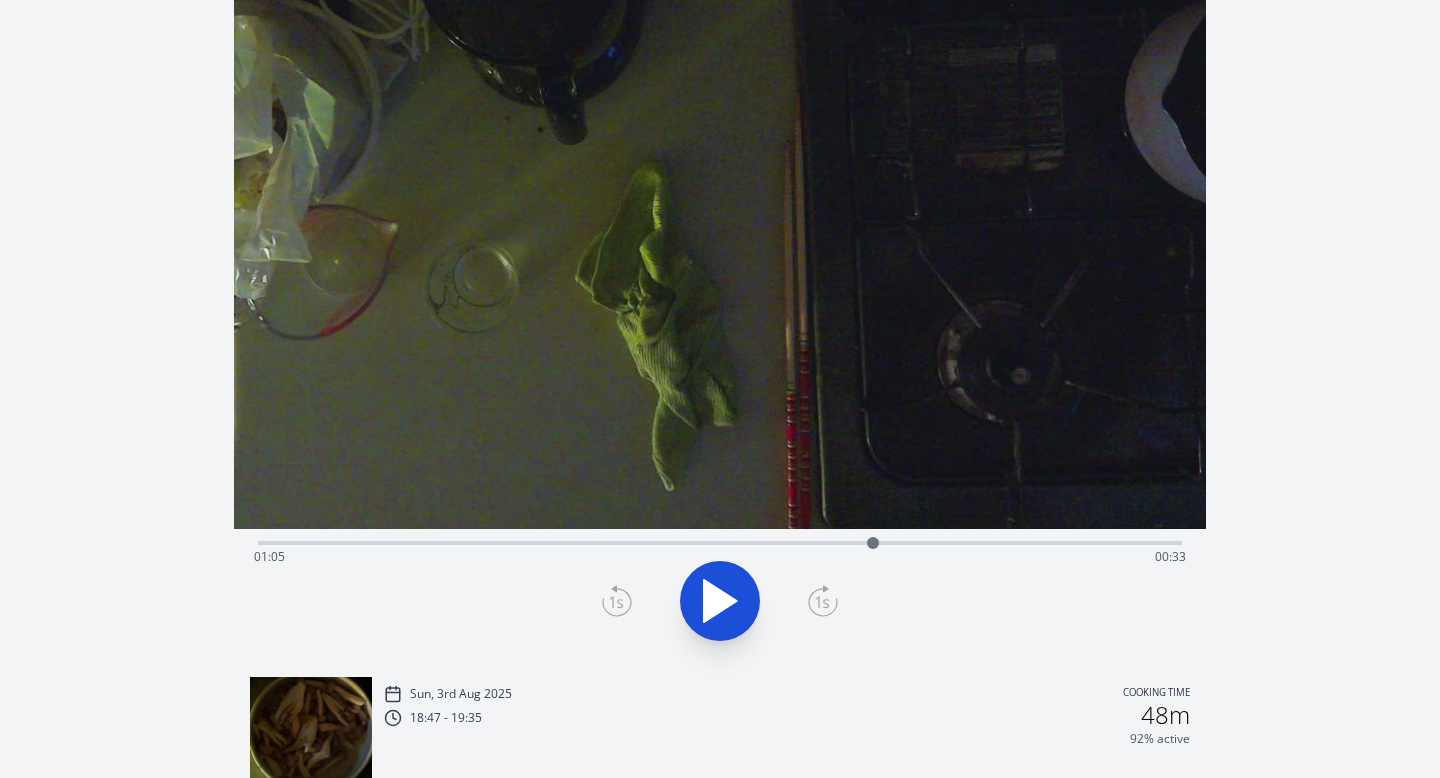 drag, startPoint x: 818, startPoint y: 538, endPoint x: 873, endPoint y: 541, distance: 55.081757 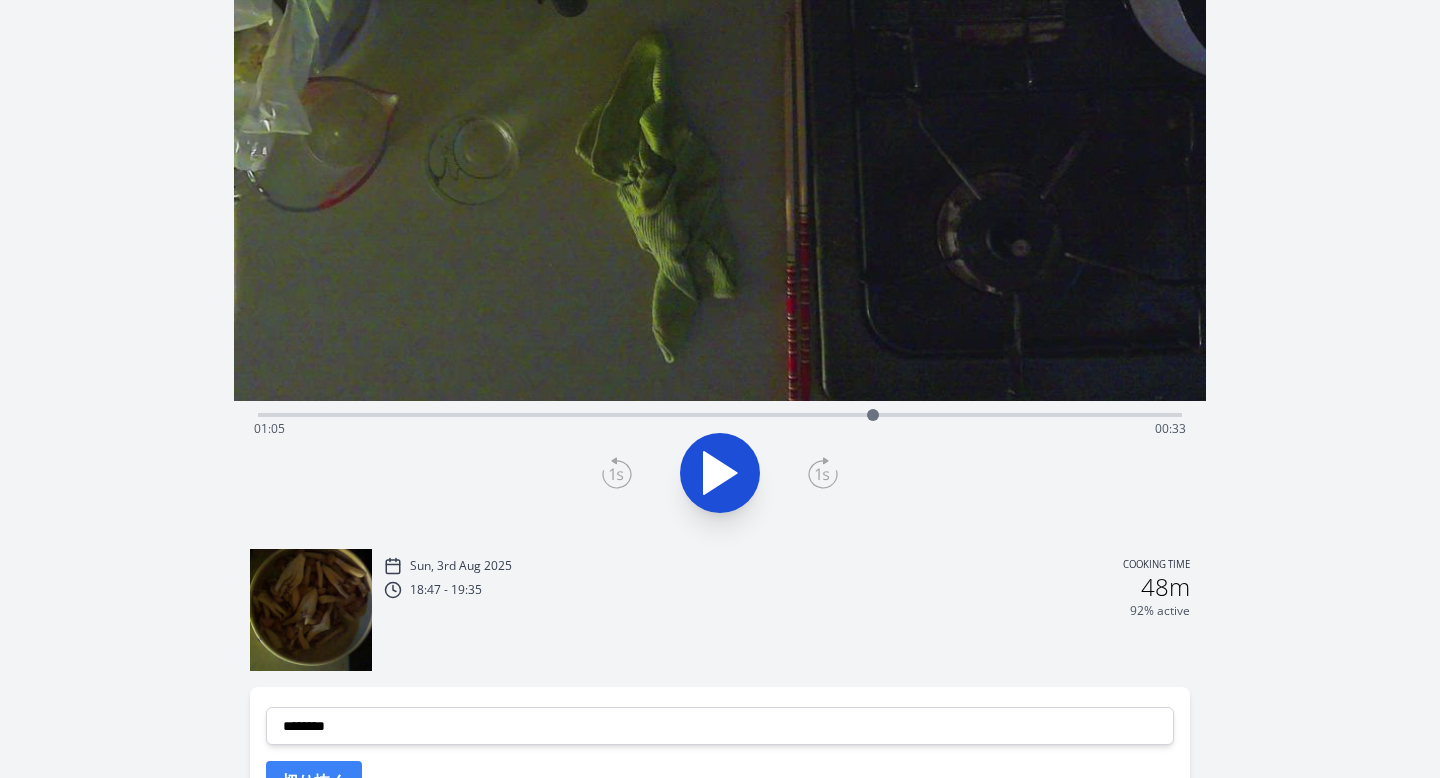scroll, scrollTop: 385, scrollLeft: 0, axis: vertical 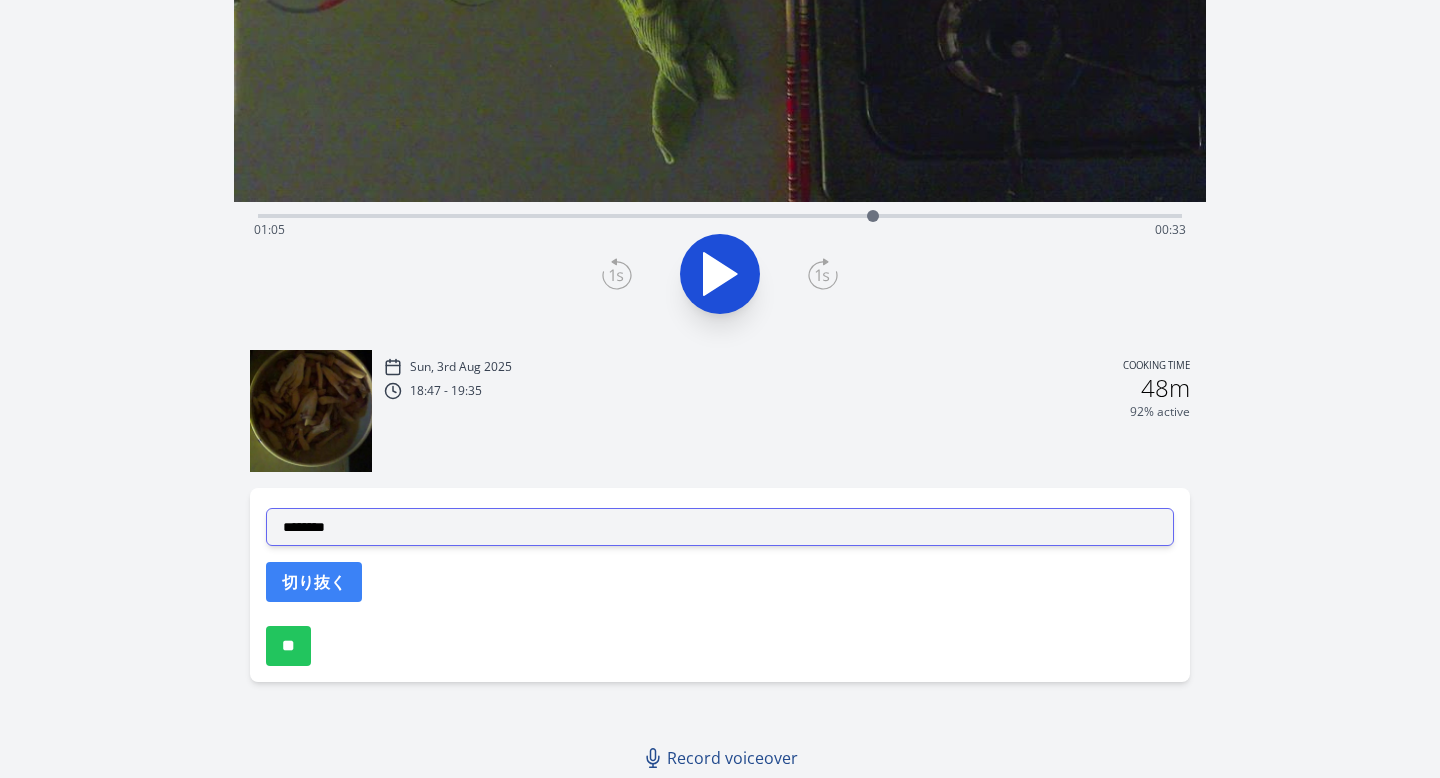 click on "**********" at bounding box center (720, 527) 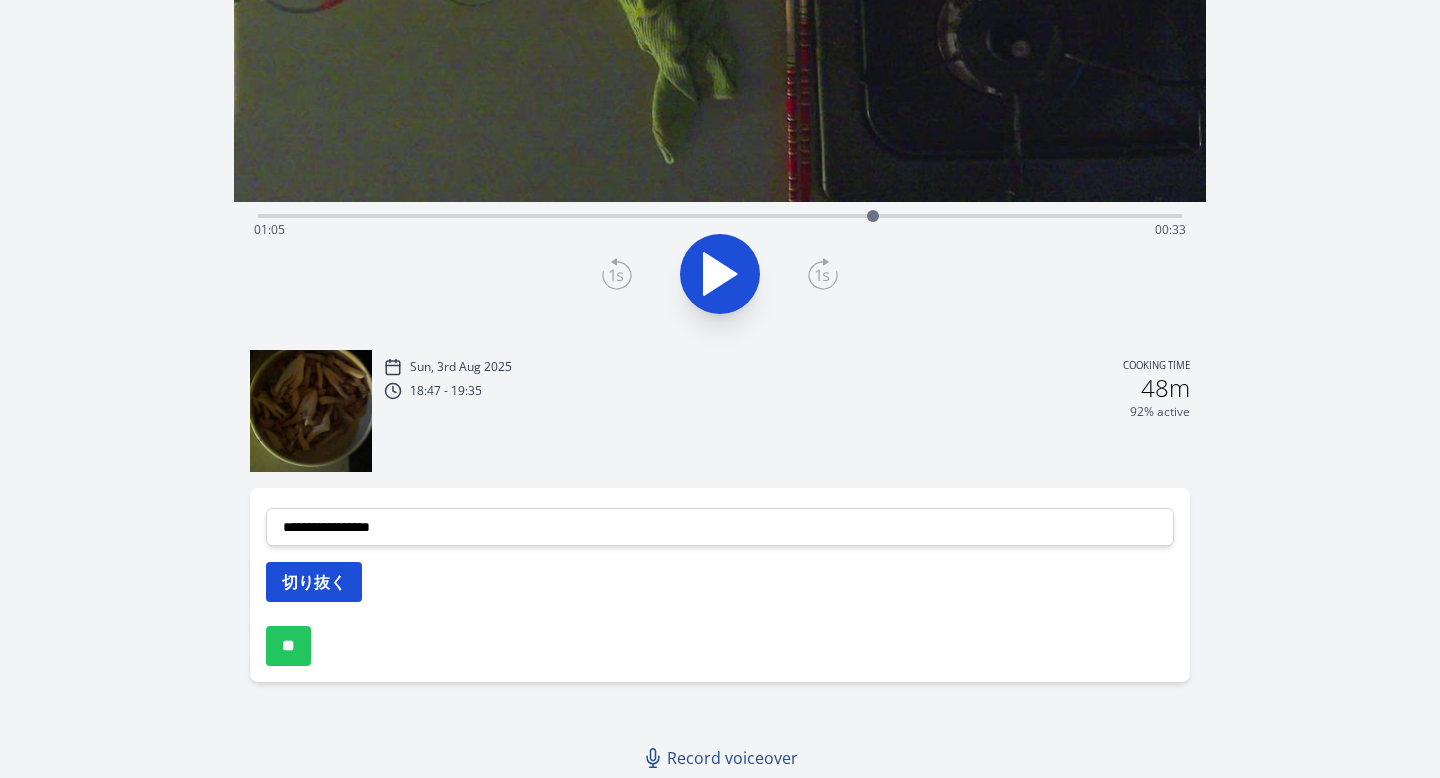 click on "切り抜く" at bounding box center [314, 582] 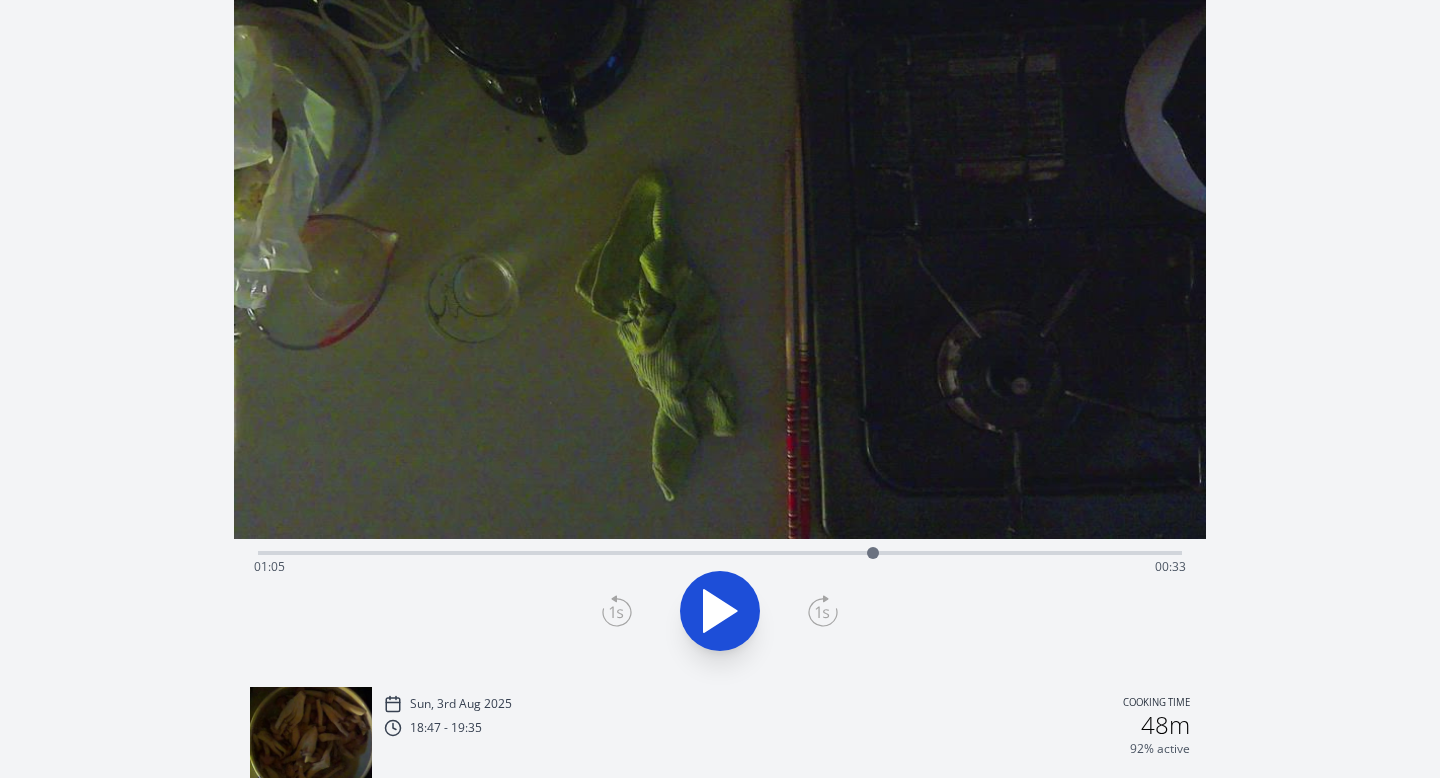 scroll, scrollTop: 0, scrollLeft: 0, axis: both 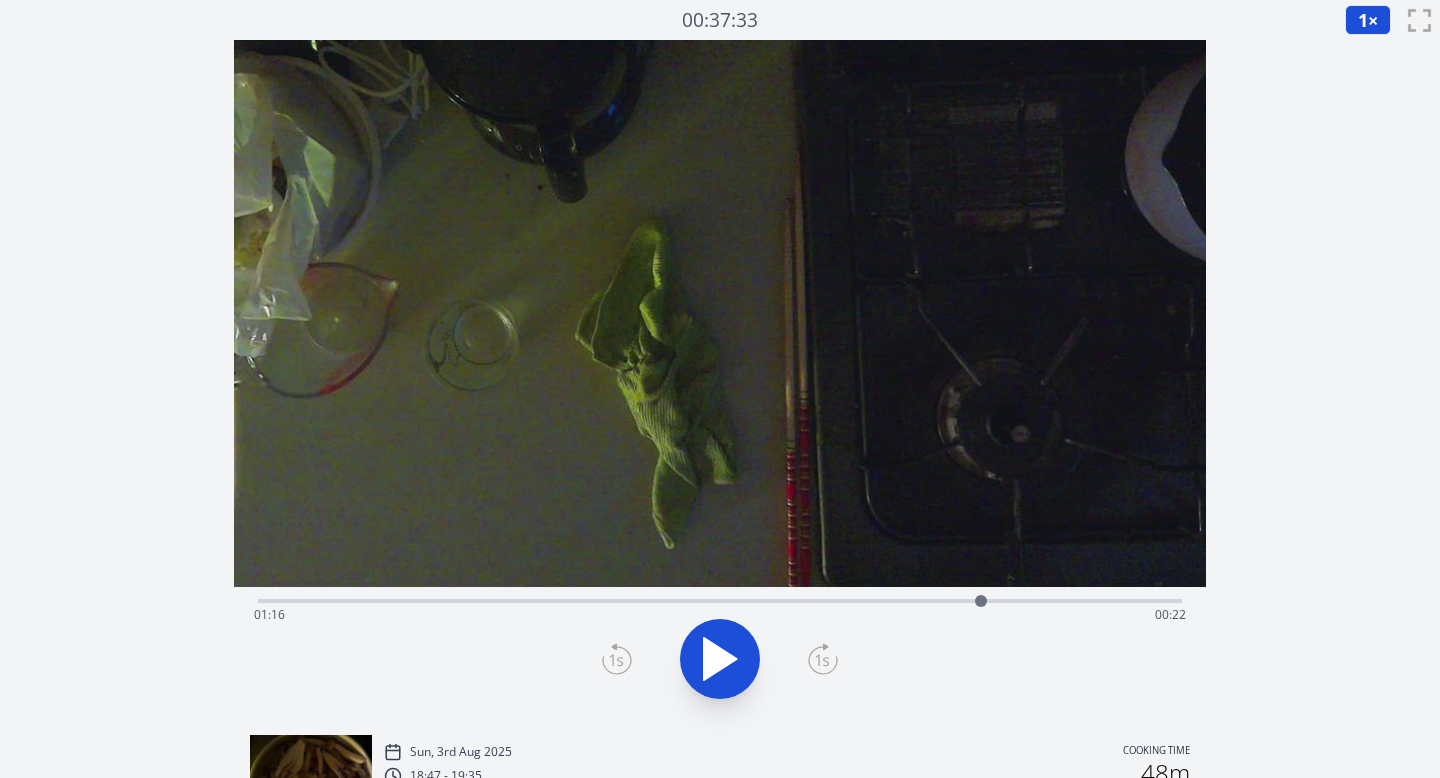 drag, startPoint x: 874, startPoint y: 601, endPoint x: 980, endPoint y: 602, distance: 106.004715 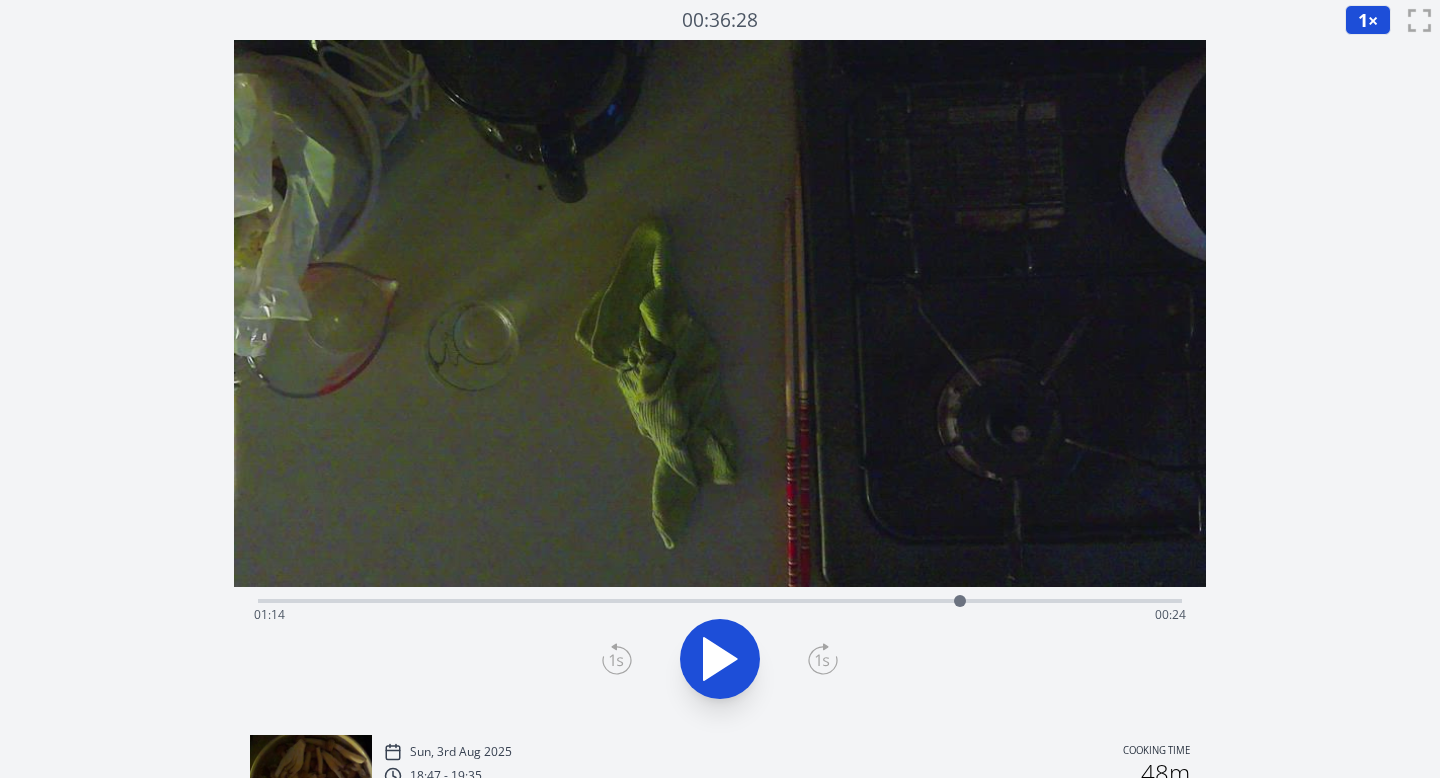 drag, startPoint x: 980, startPoint y: 602, endPoint x: 959, endPoint y: 602, distance: 21 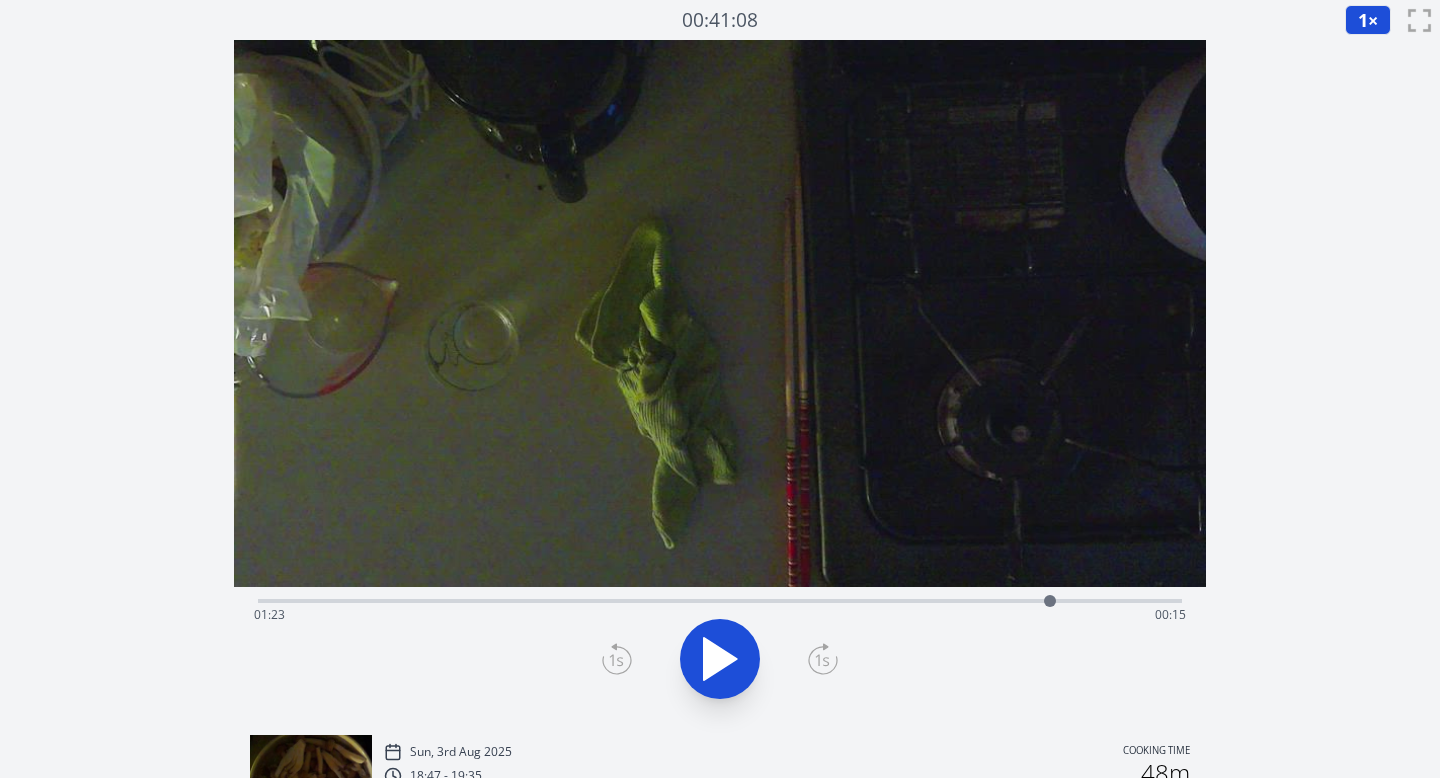 drag, startPoint x: 959, startPoint y: 602, endPoint x: 1050, endPoint y: 600, distance: 91.02197 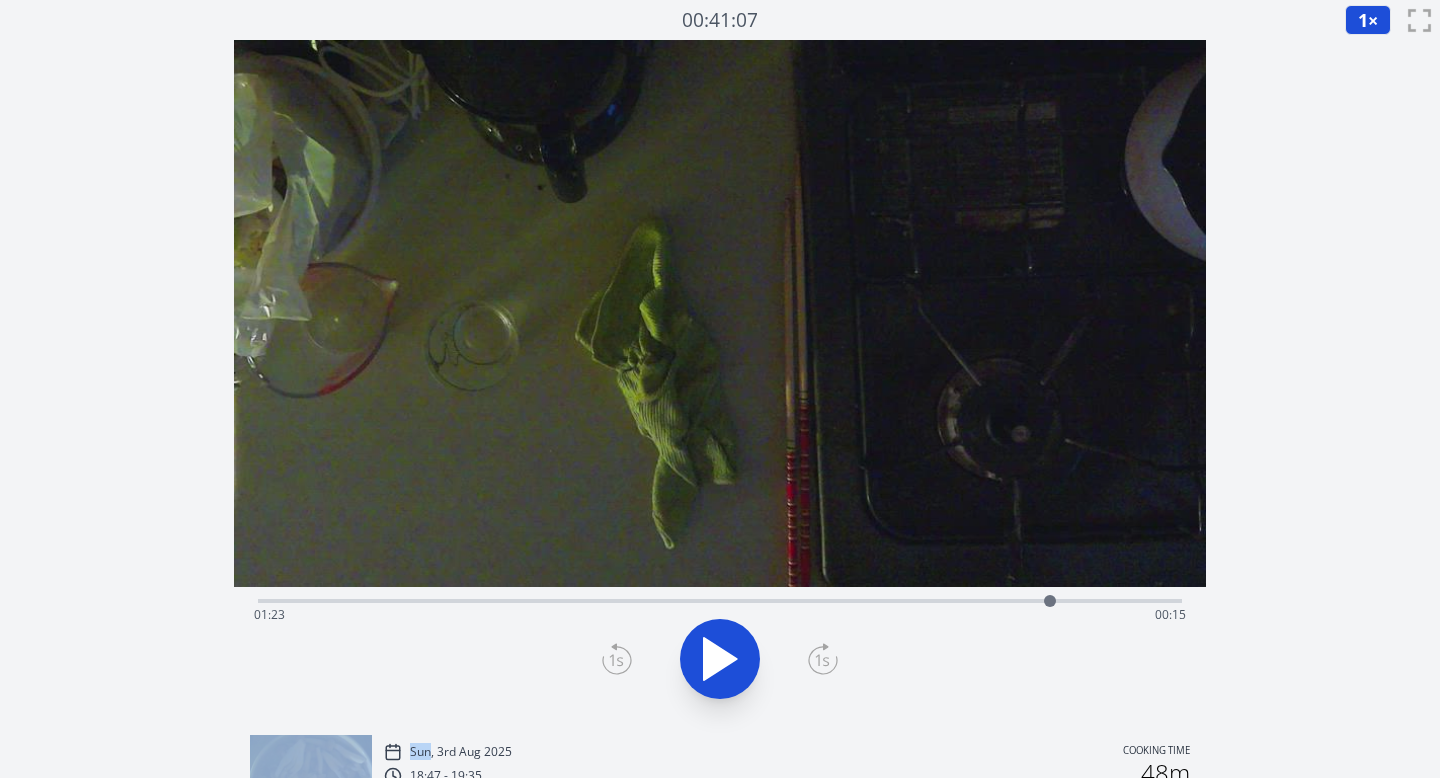 click 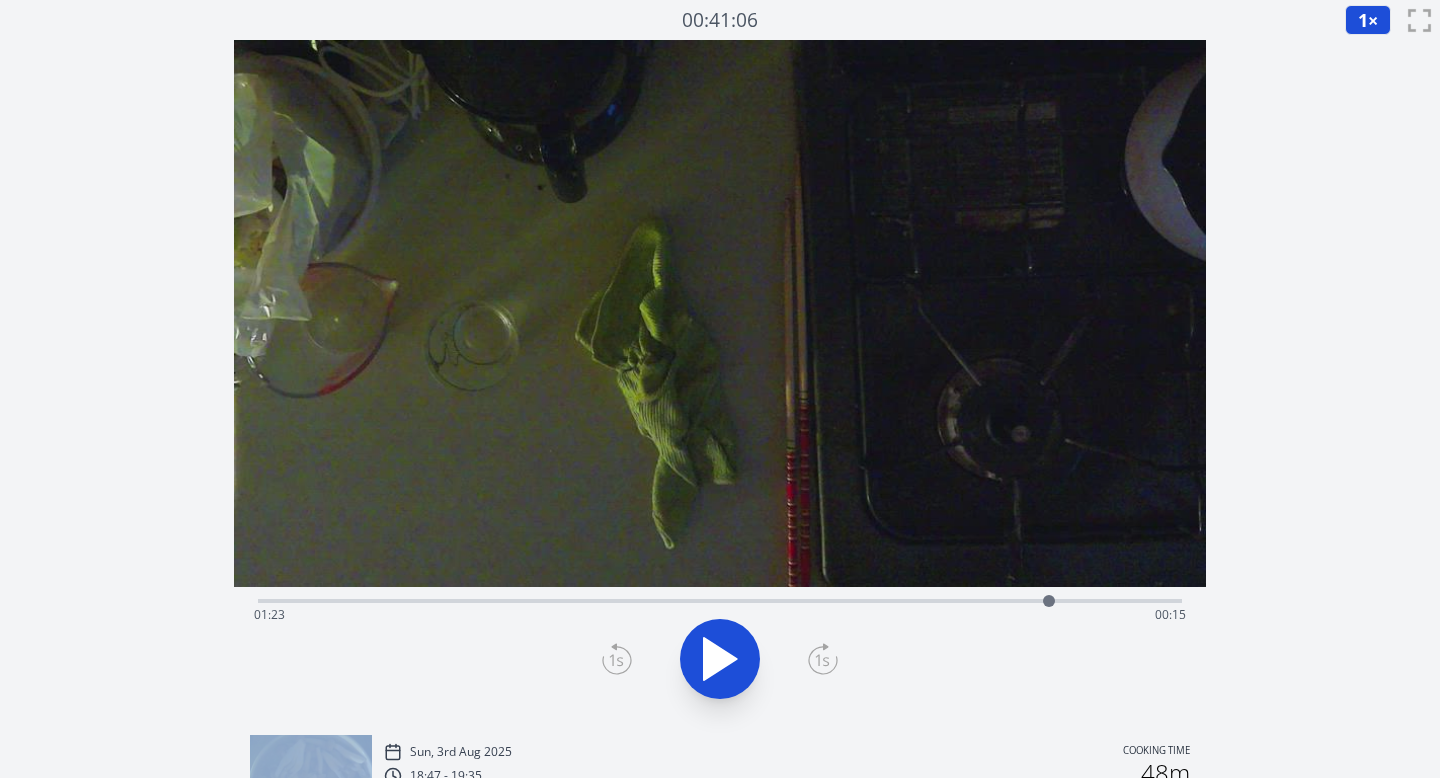 click 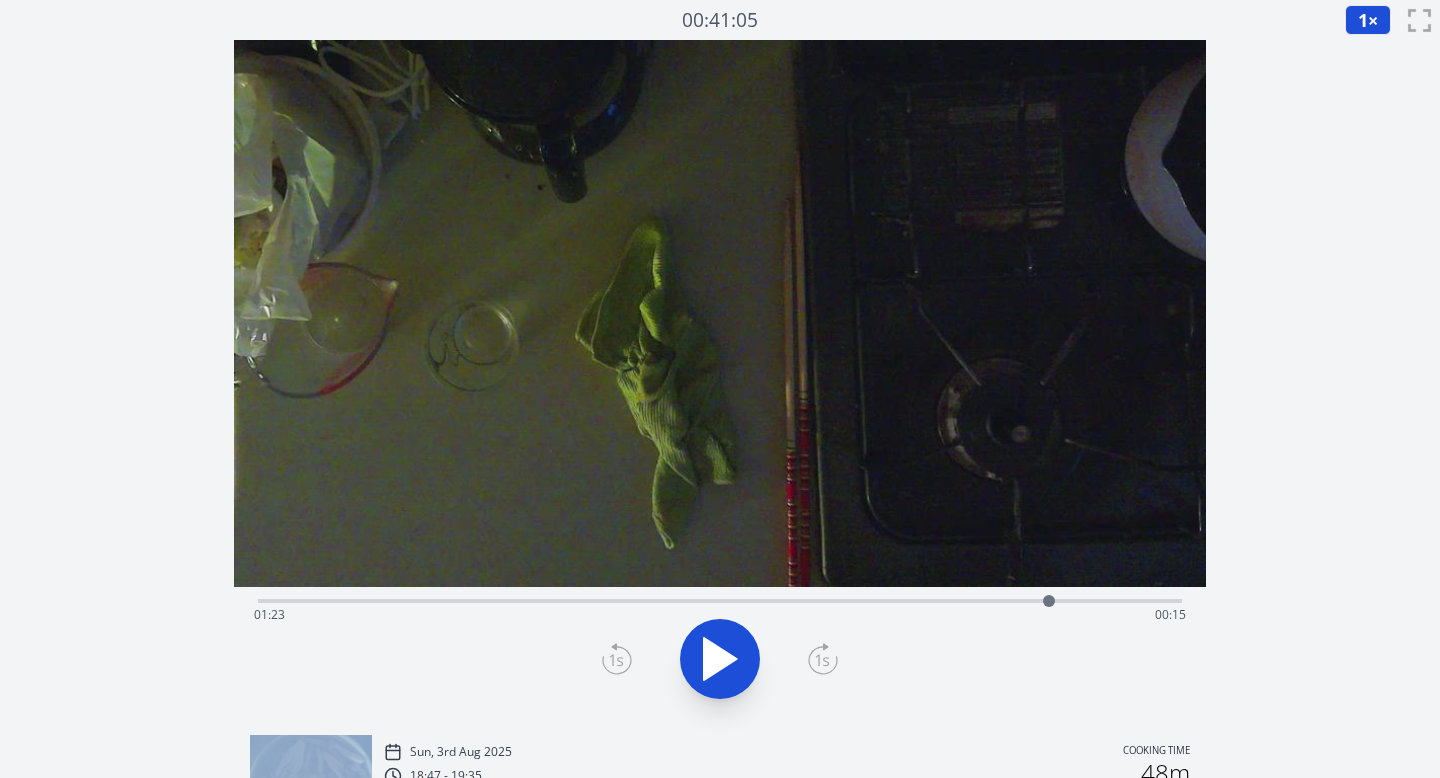 click 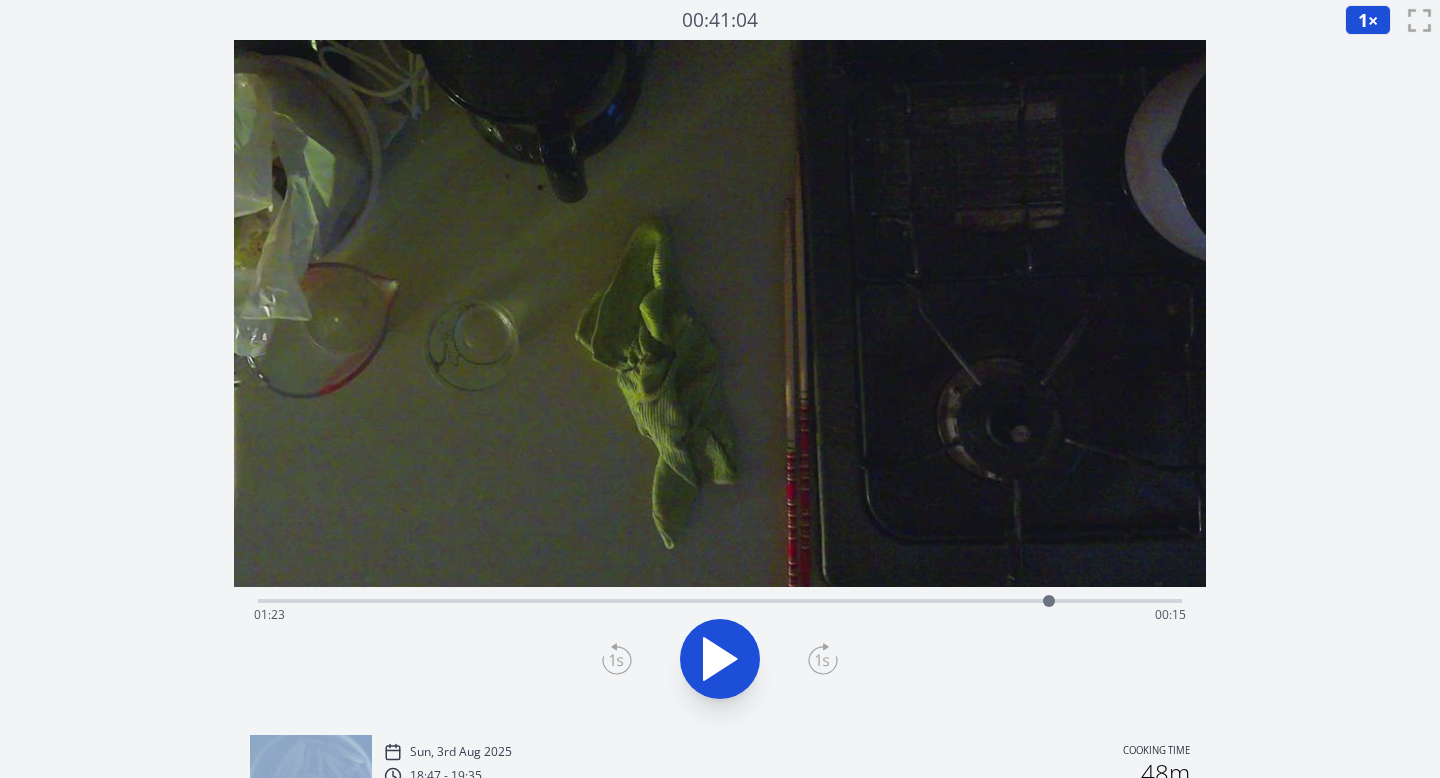 click 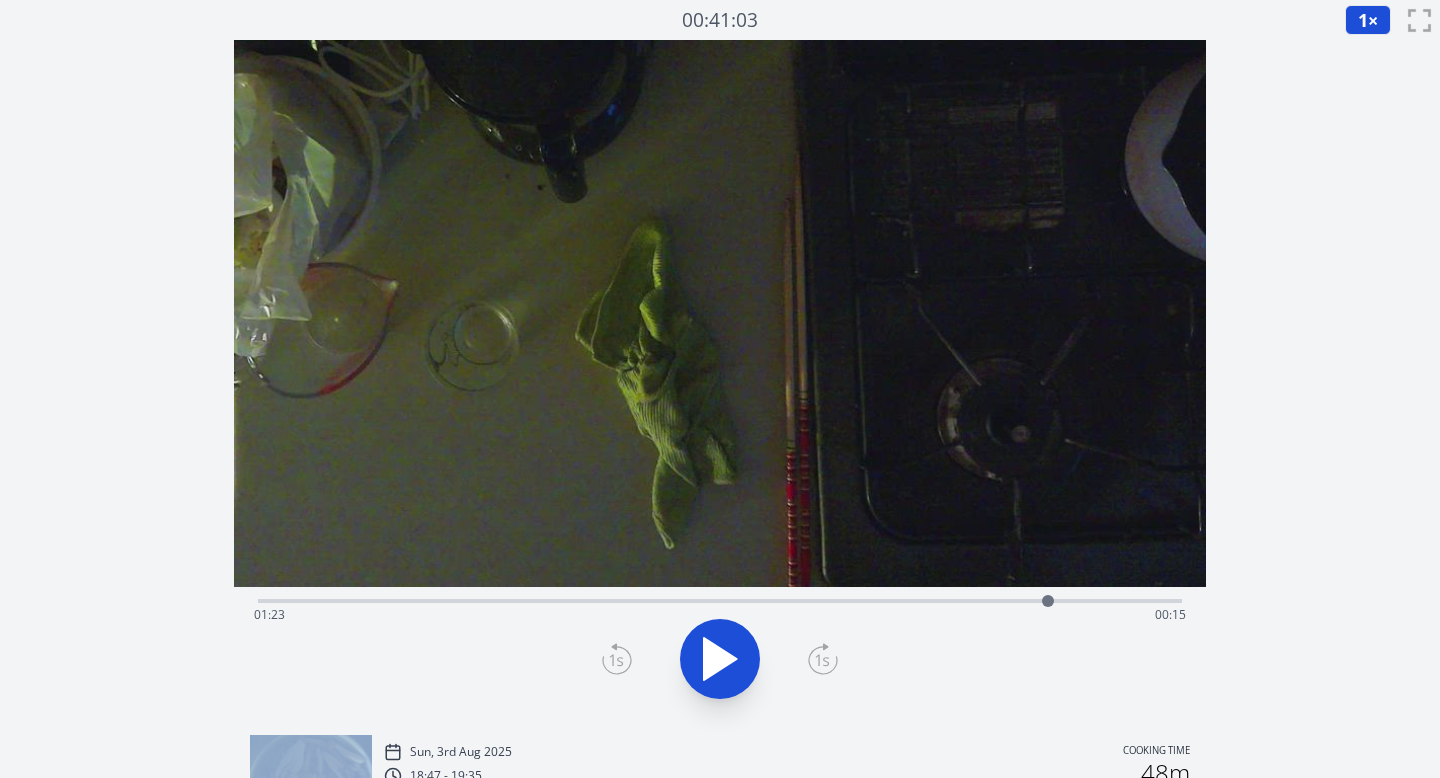 click 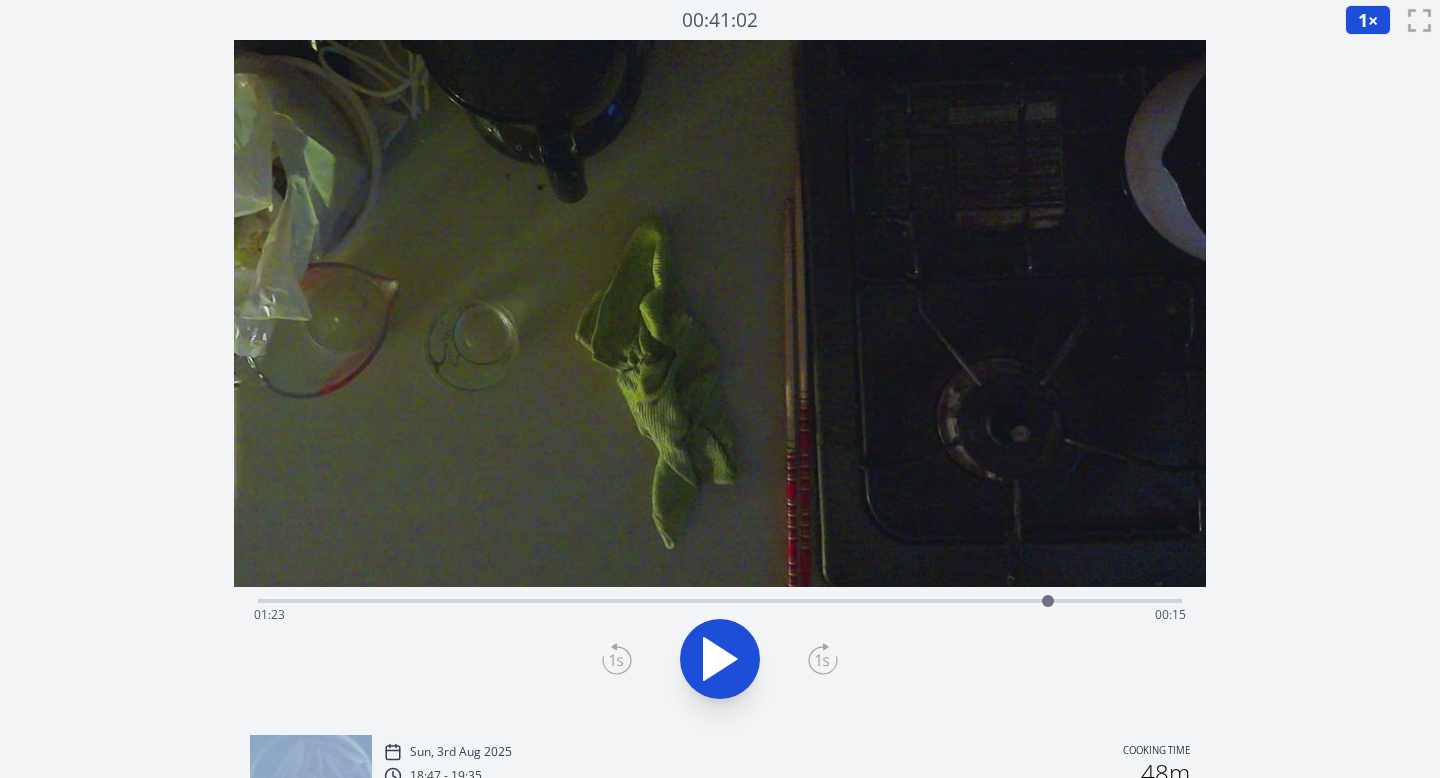 click 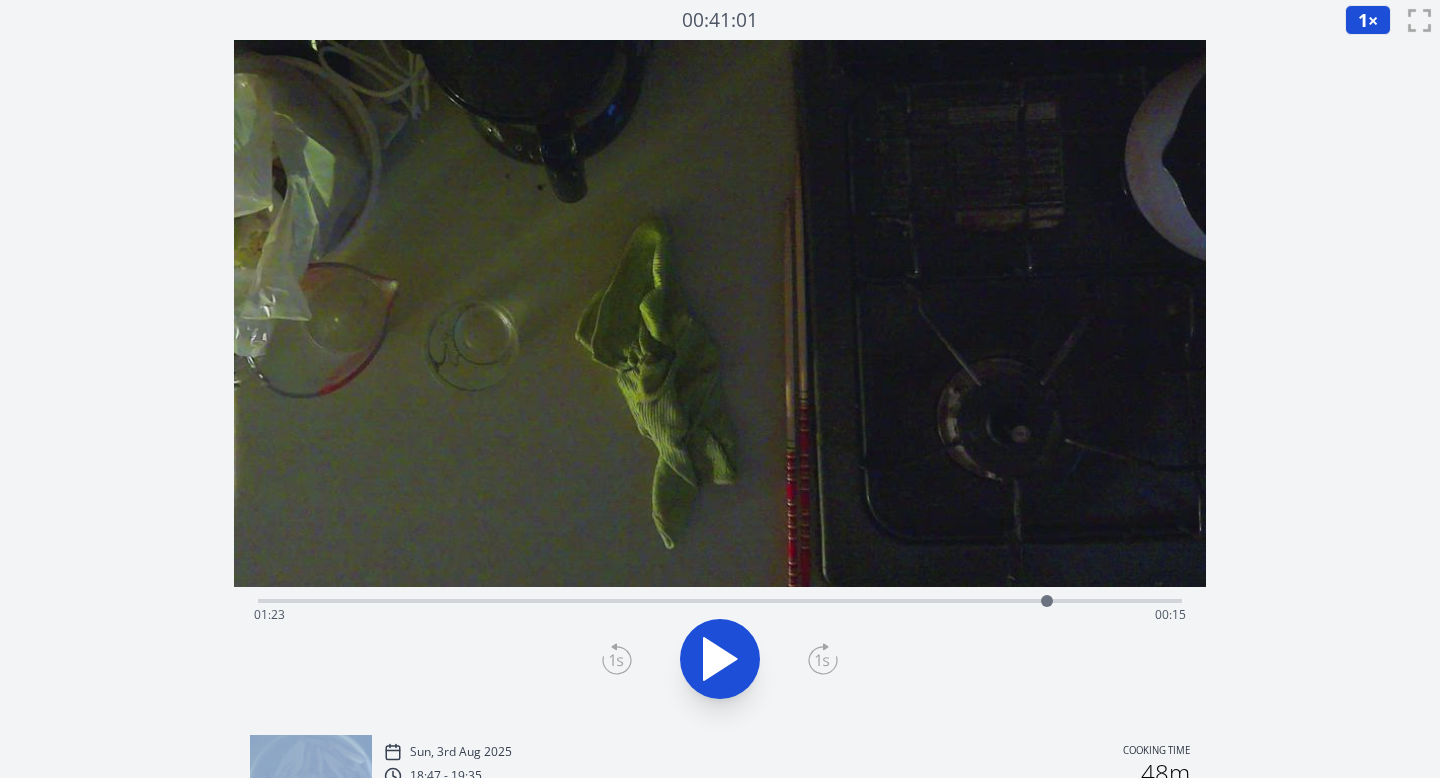click 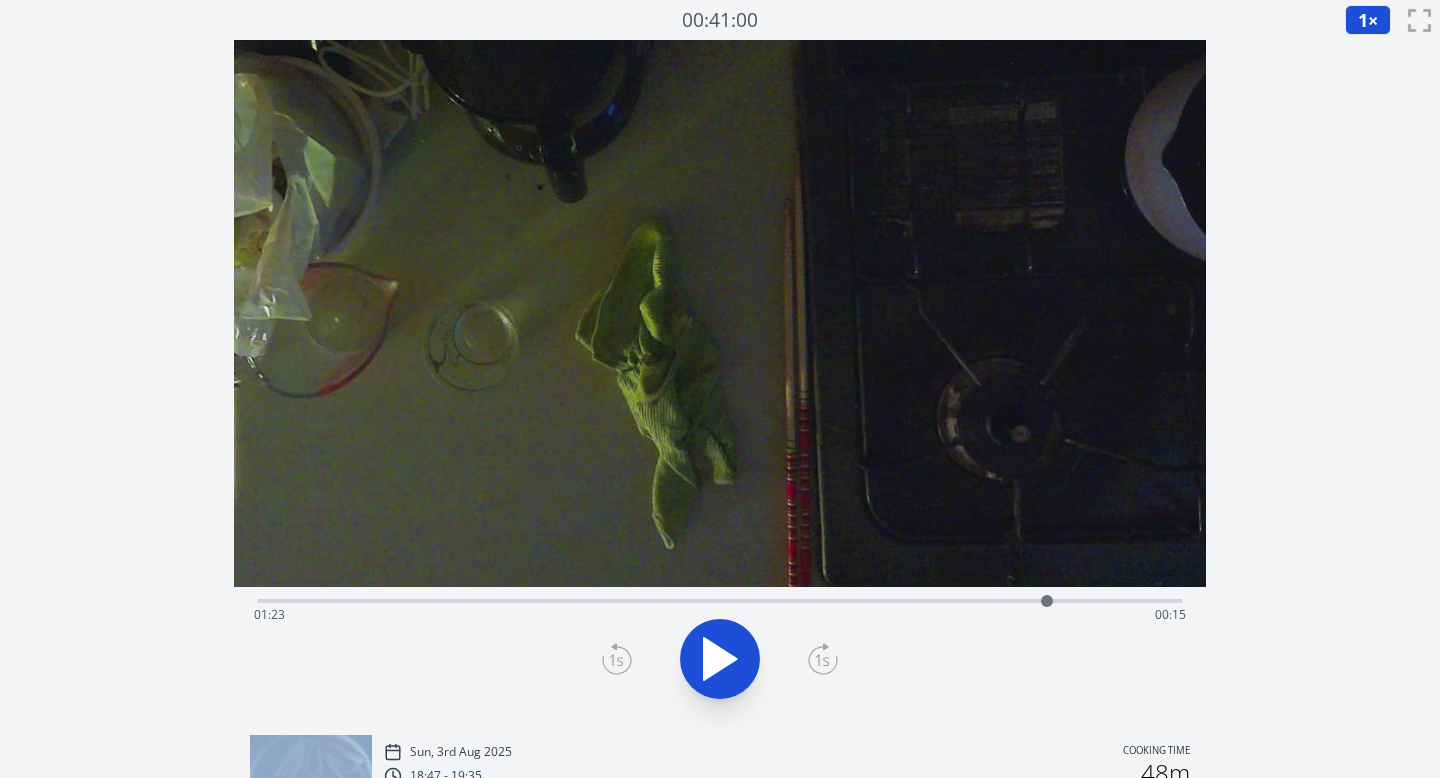 click 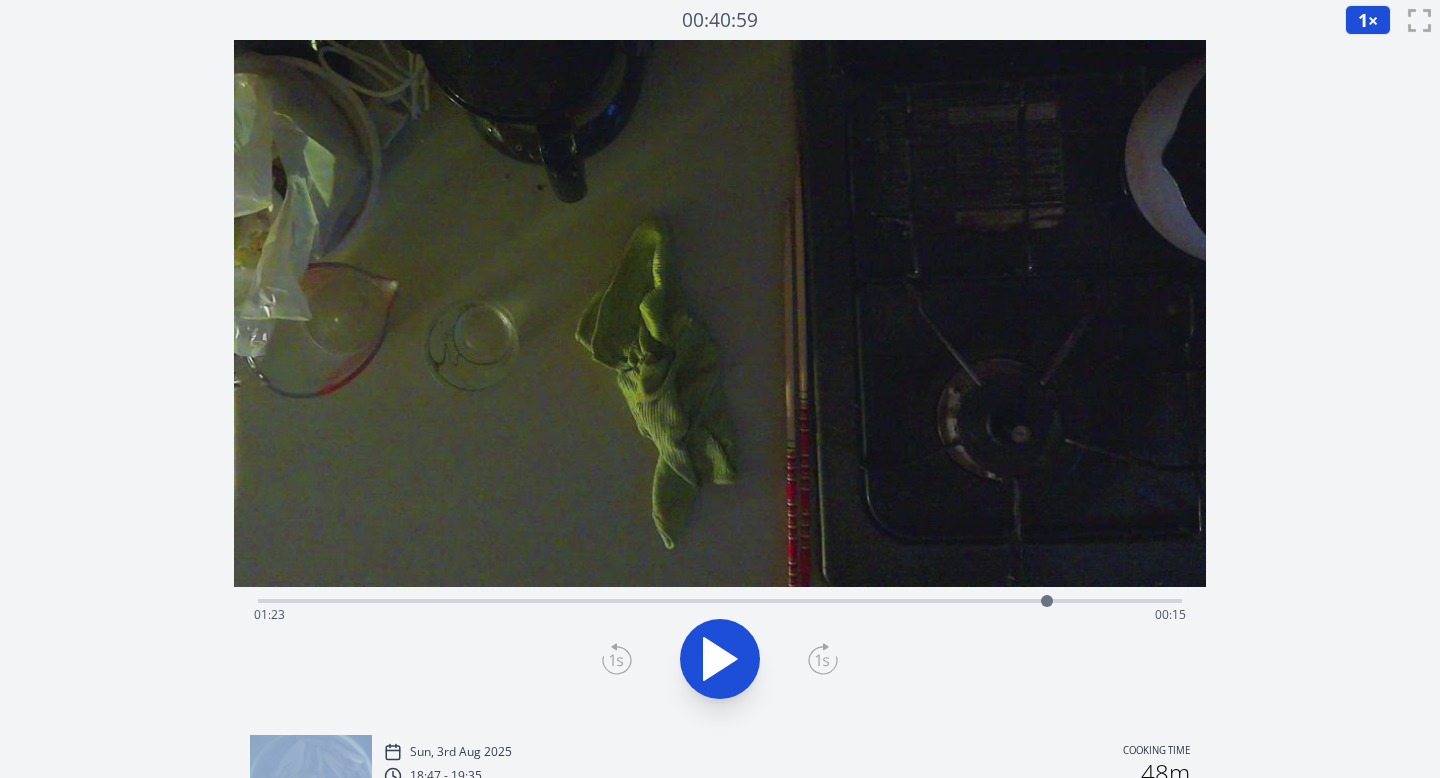 click 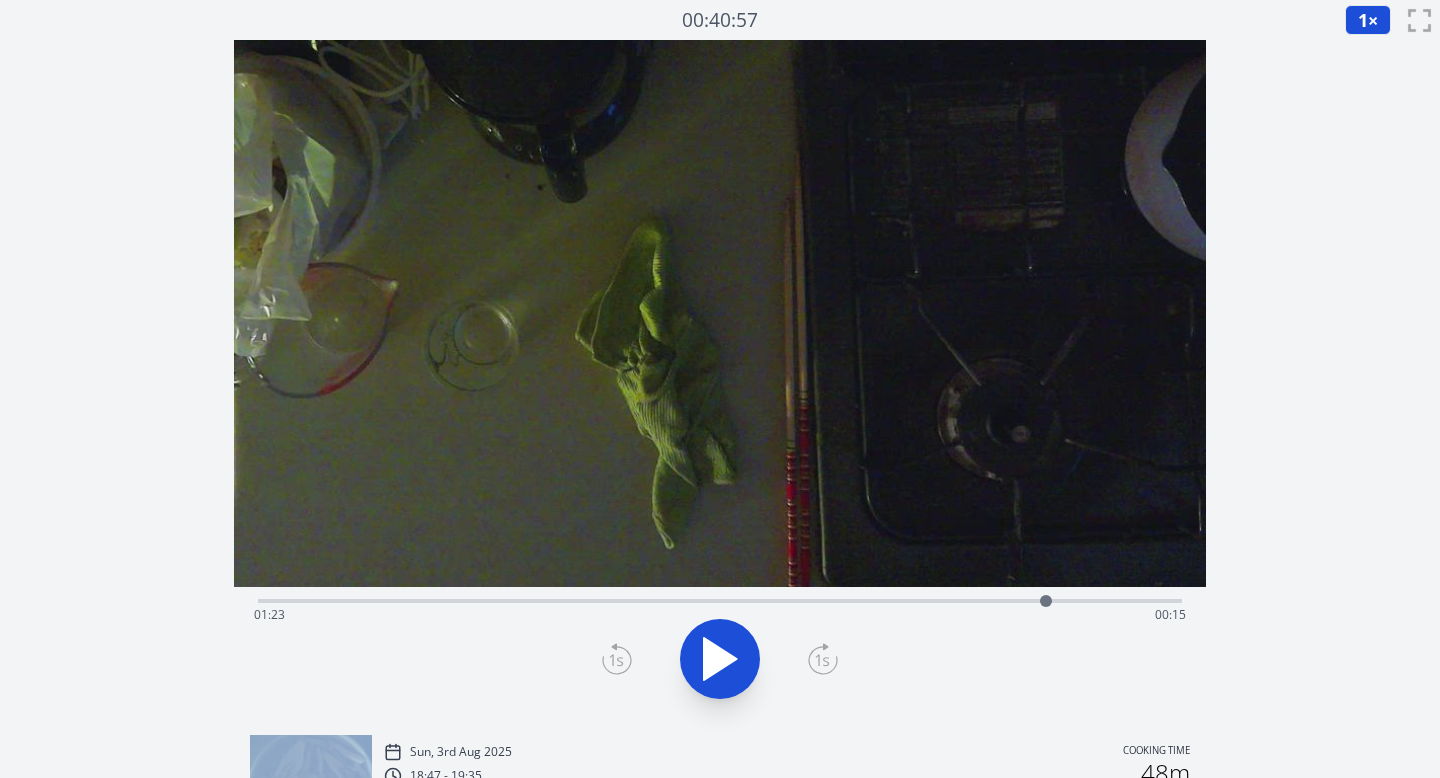 click 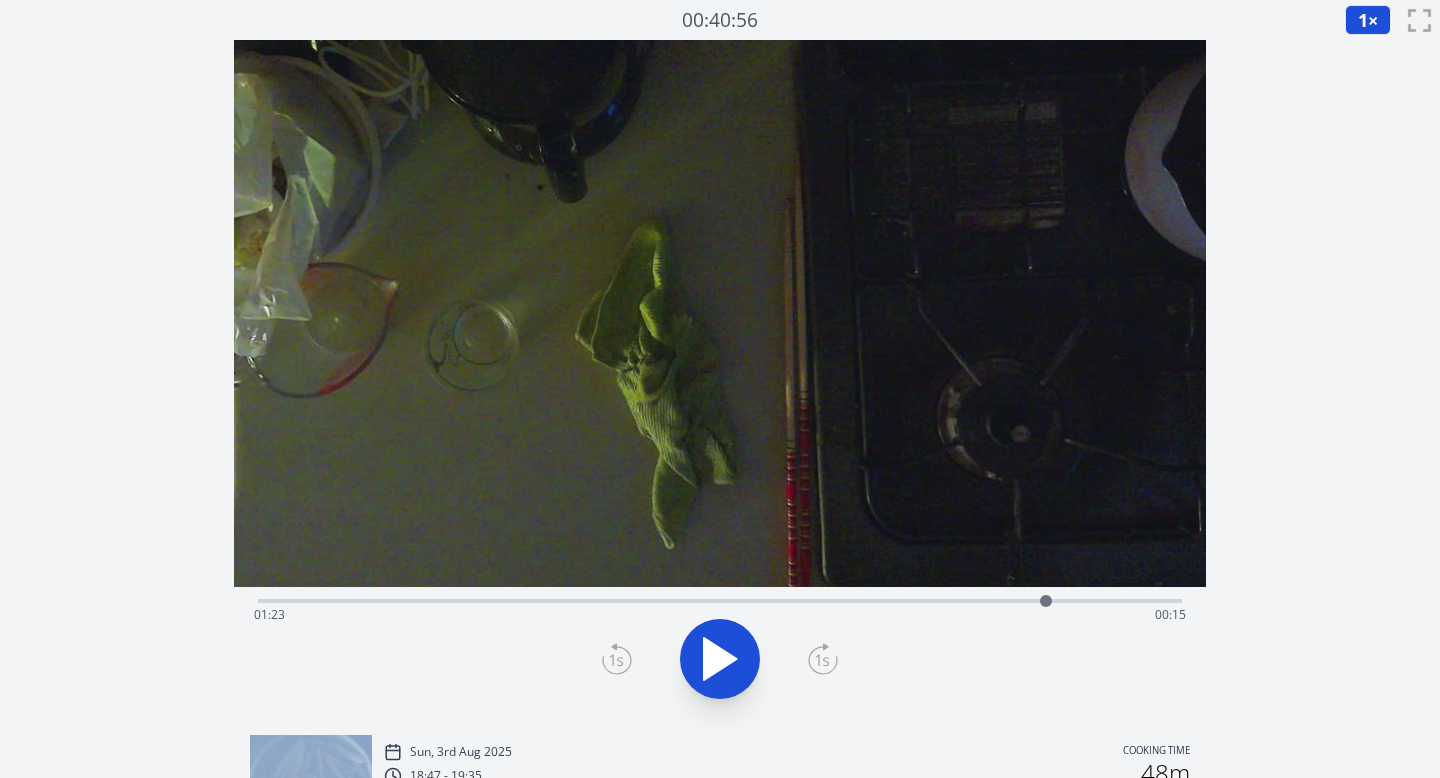 click 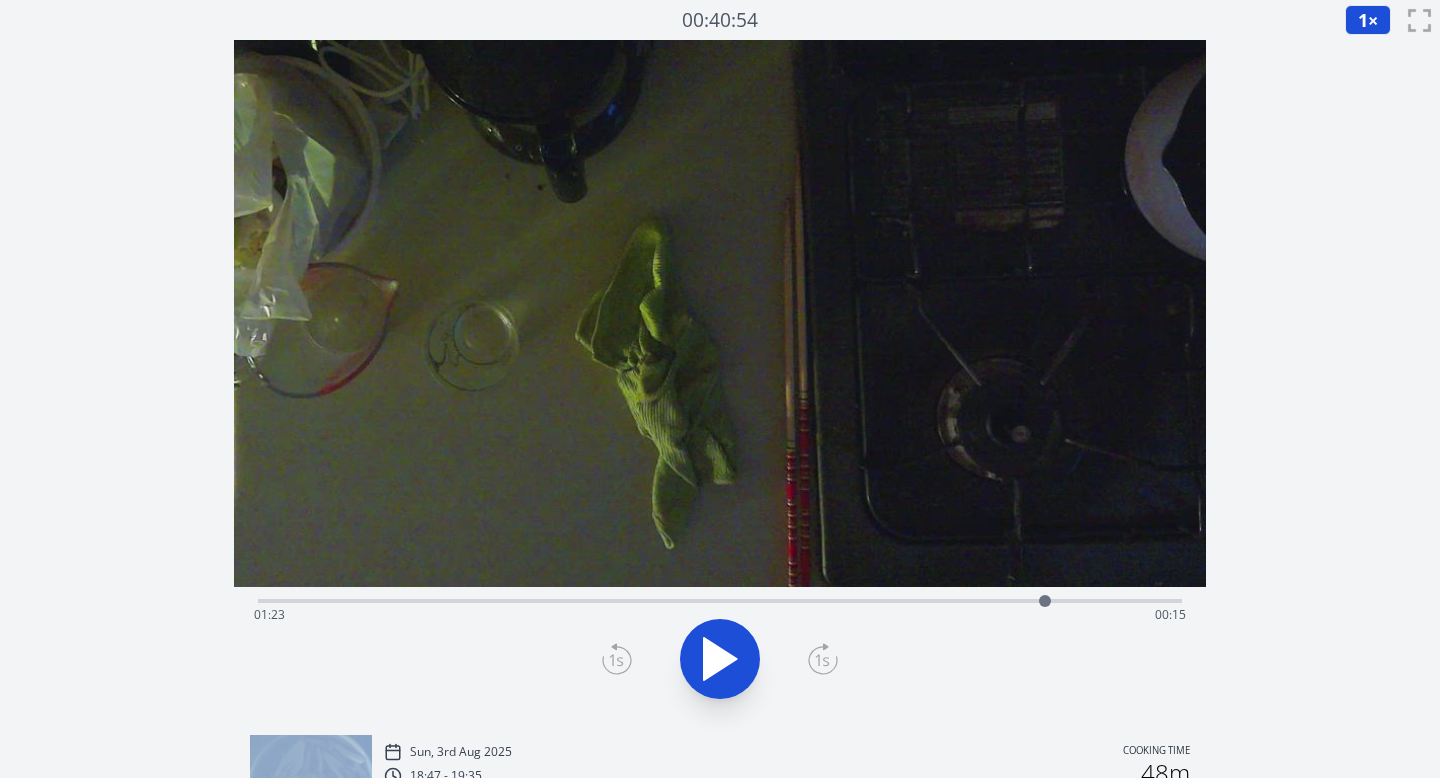click 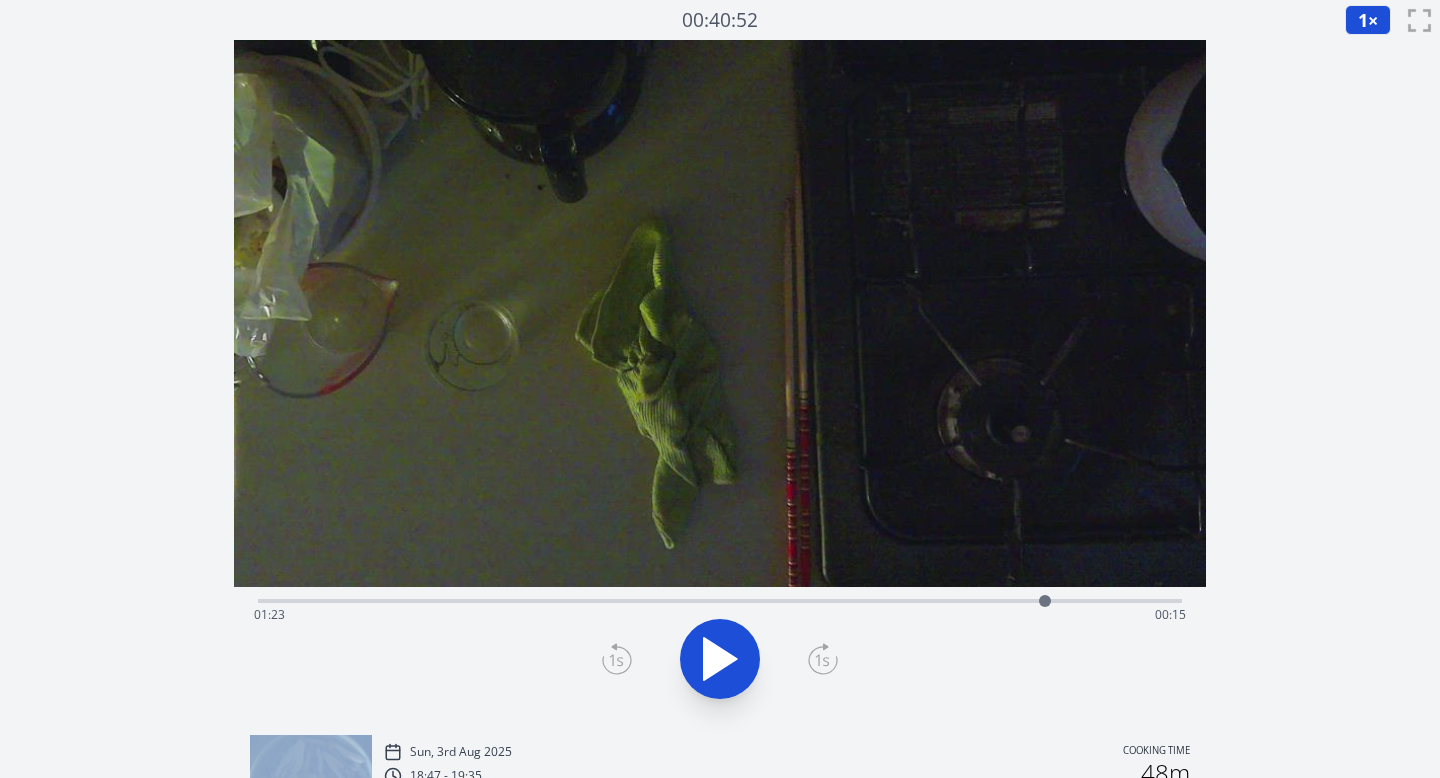 click 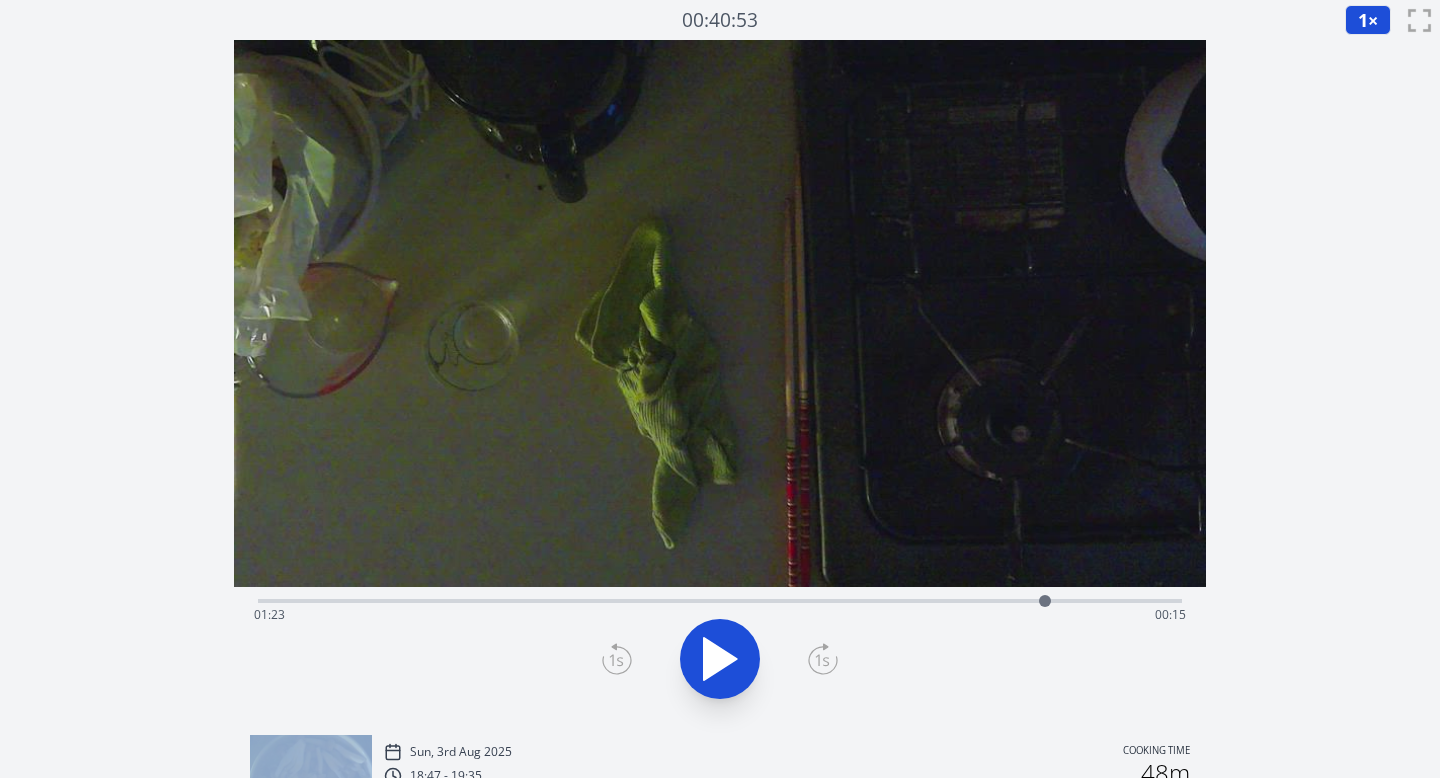 click 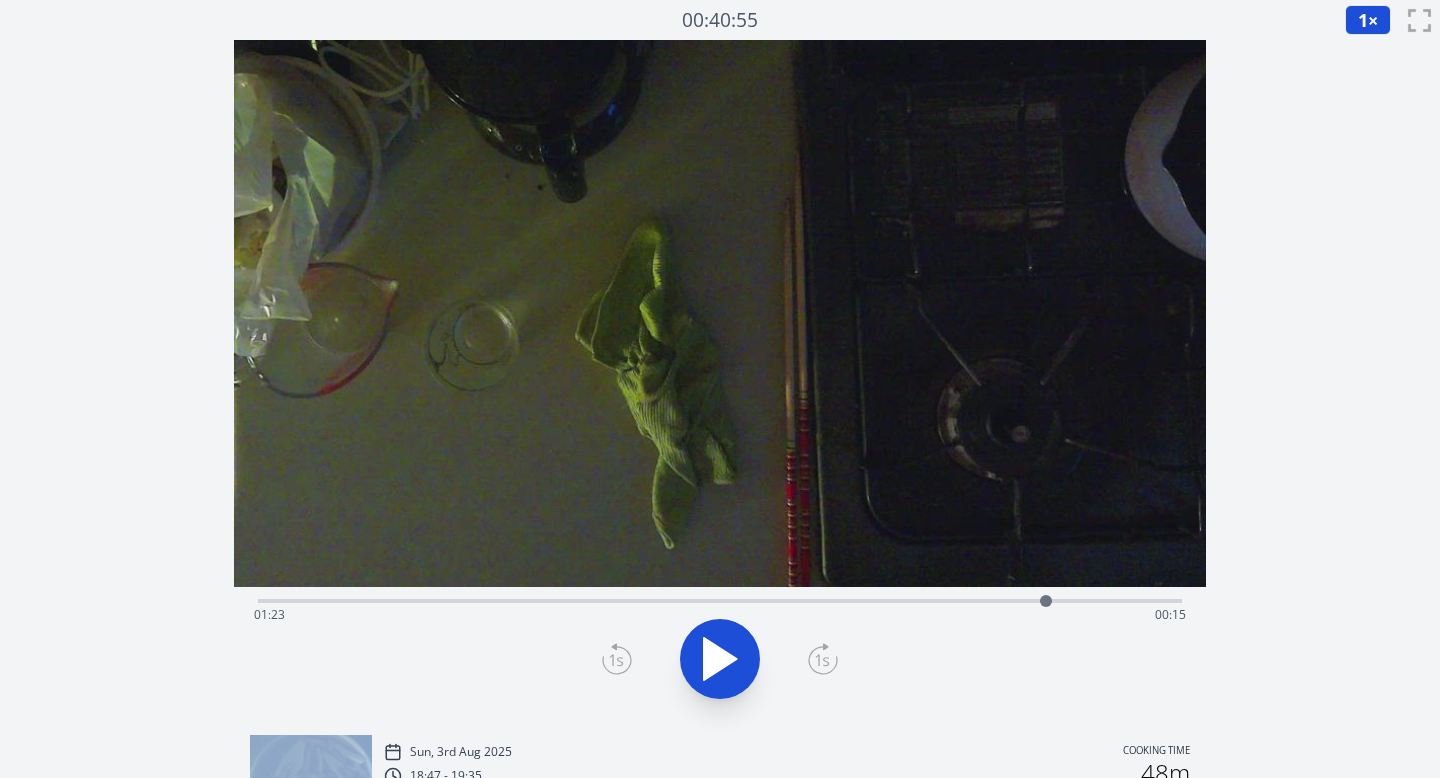 click 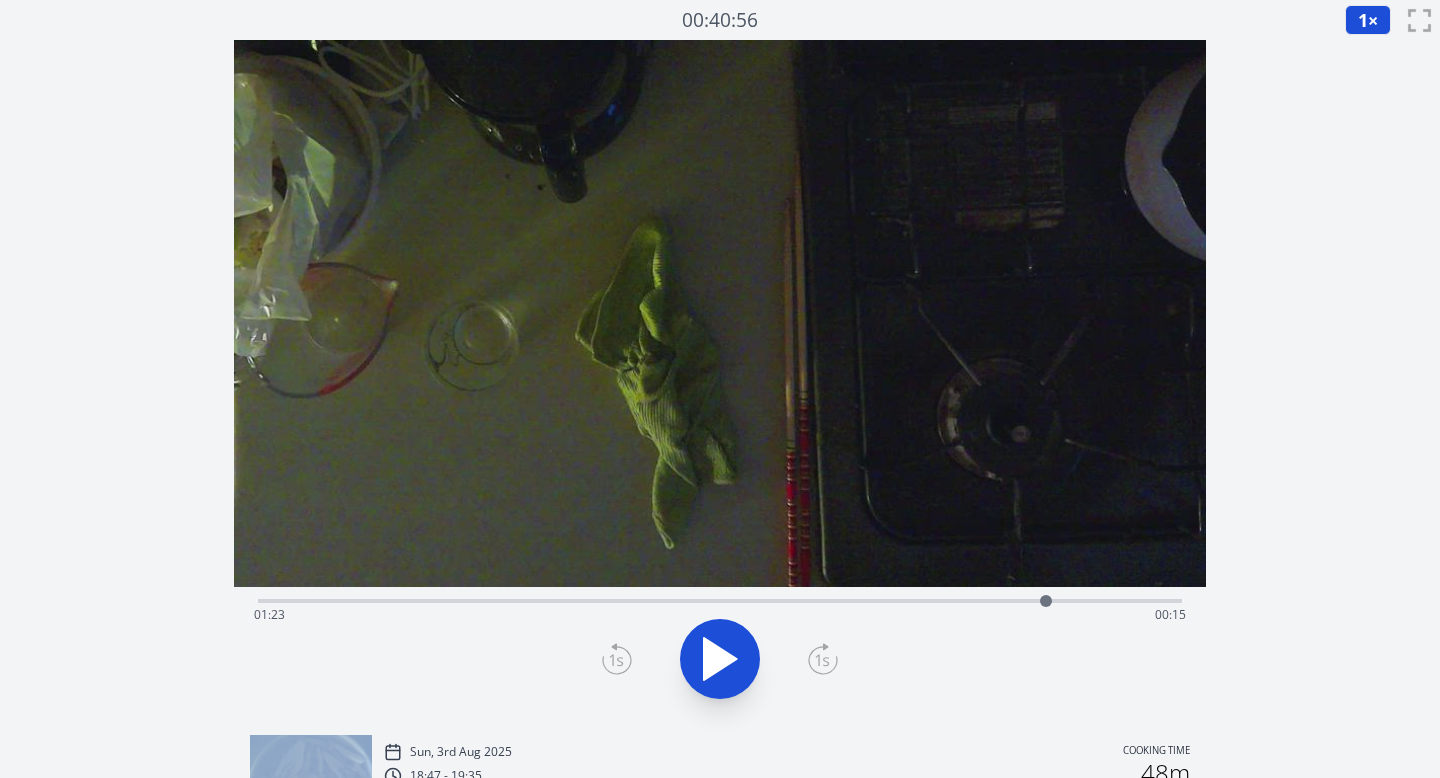 click 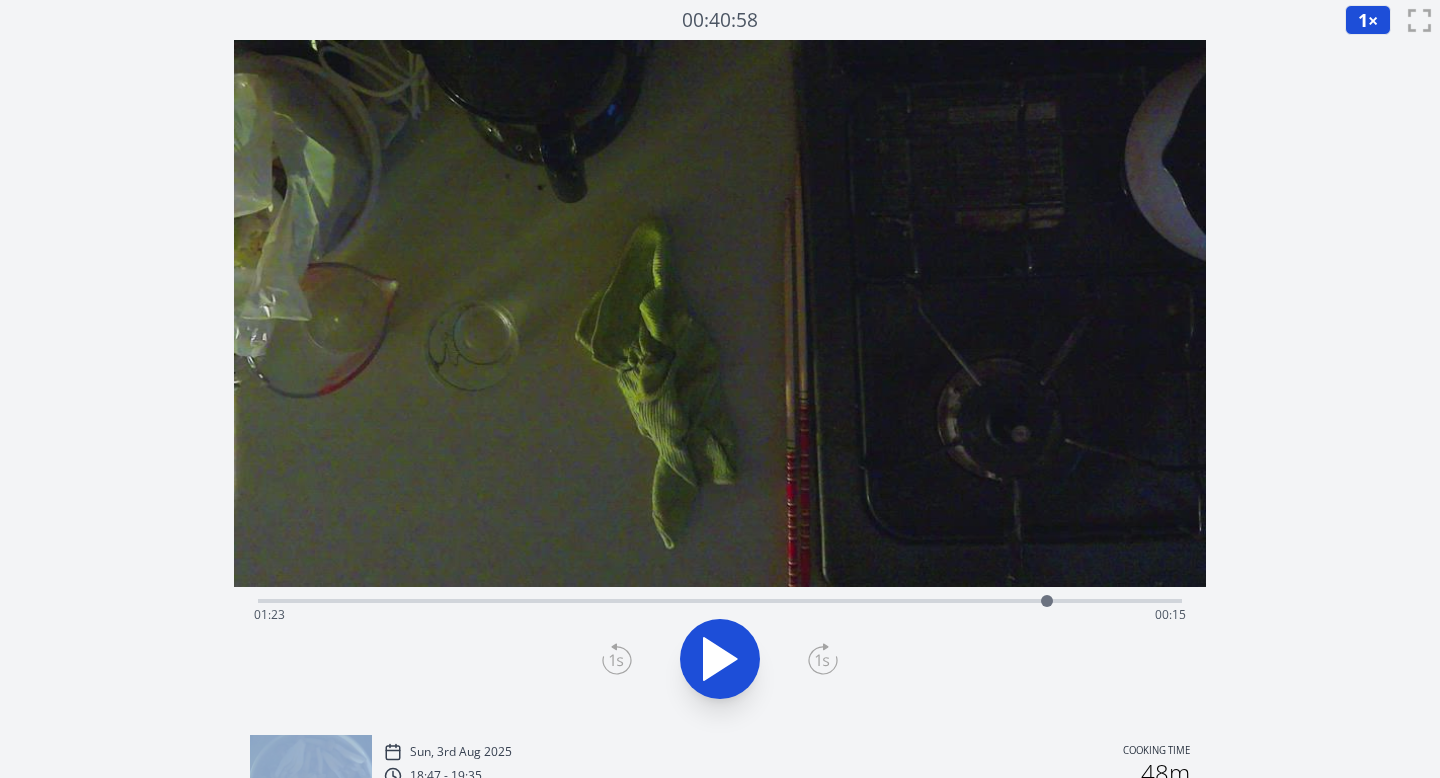 click 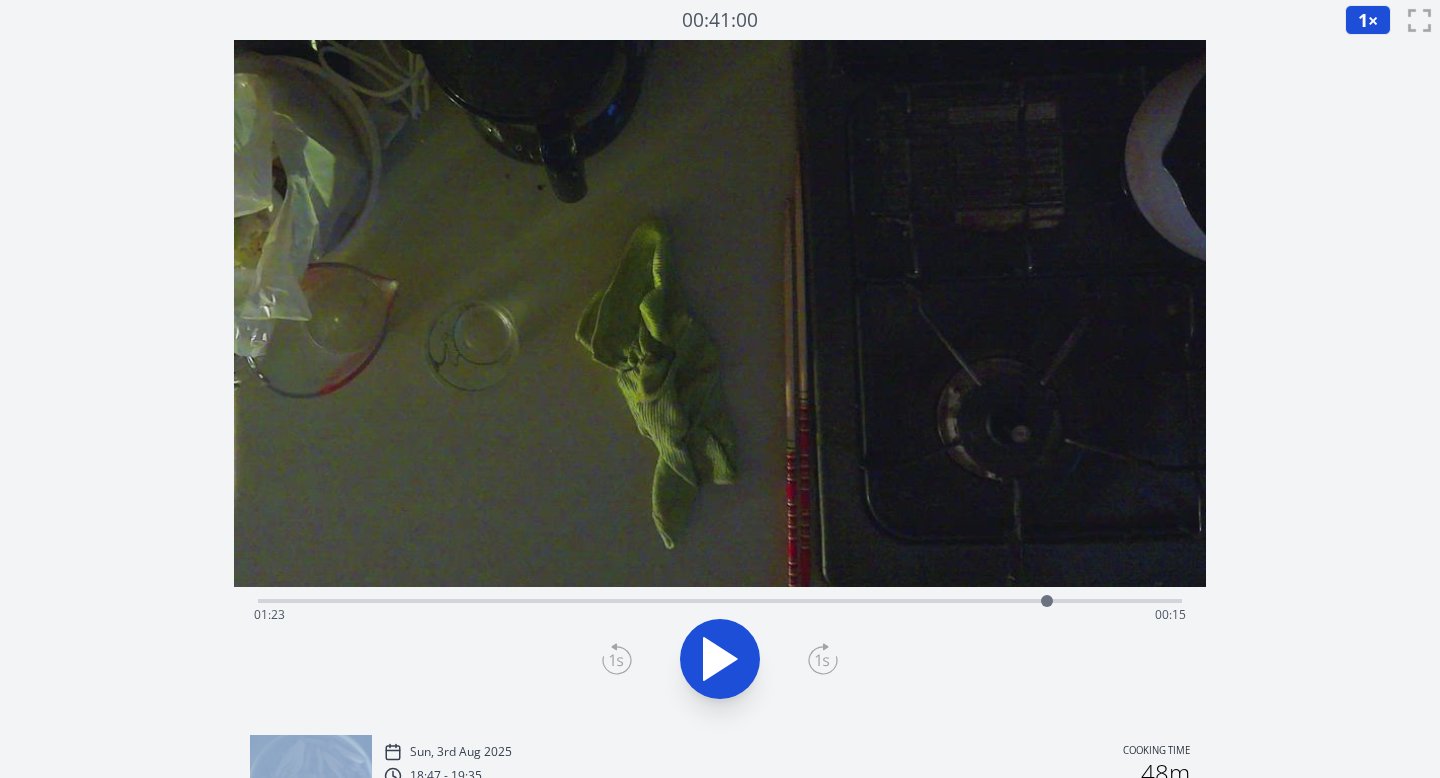 click 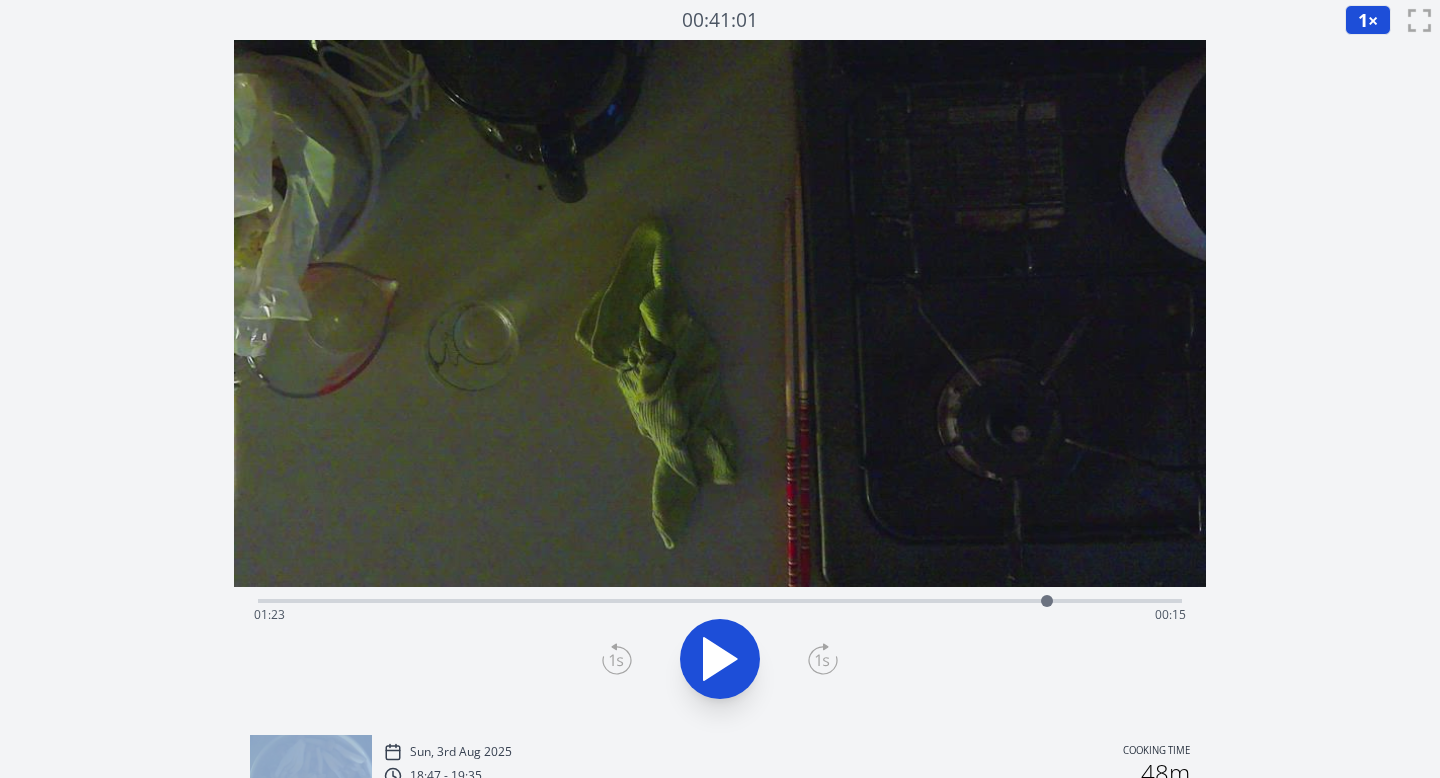 click 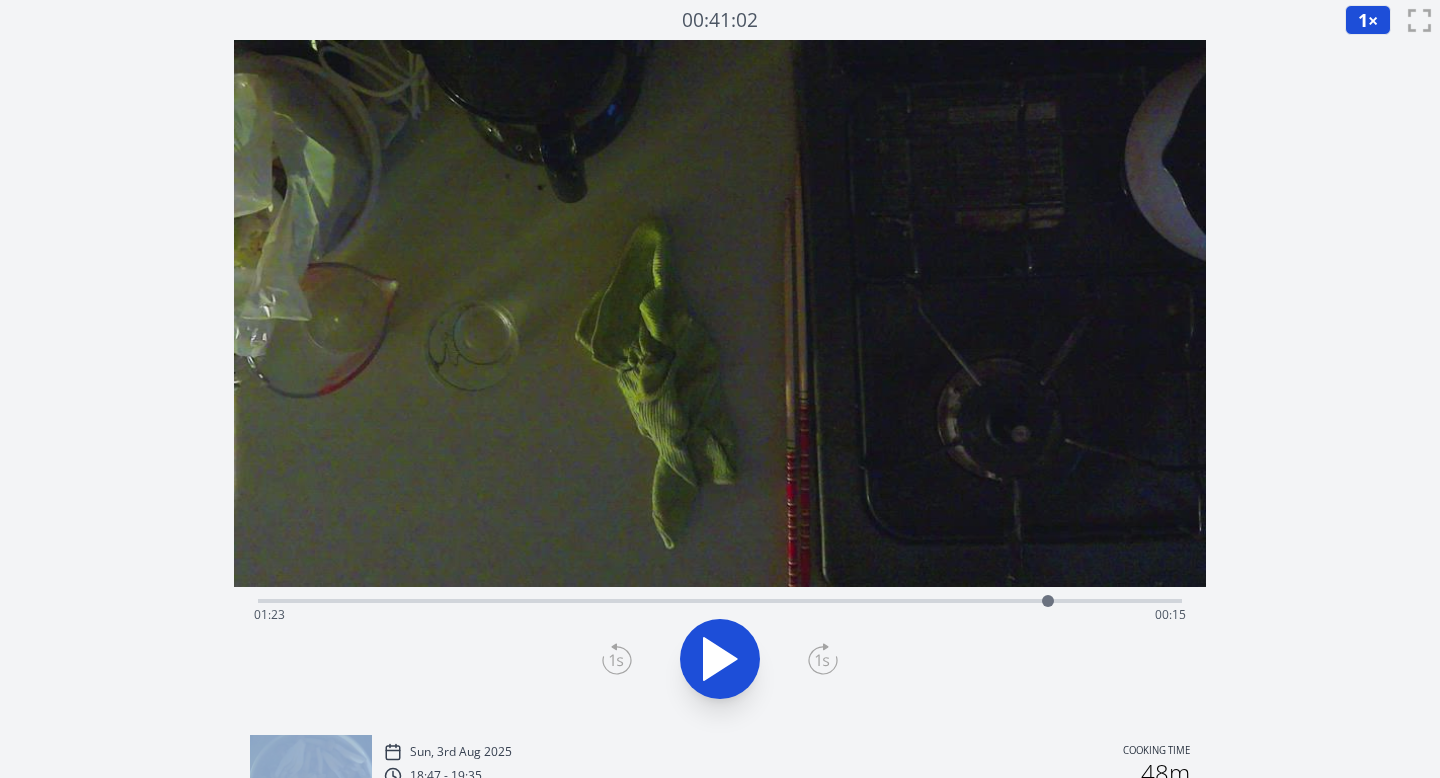 click 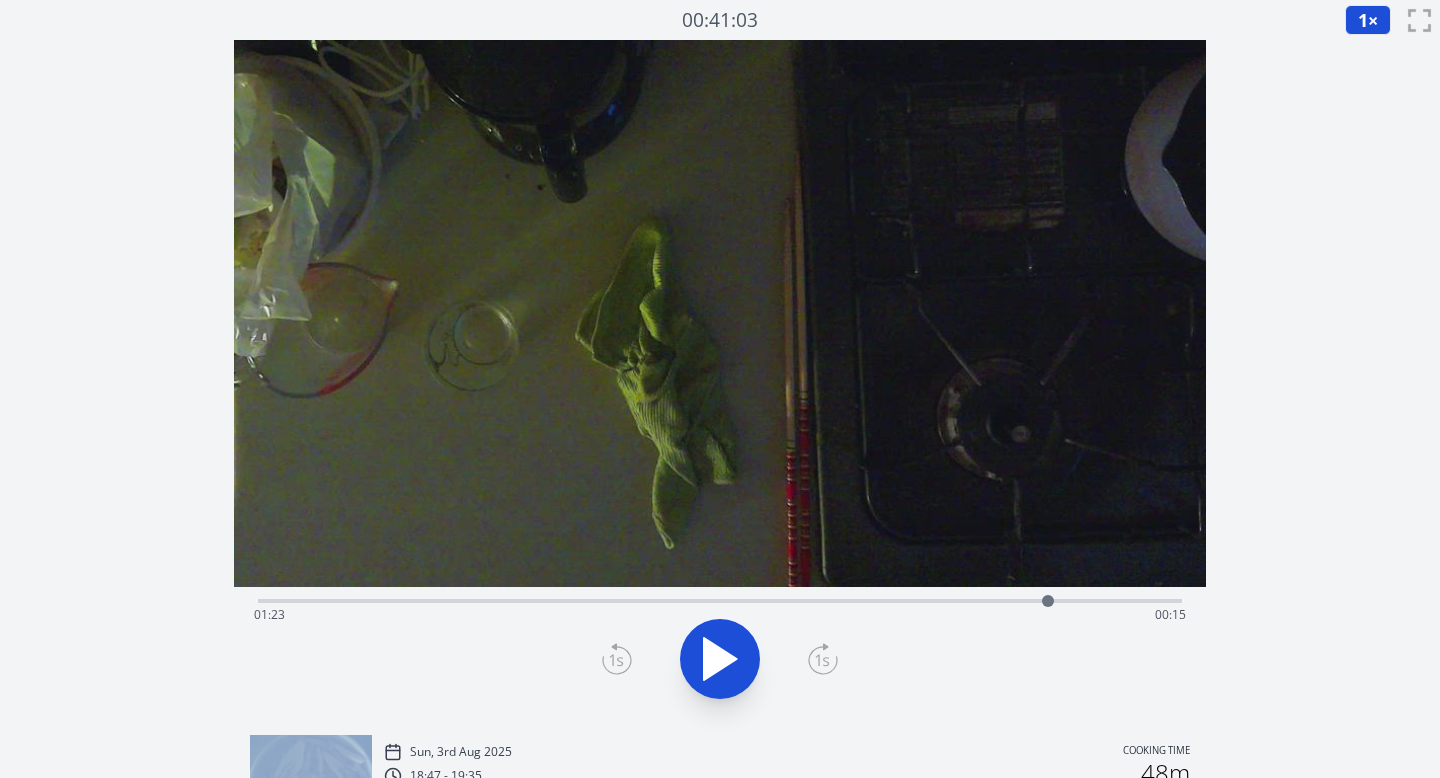 click 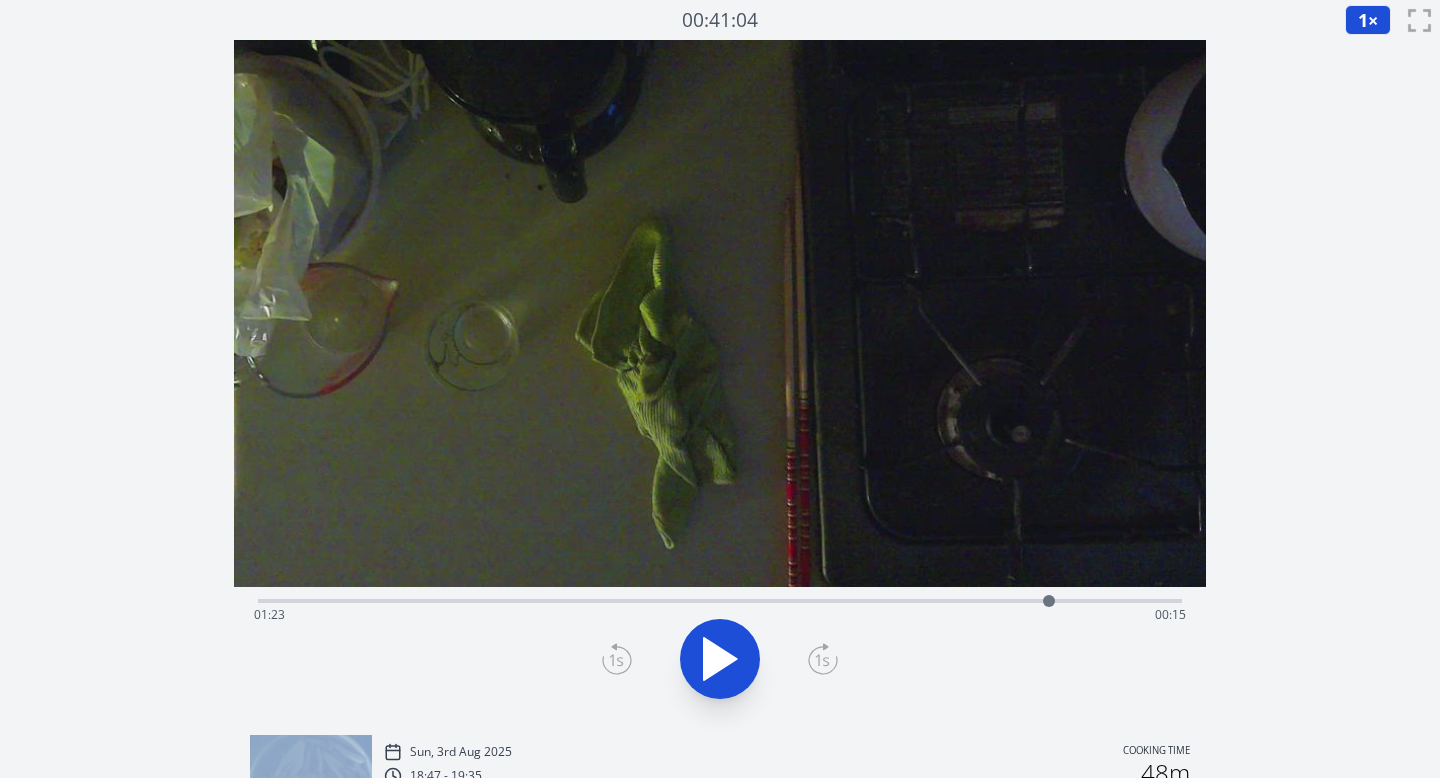 click 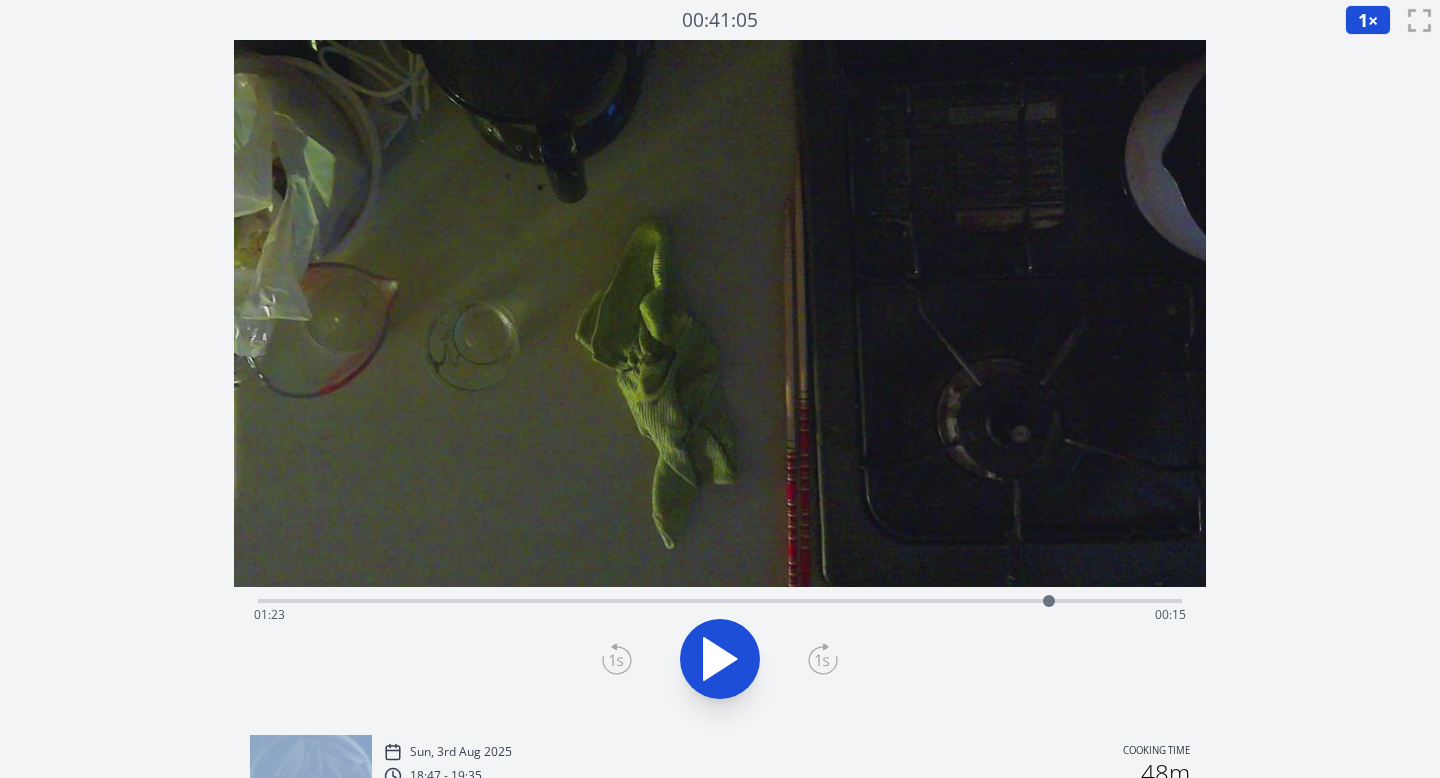 click 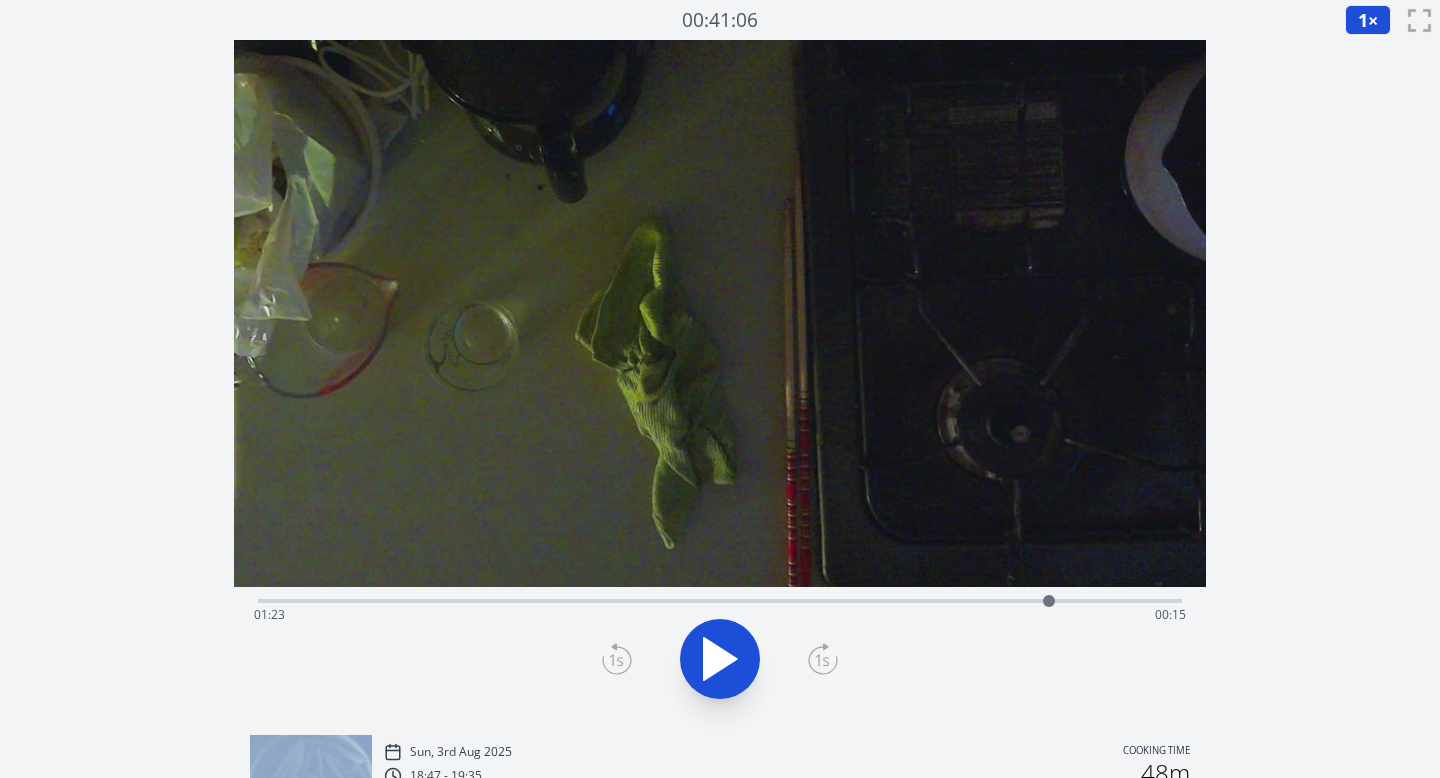 click 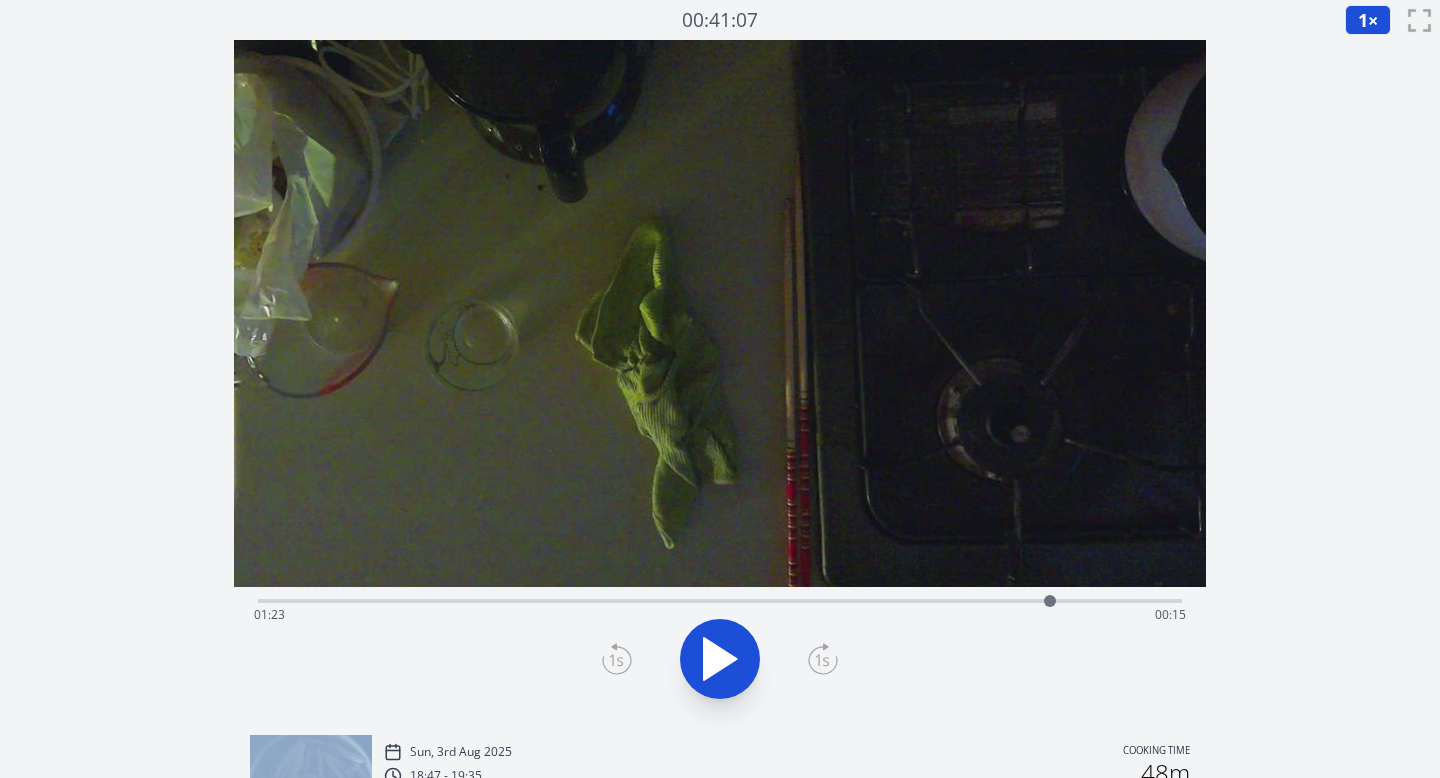 click 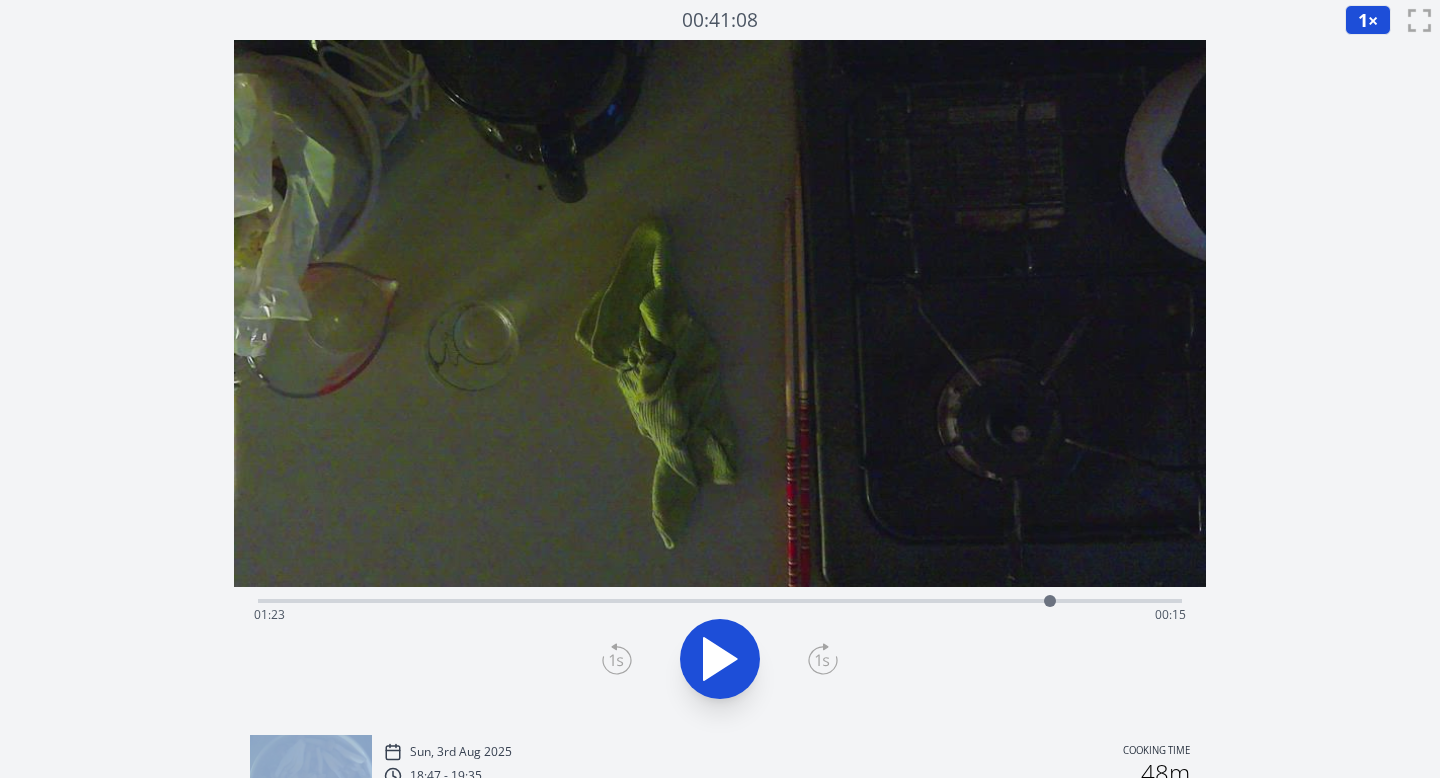 click 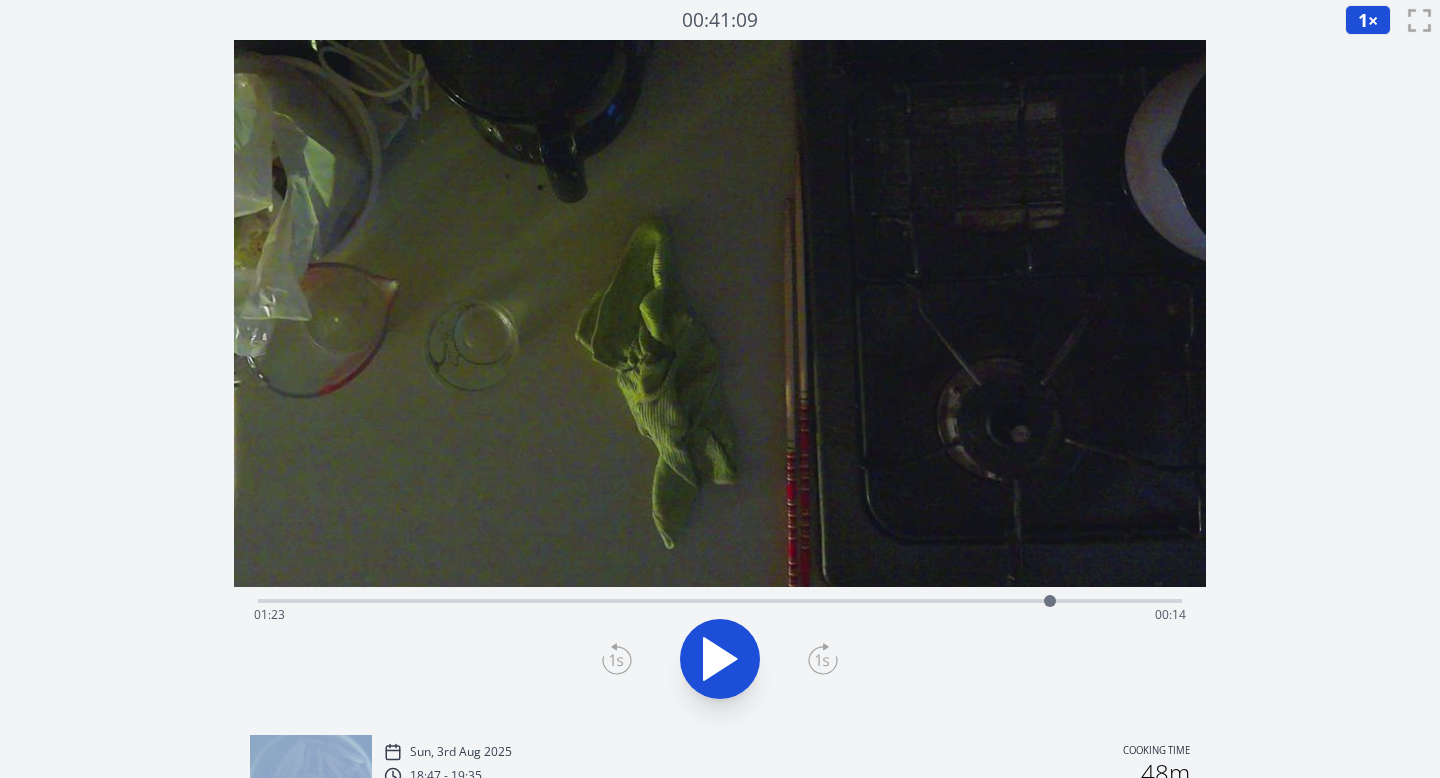 click 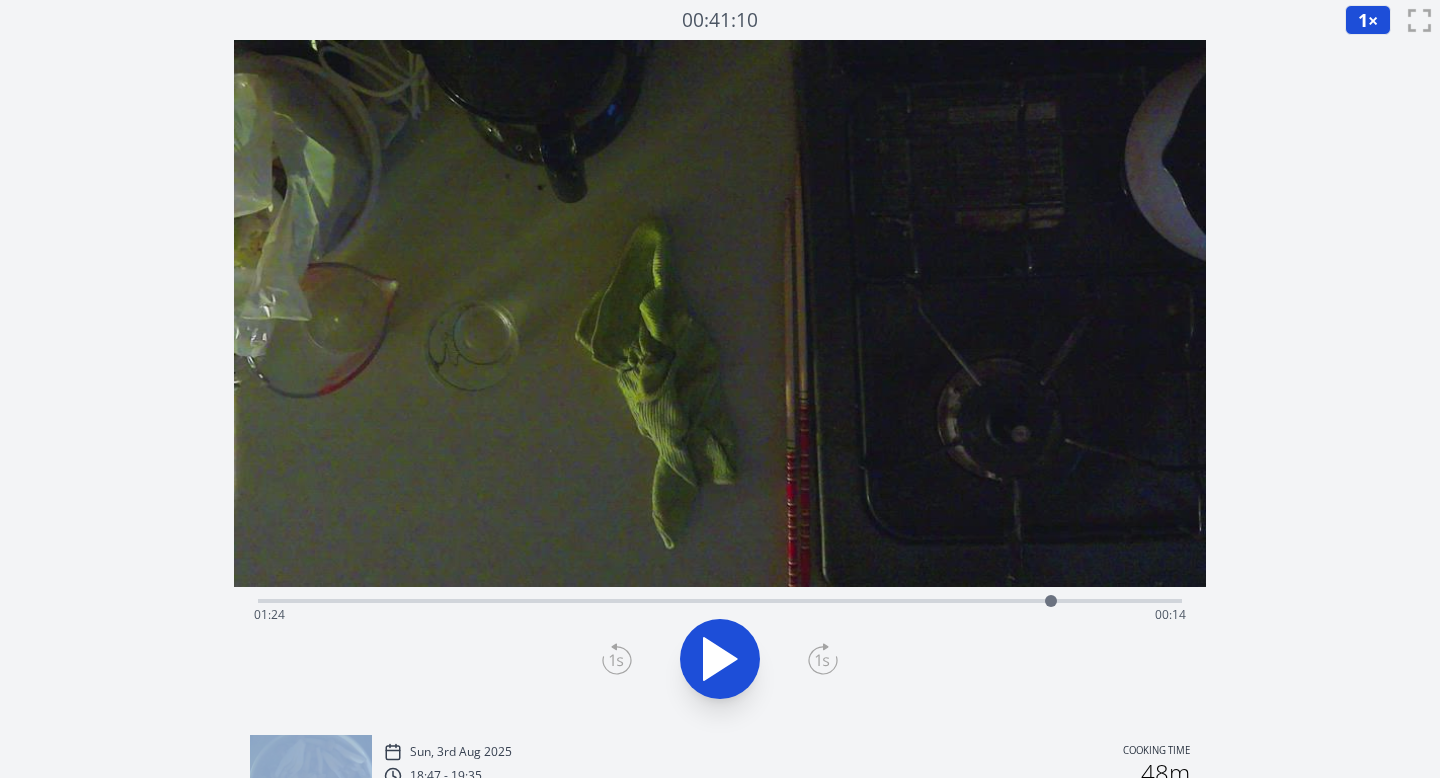 click 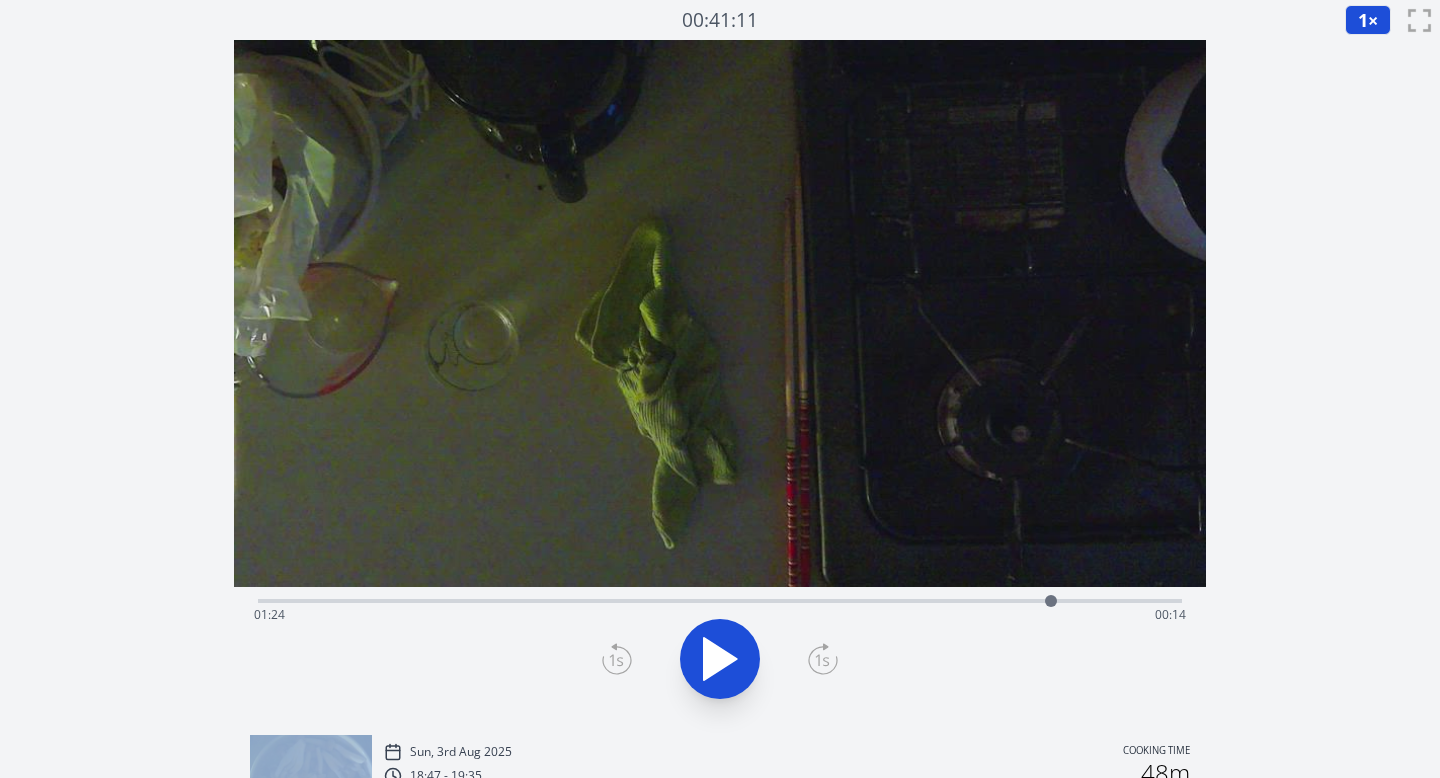 click 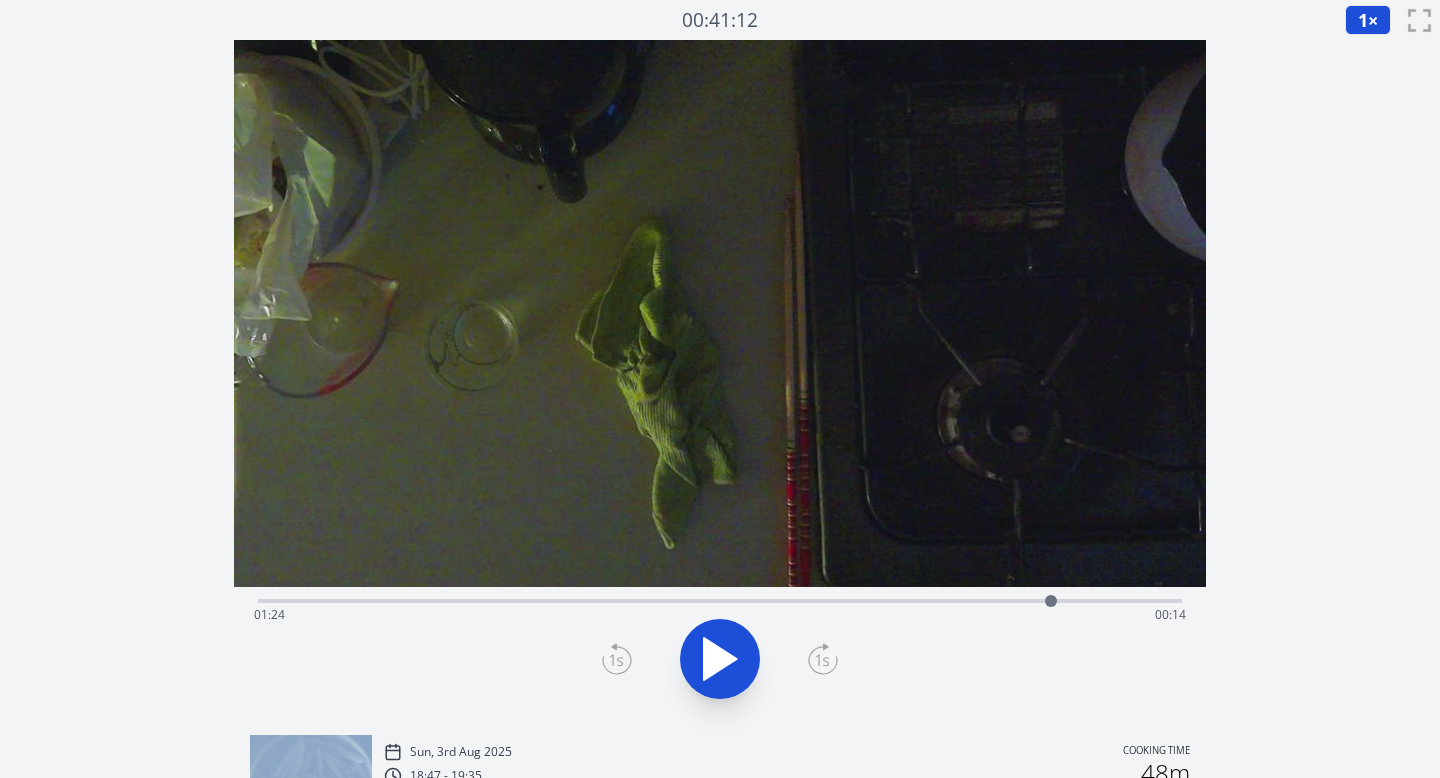 click 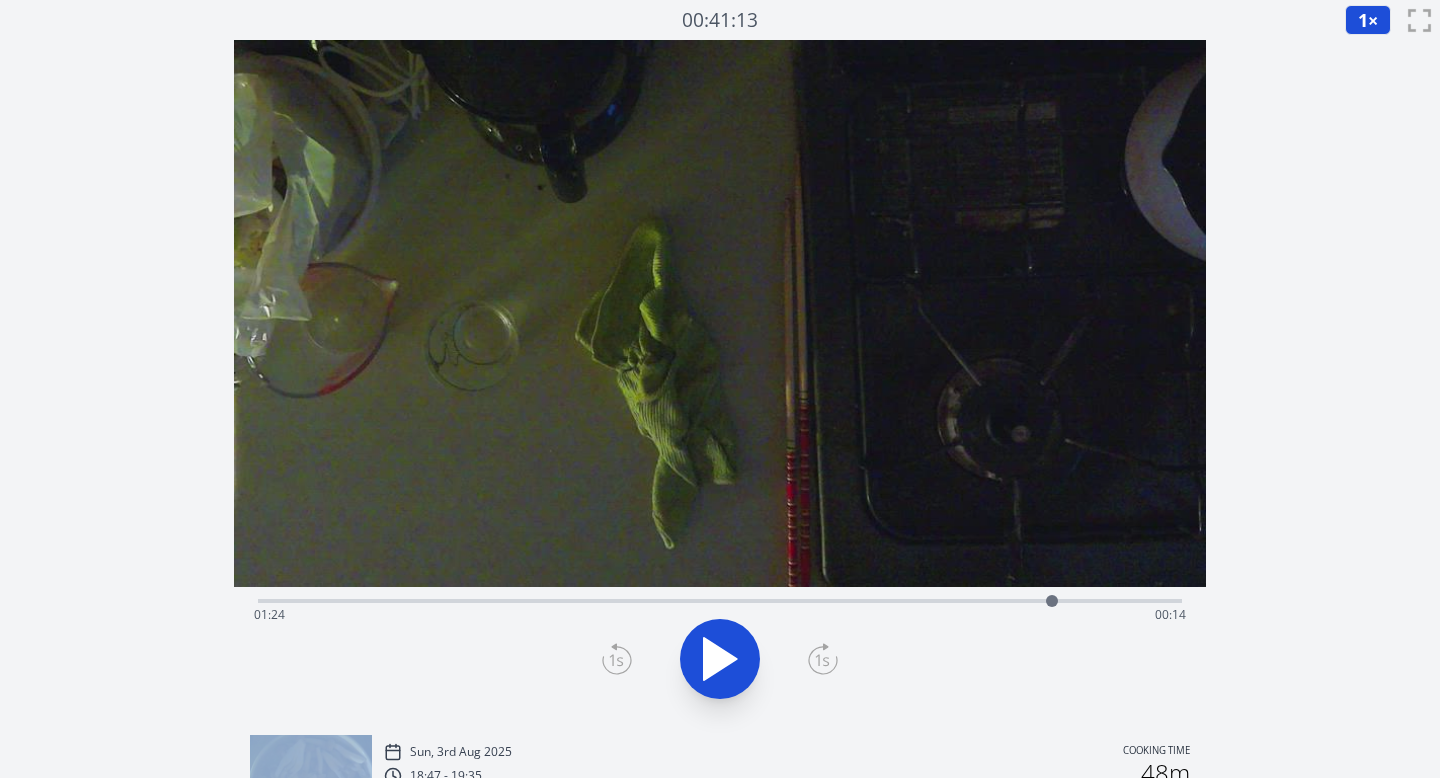 click 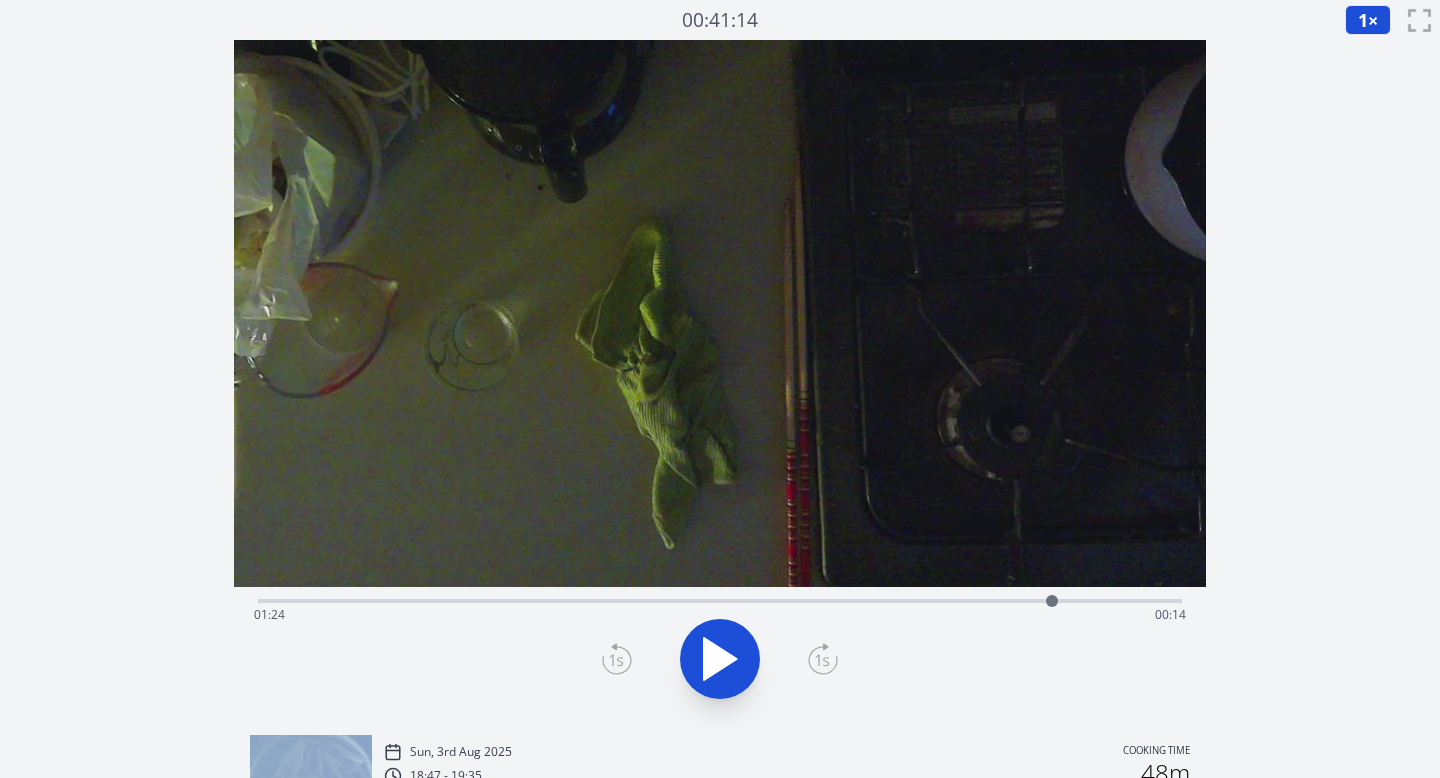 click 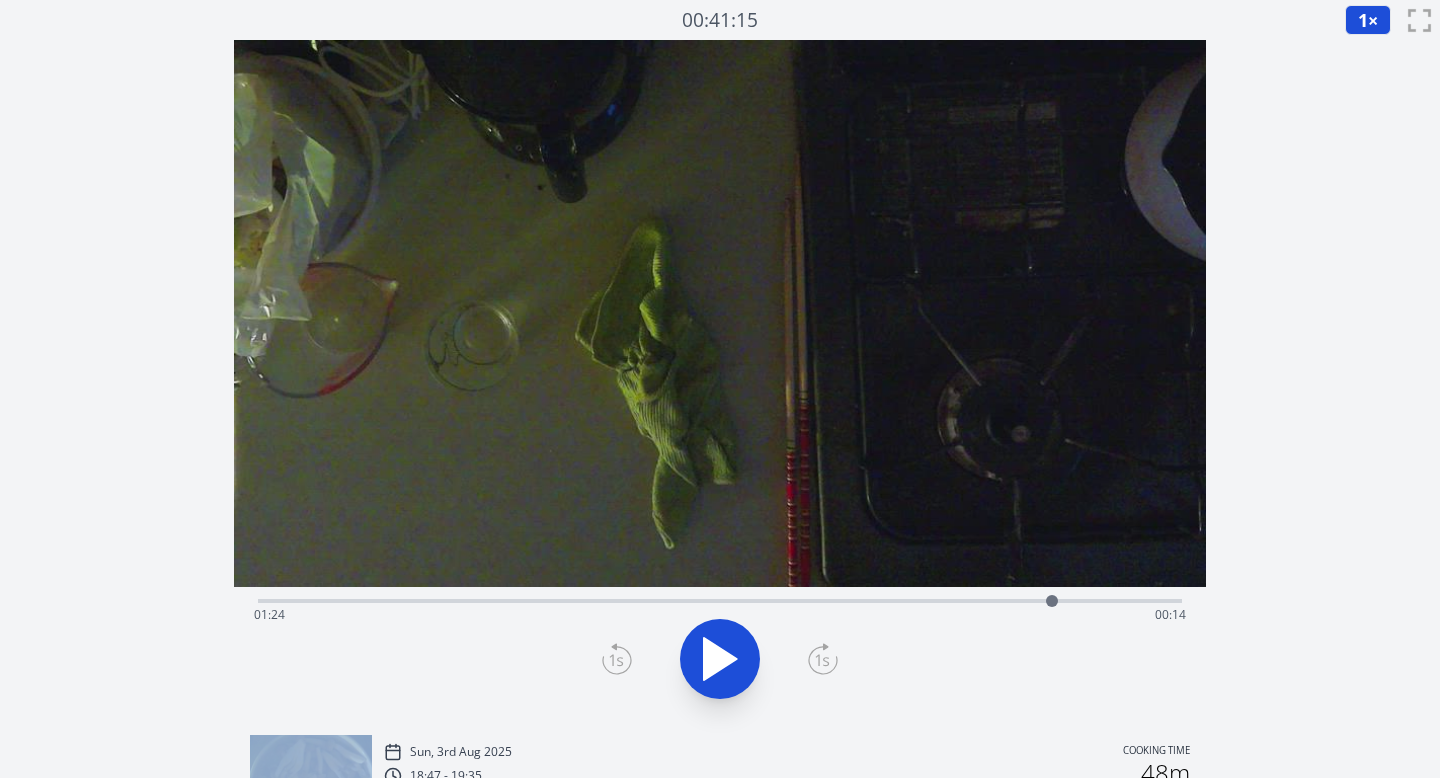 click on "Time elapsed:  01:24
Time remaining:  00:14" at bounding box center (720, 653) 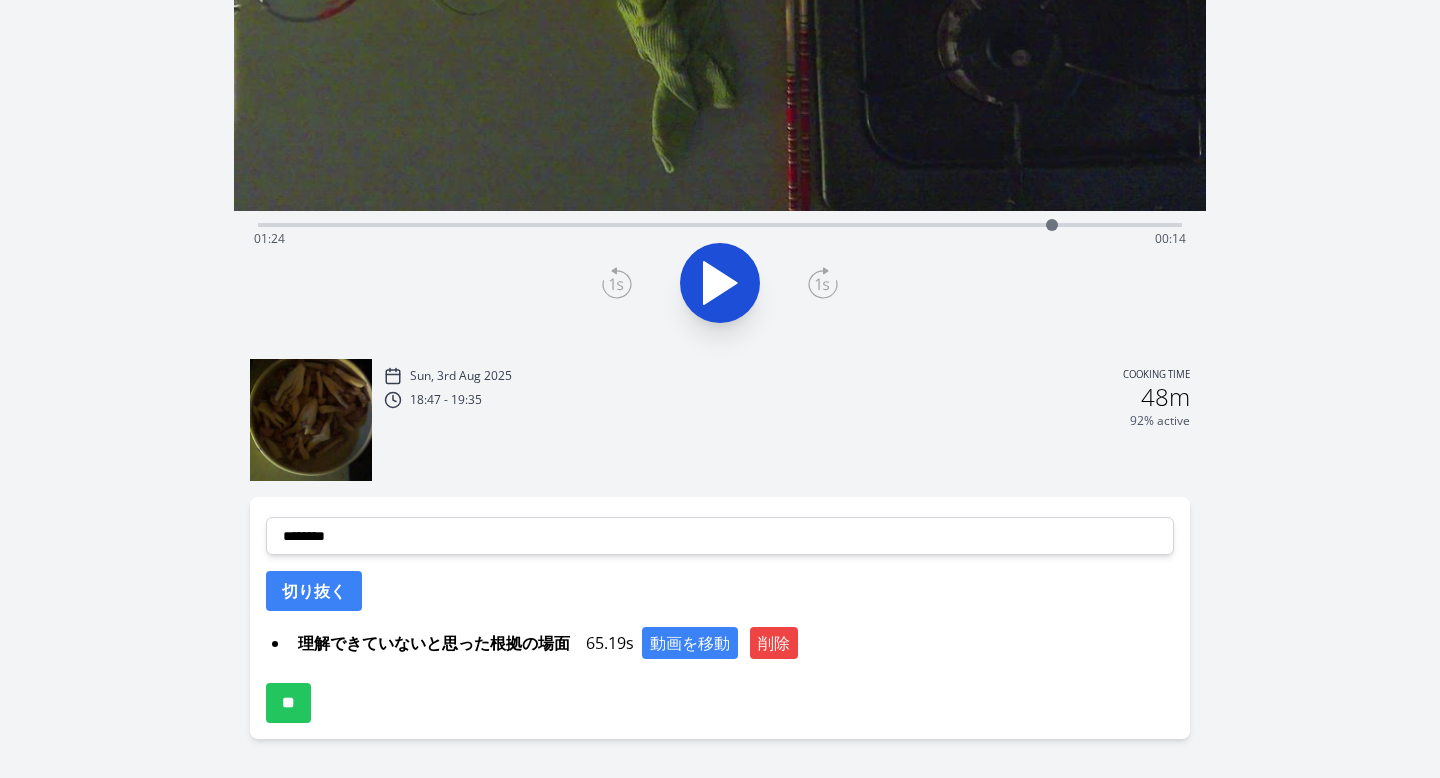 scroll, scrollTop: 433, scrollLeft: 0, axis: vertical 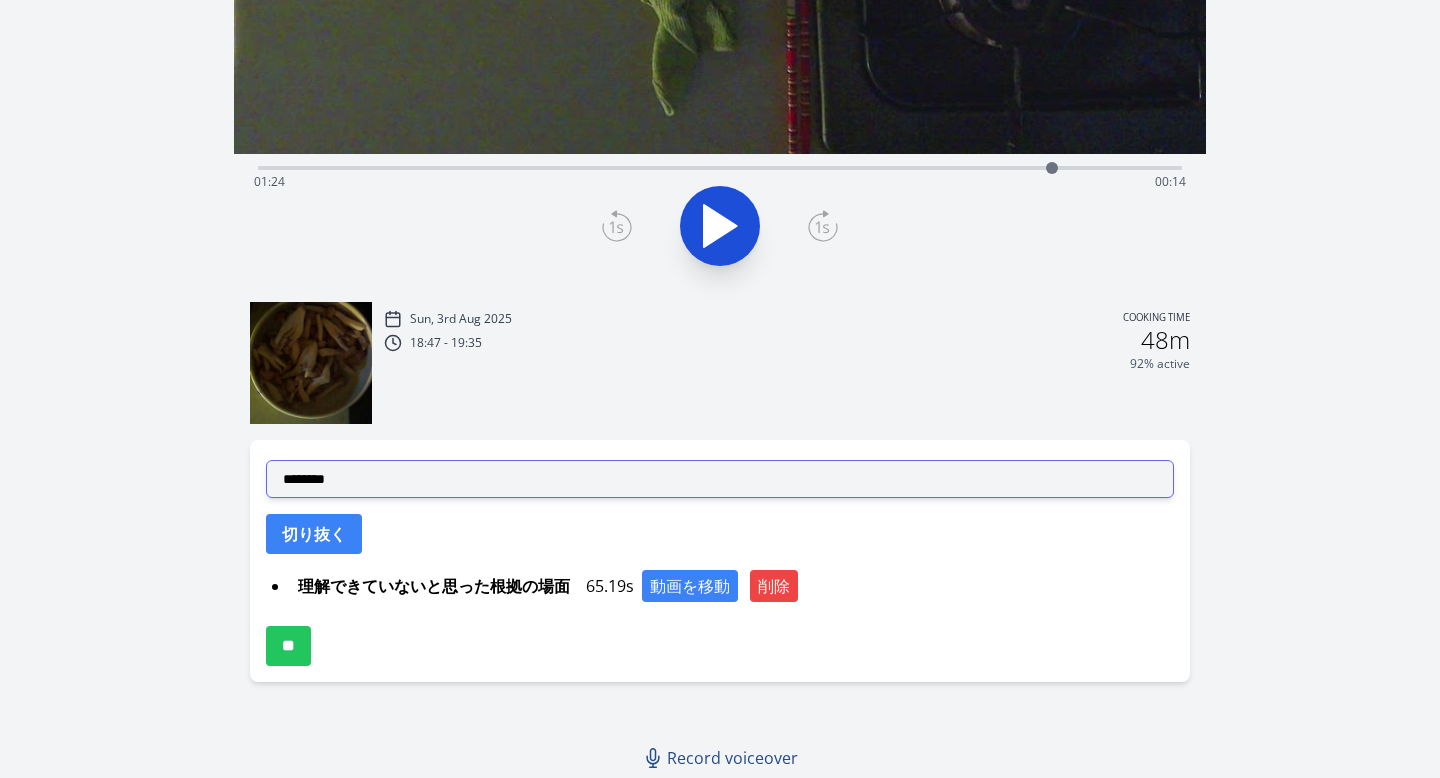 click on "**********" at bounding box center (720, 479) 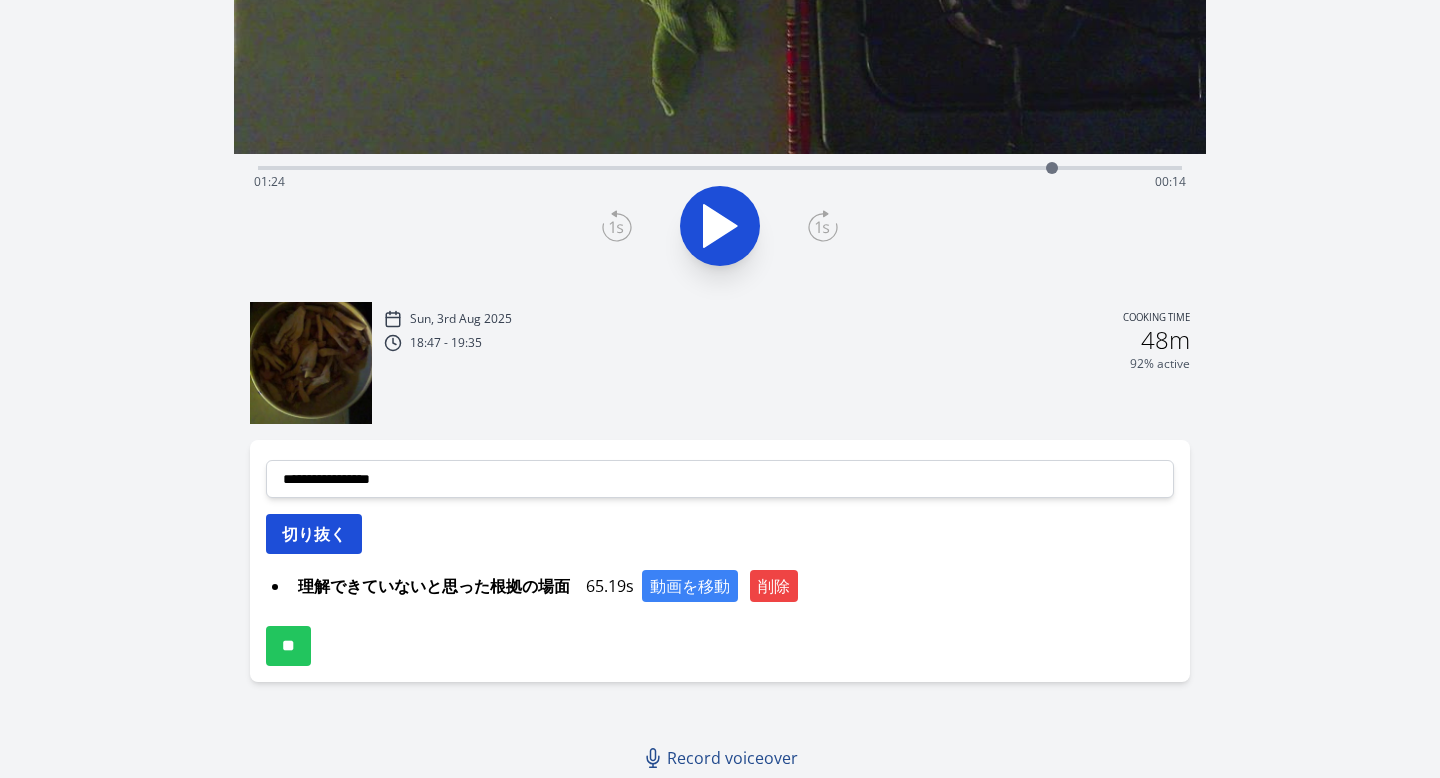click on "切り抜く" at bounding box center [314, 534] 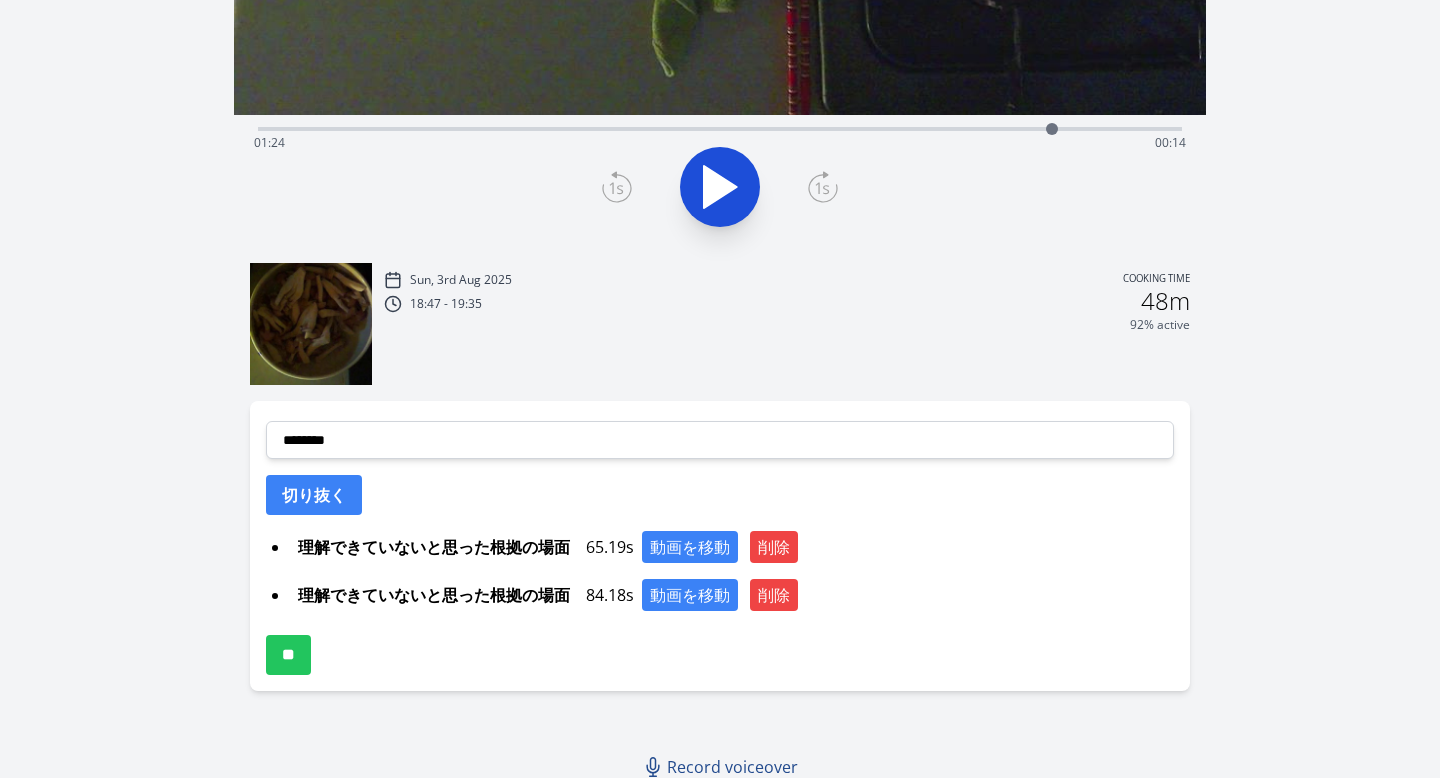 scroll, scrollTop: 481, scrollLeft: 0, axis: vertical 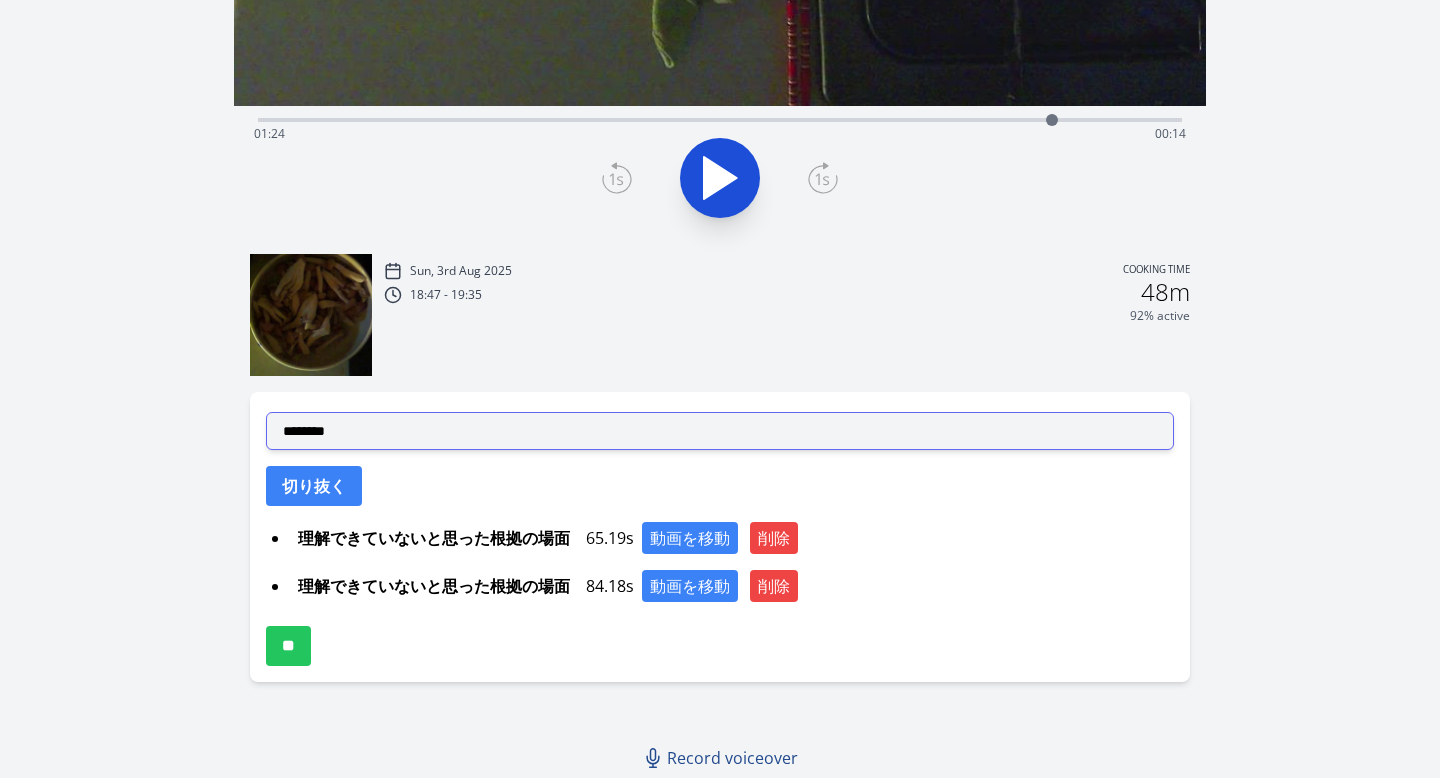 click on "**********" at bounding box center (720, 431) 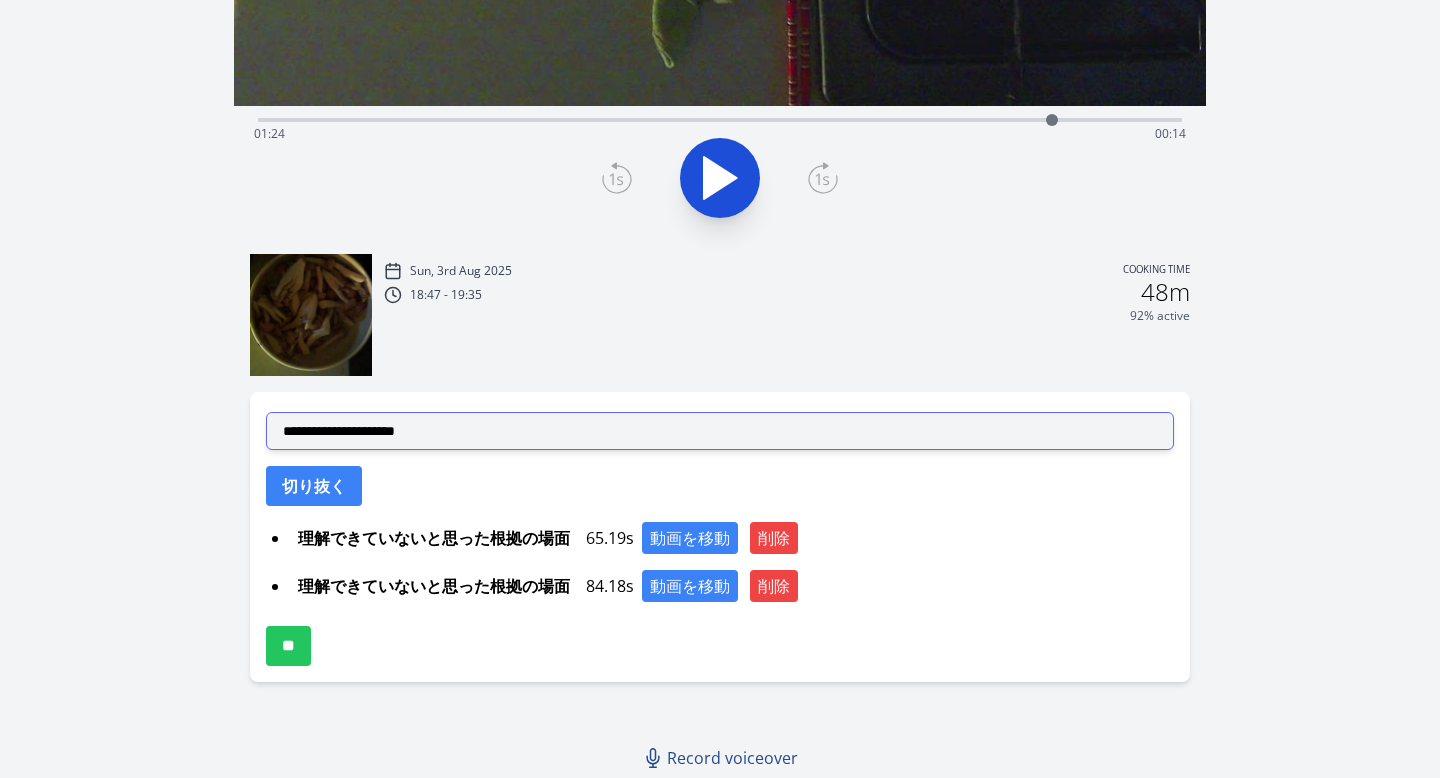 scroll, scrollTop: 475, scrollLeft: 0, axis: vertical 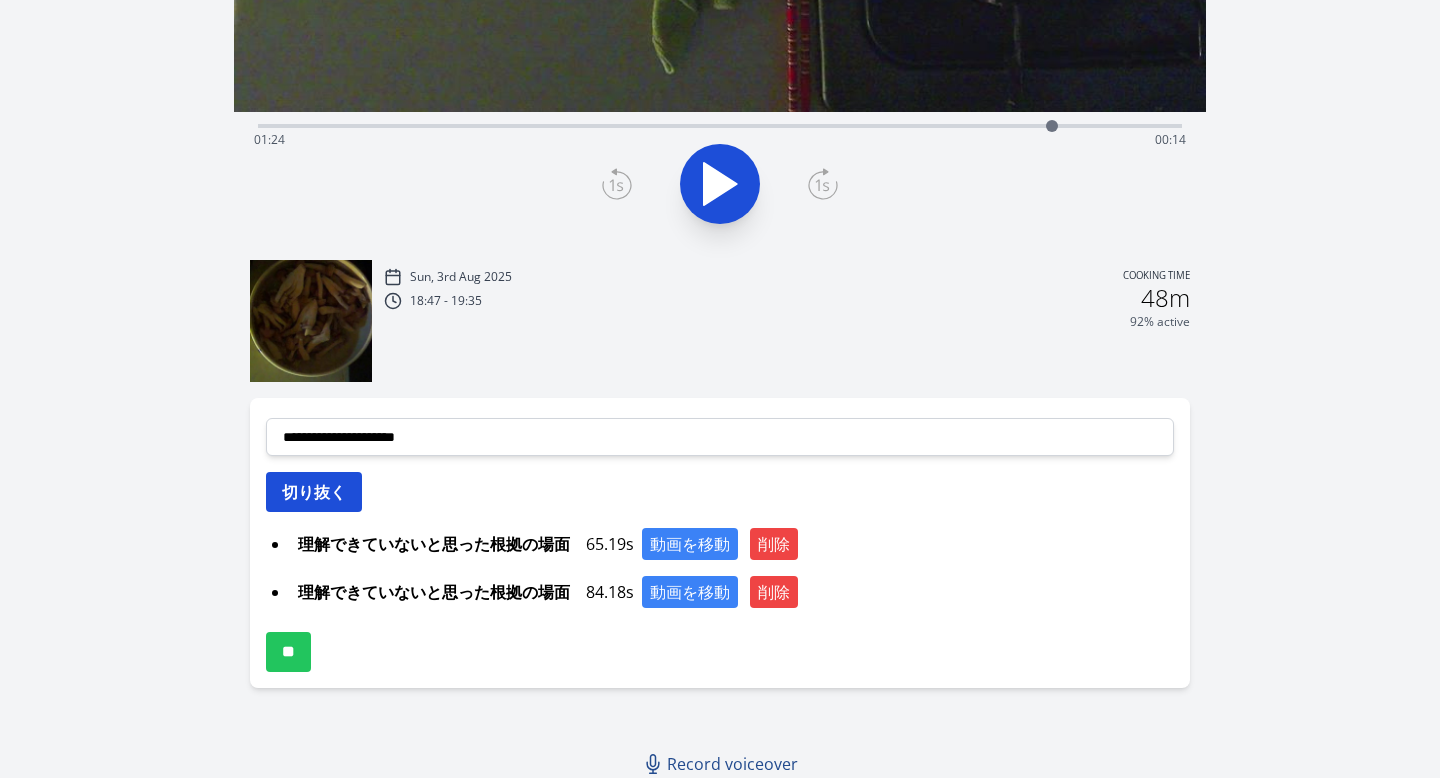 click on "切り抜く" at bounding box center [314, 492] 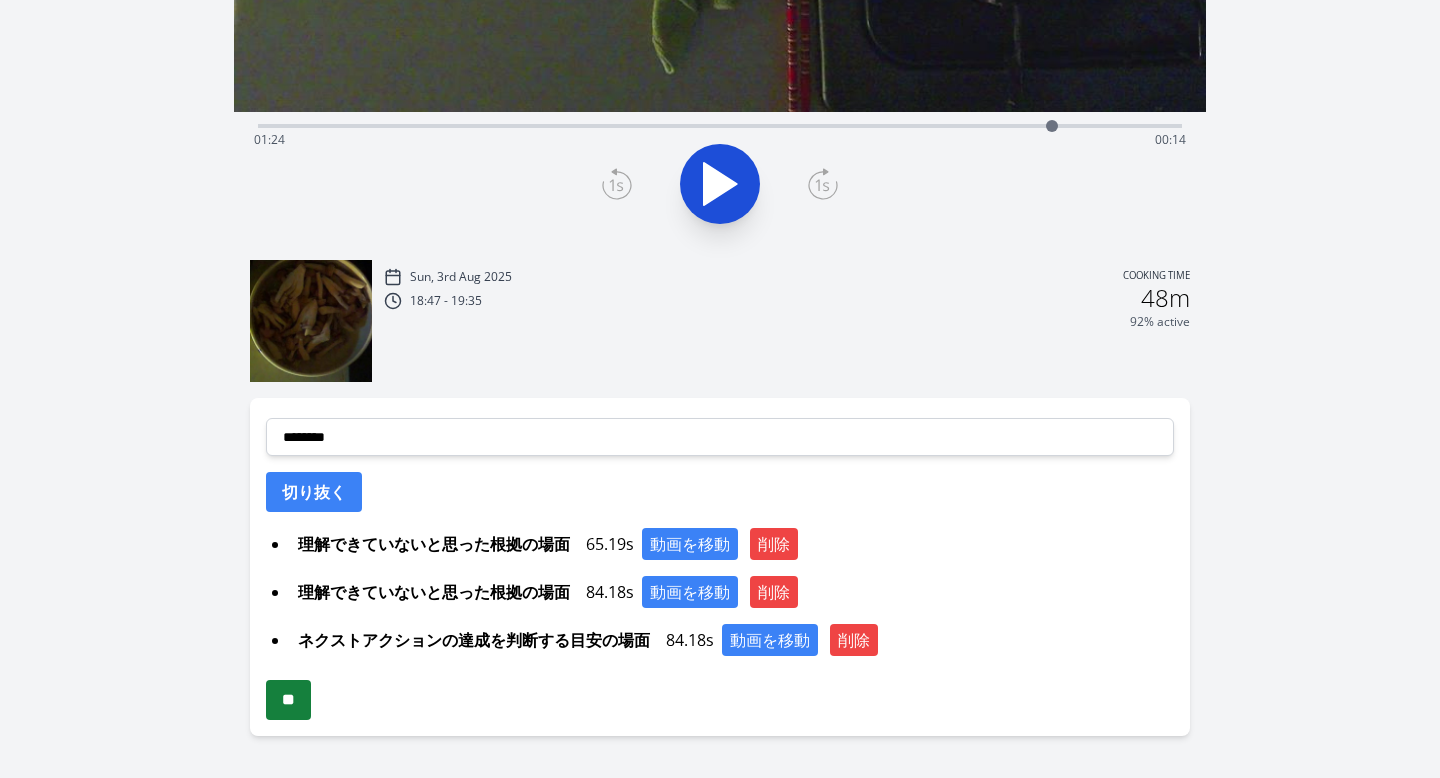 click on "**" at bounding box center (288, 700) 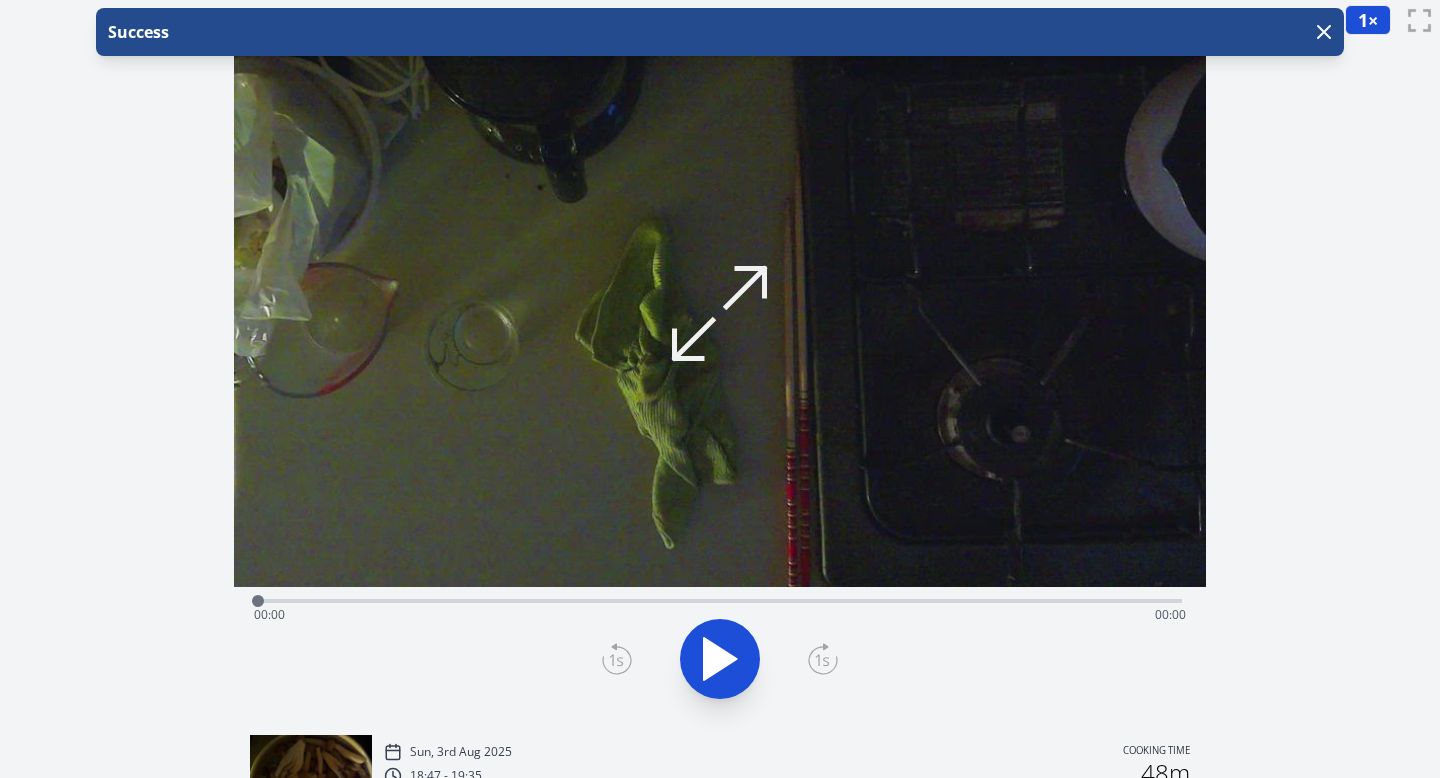 scroll, scrollTop: 0, scrollLeft: 0, axis: both 